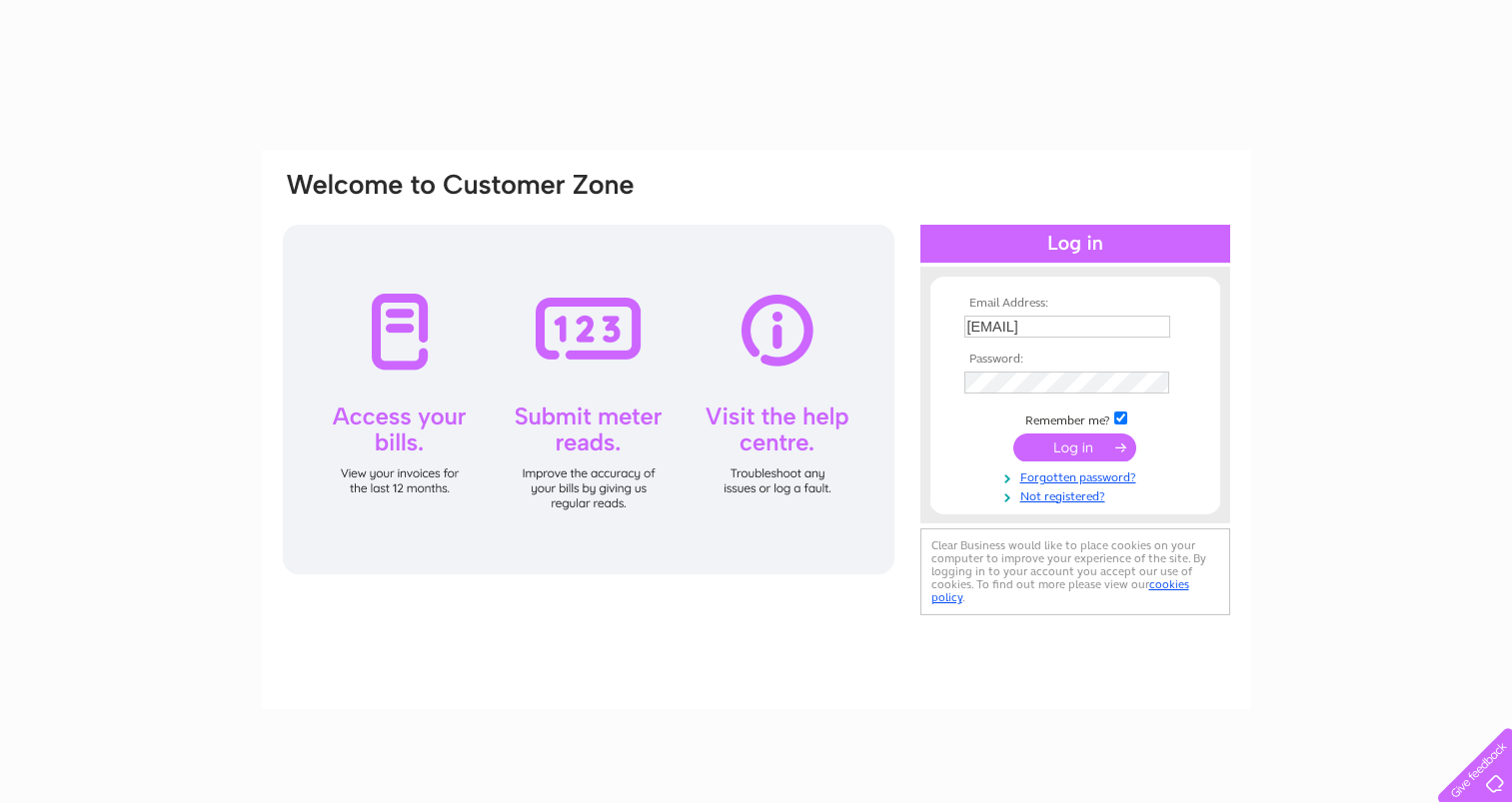 scroll, scrollTop: 0, scrollLeft: 0, axis: both 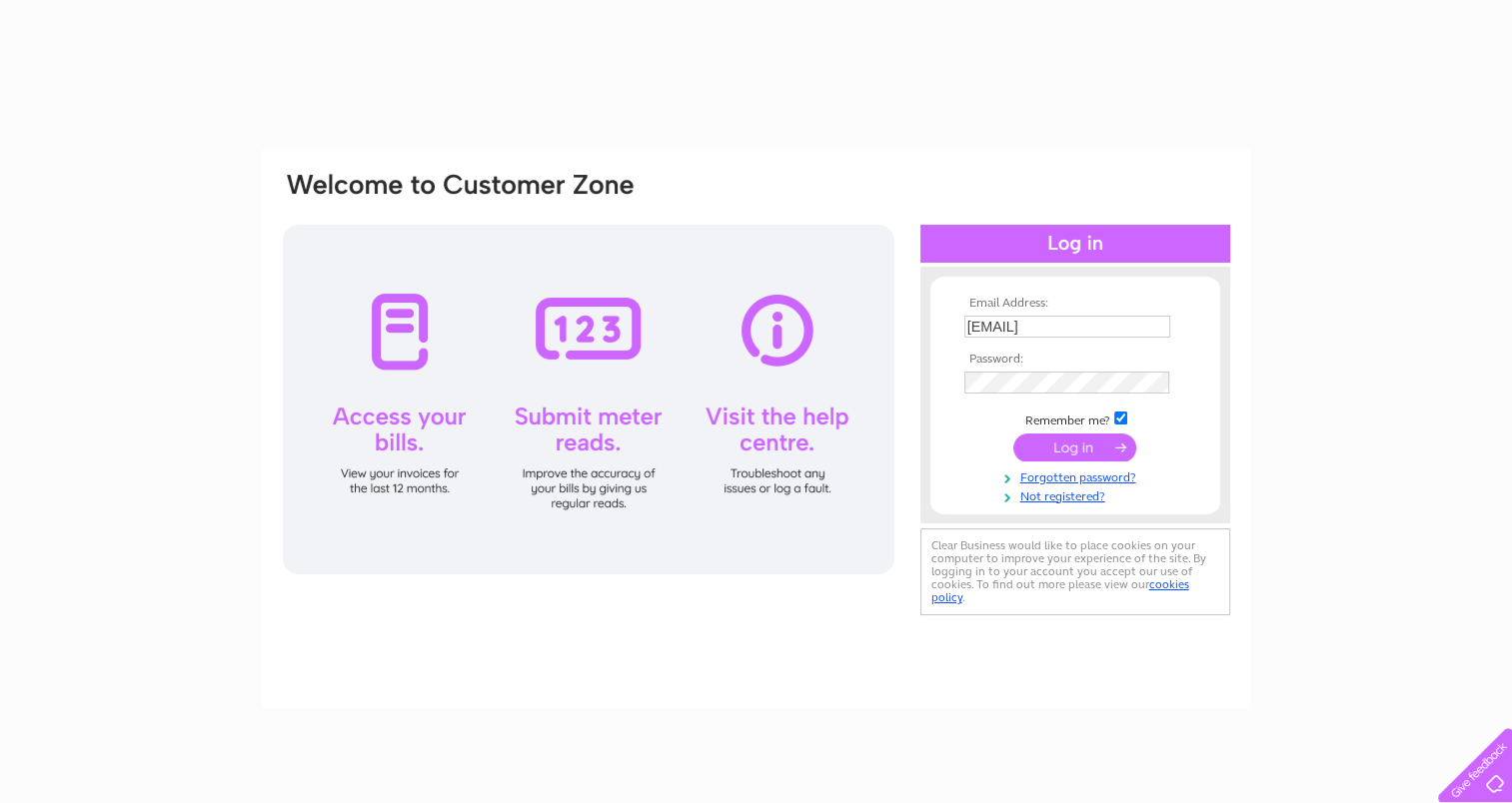 click at bounding box center [1074, 447] 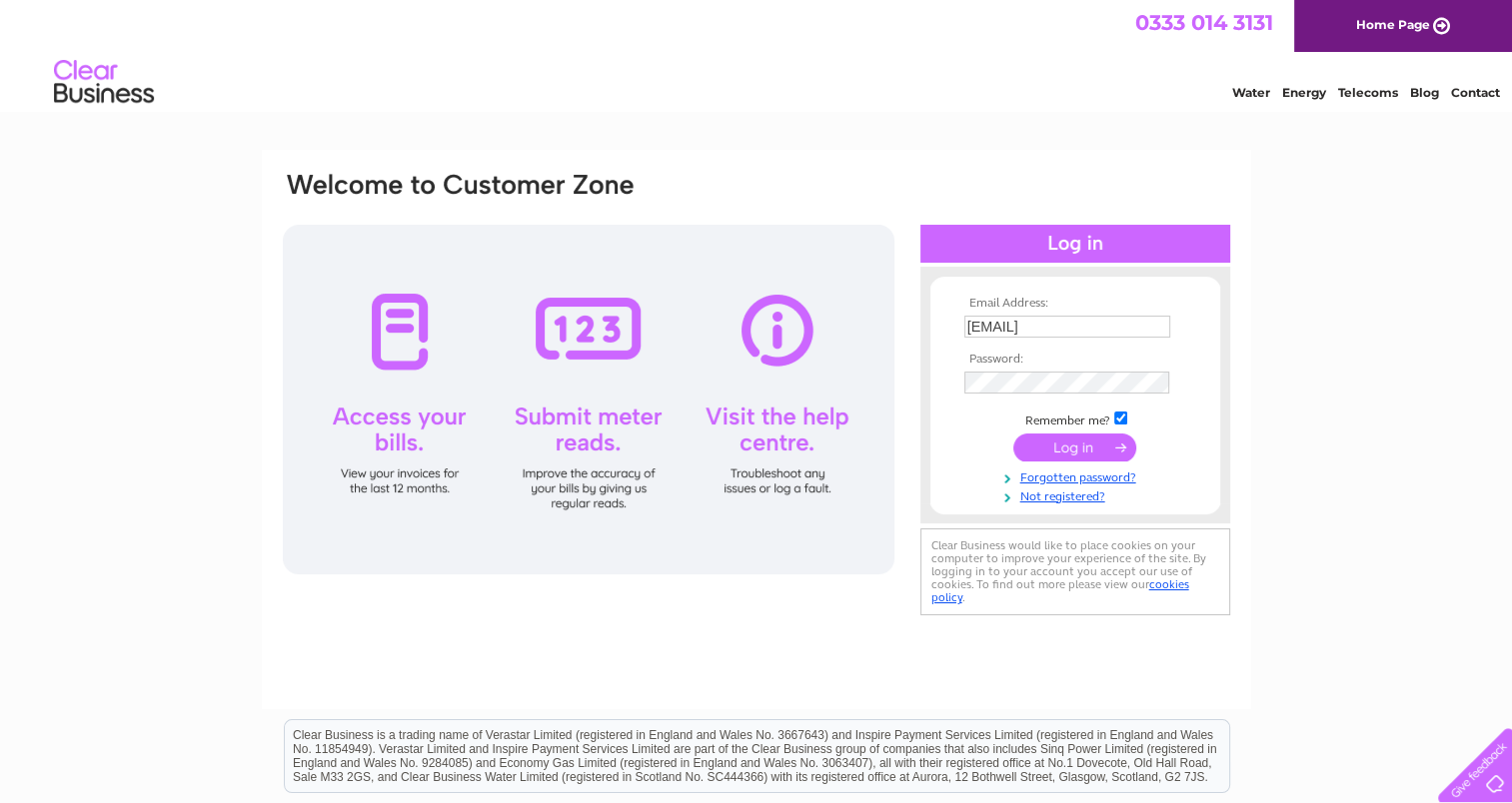scroll, scrollTop: 0, scrollLeft: 0, axis: both 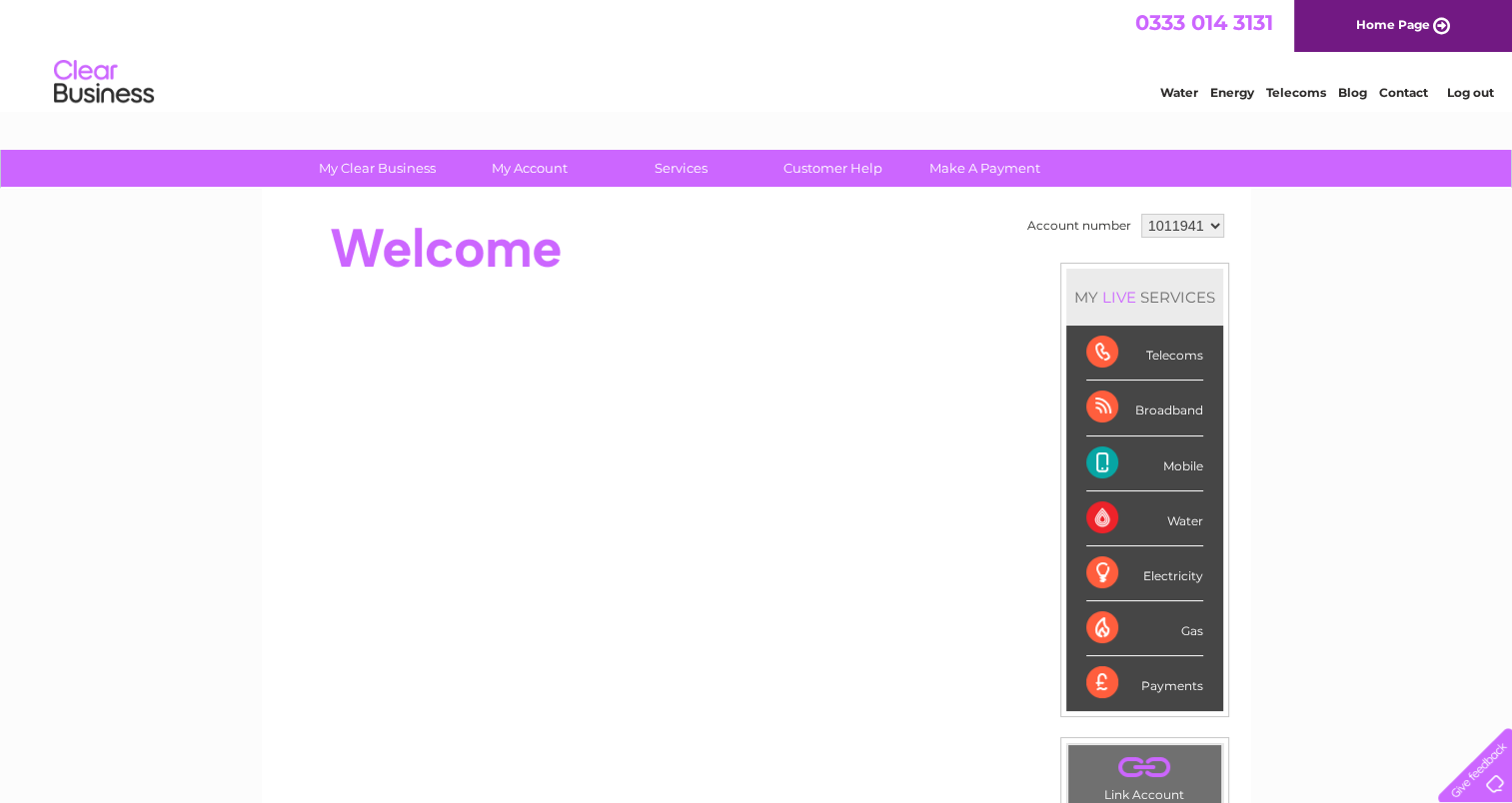 click on "Broadband" at bounding box center [1144, 407] 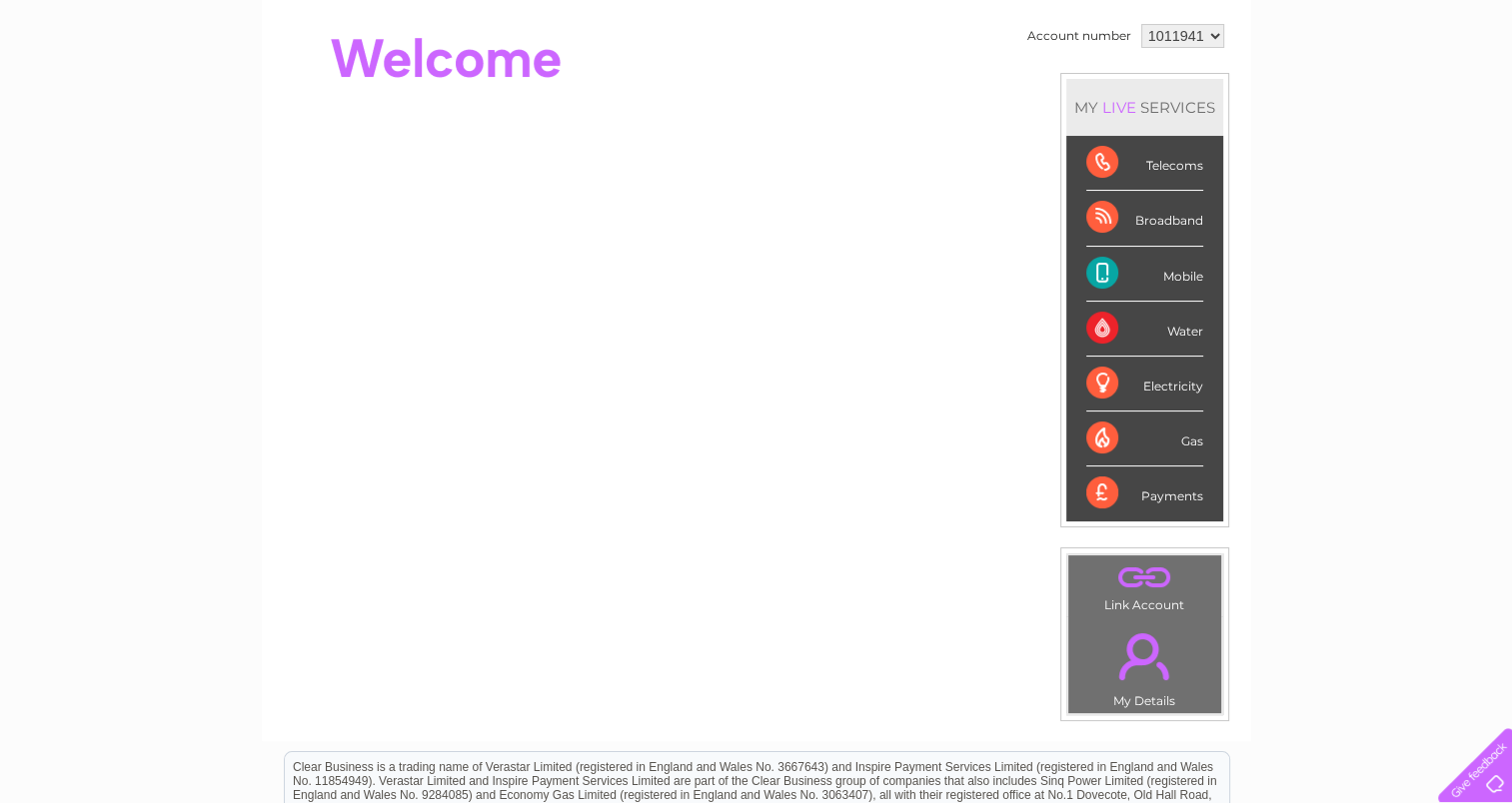 click on "Broadband" at bounding box center (1144, 218) 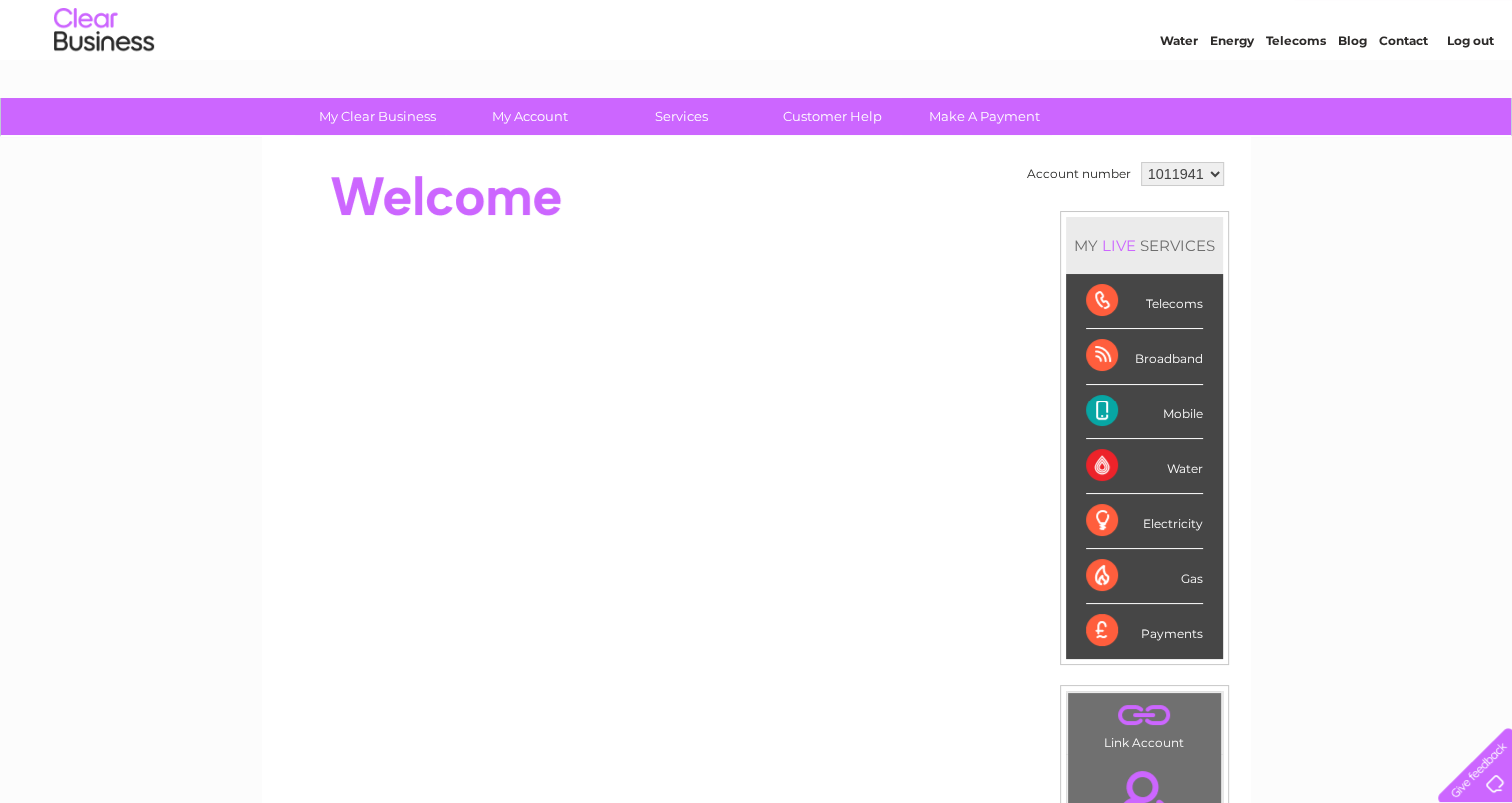 scroll, scrollTop: 0, scrollLeft: 0, axis: both 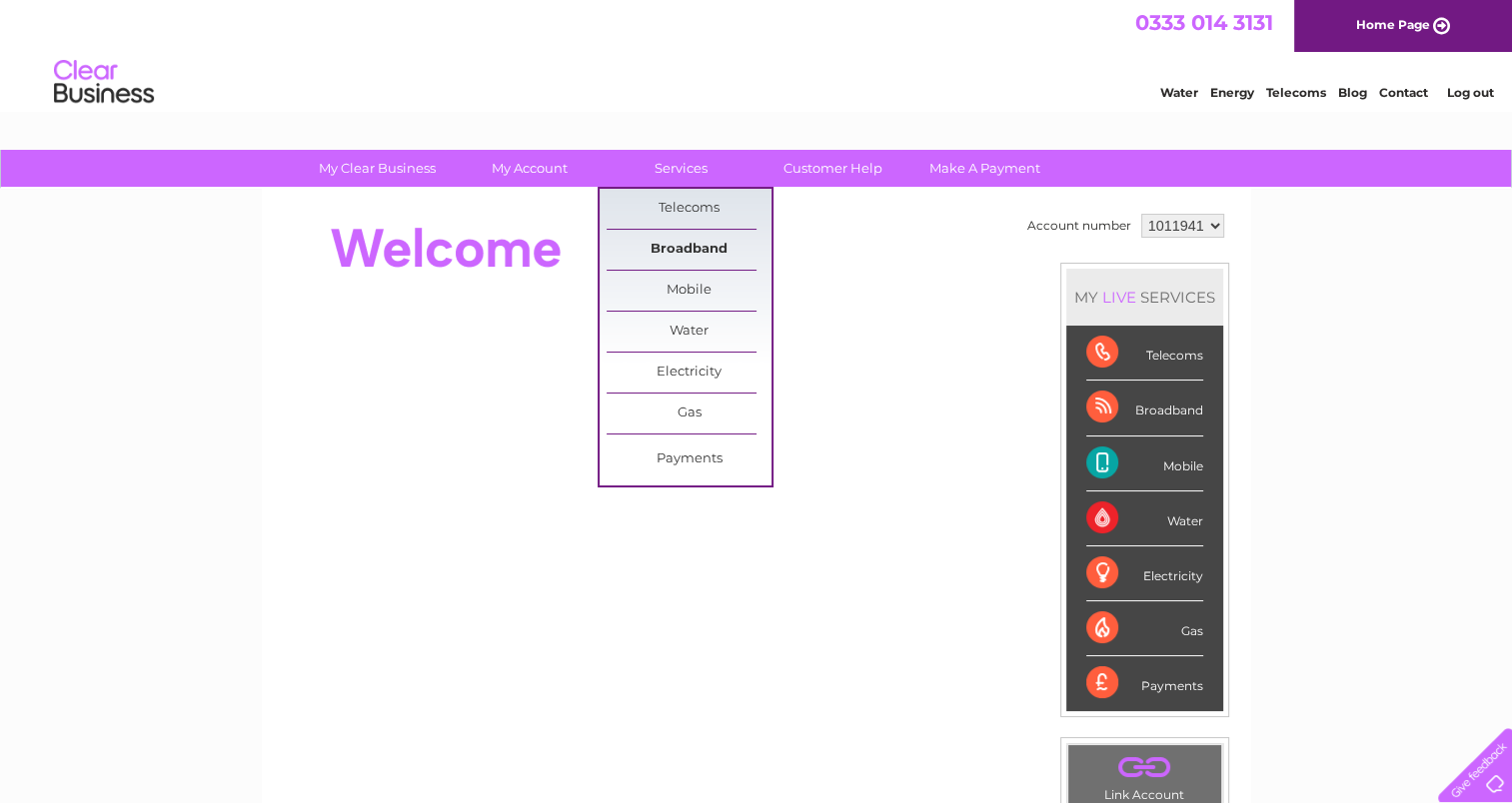 click on "Broadband" at bounding box center (689, 250) 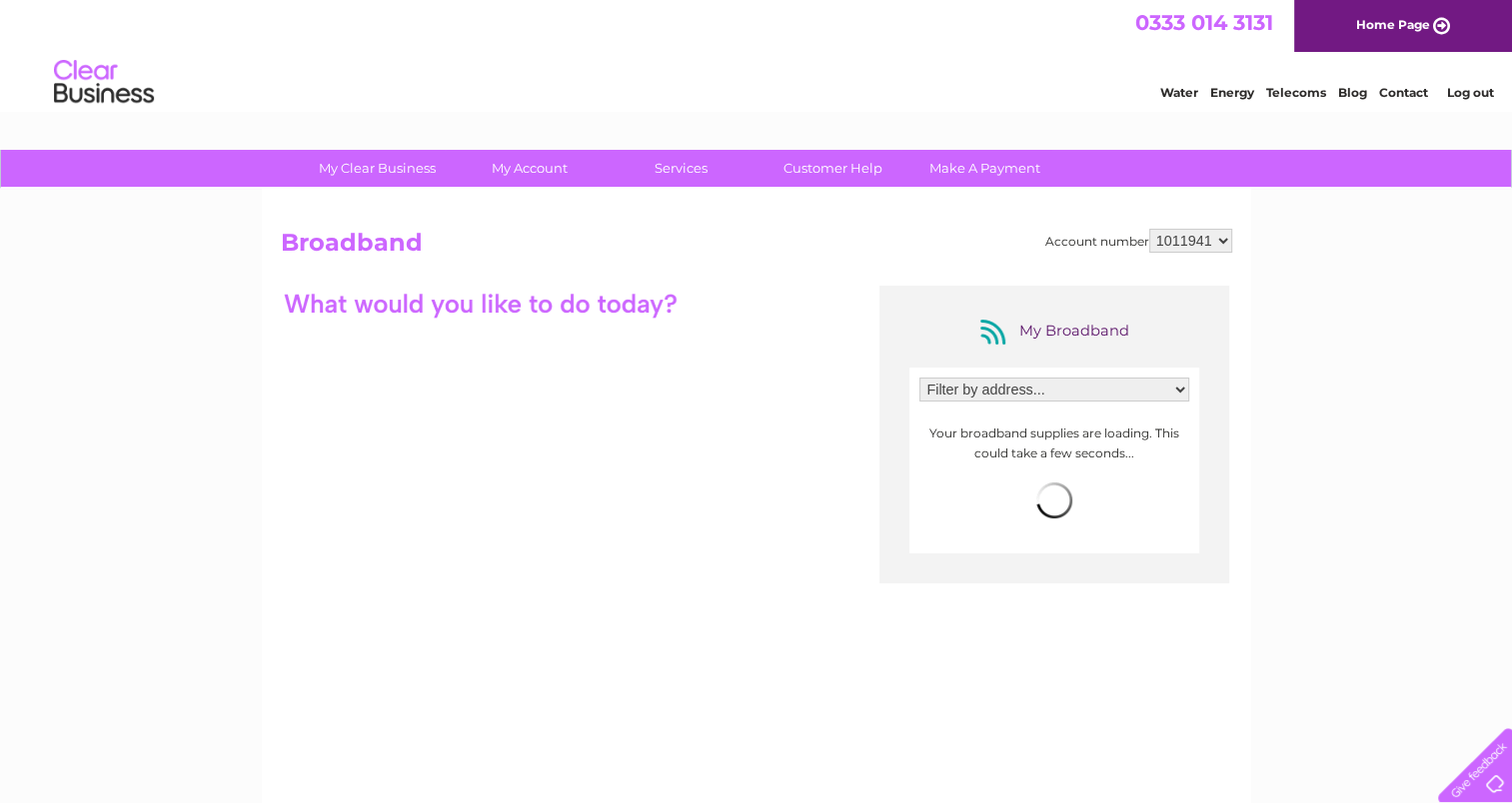 scroll, scrollTop: 0, scrollLeft: 0, axis: both 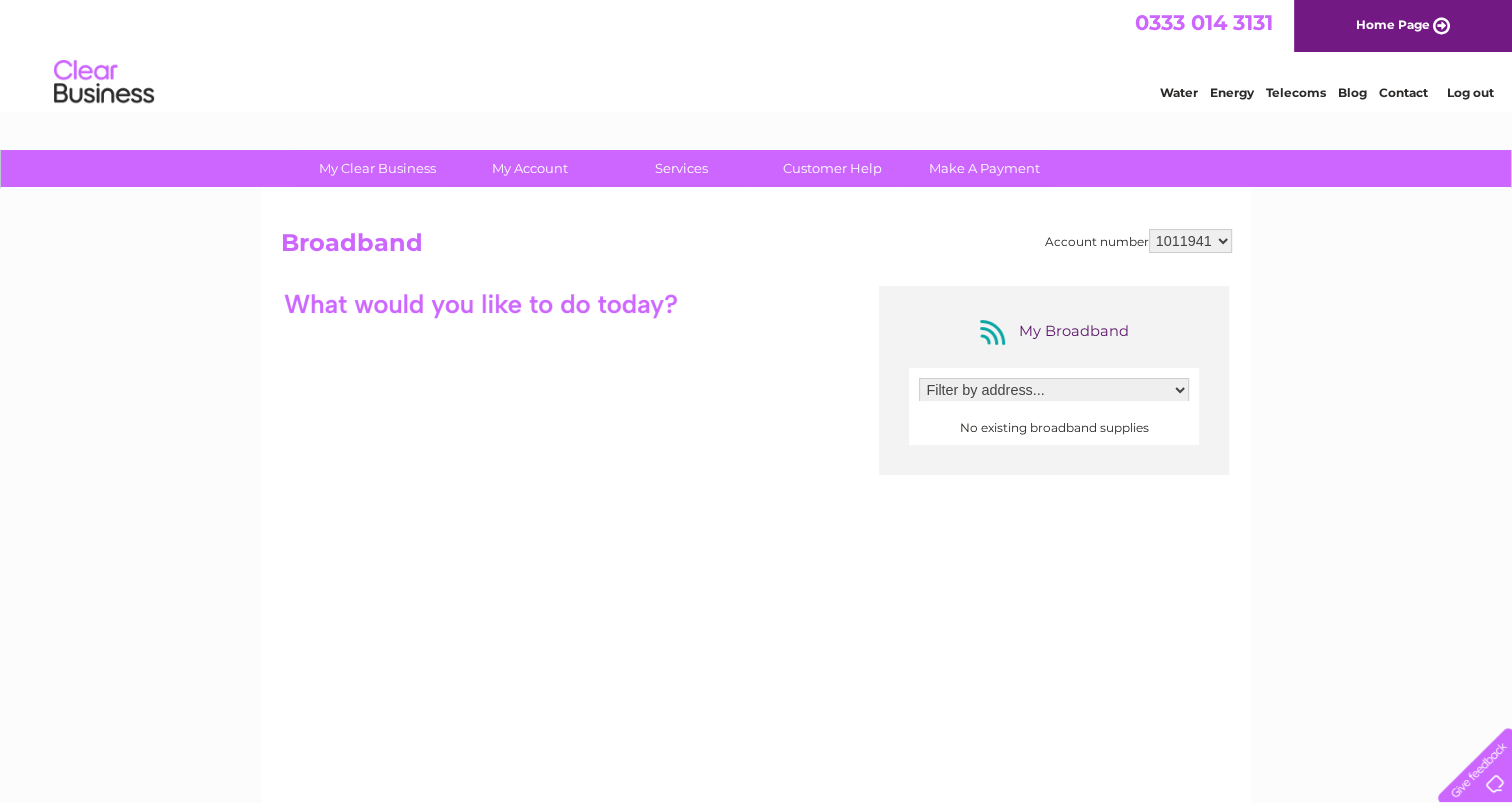 drag, startPoint x: 0, startPoint y: 0, endPoint x: 1265, endPoint y: 292, distance: 1298.2638 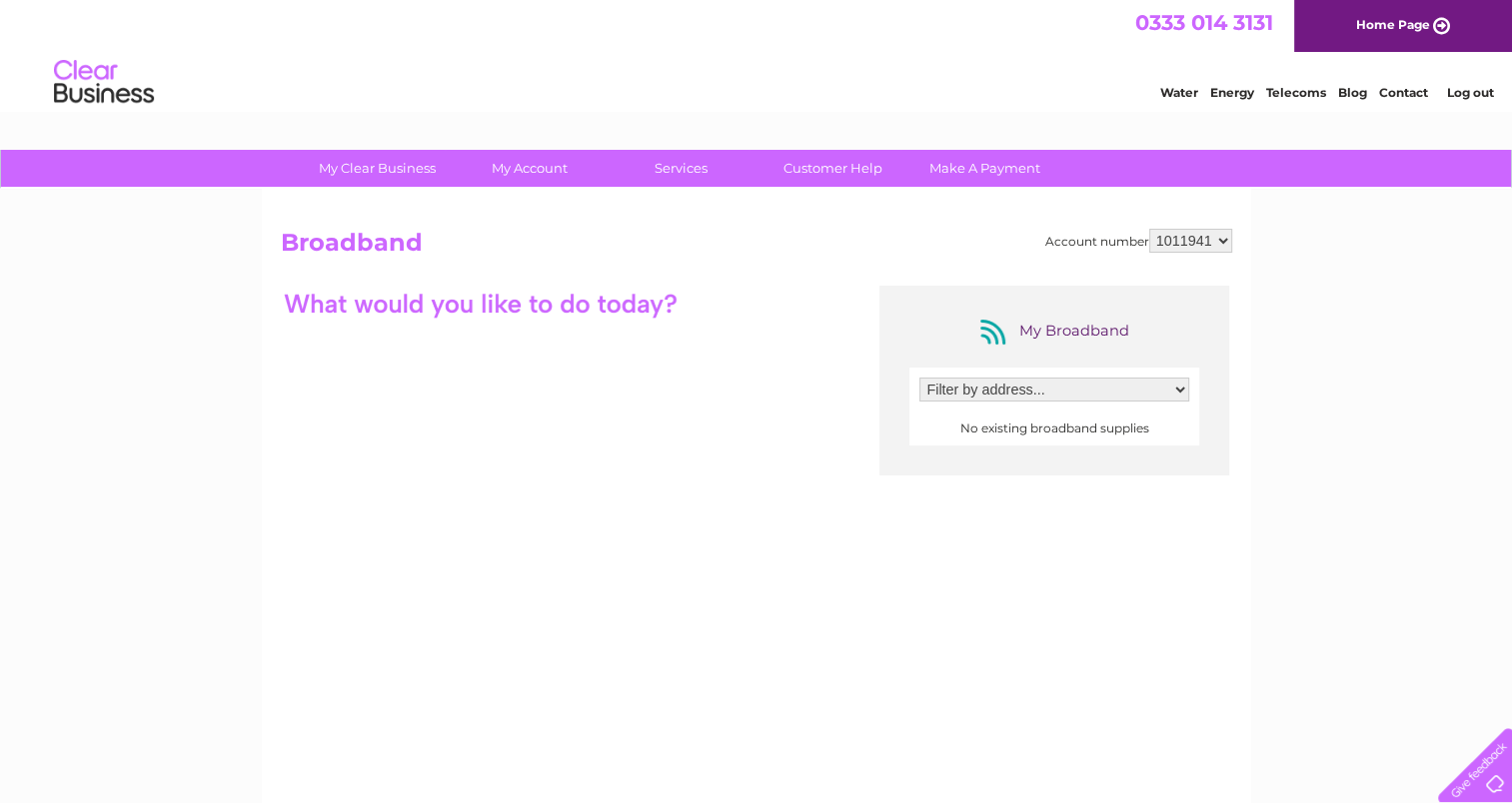 click on "Filter by address..." at bounding box center (1054, 390) 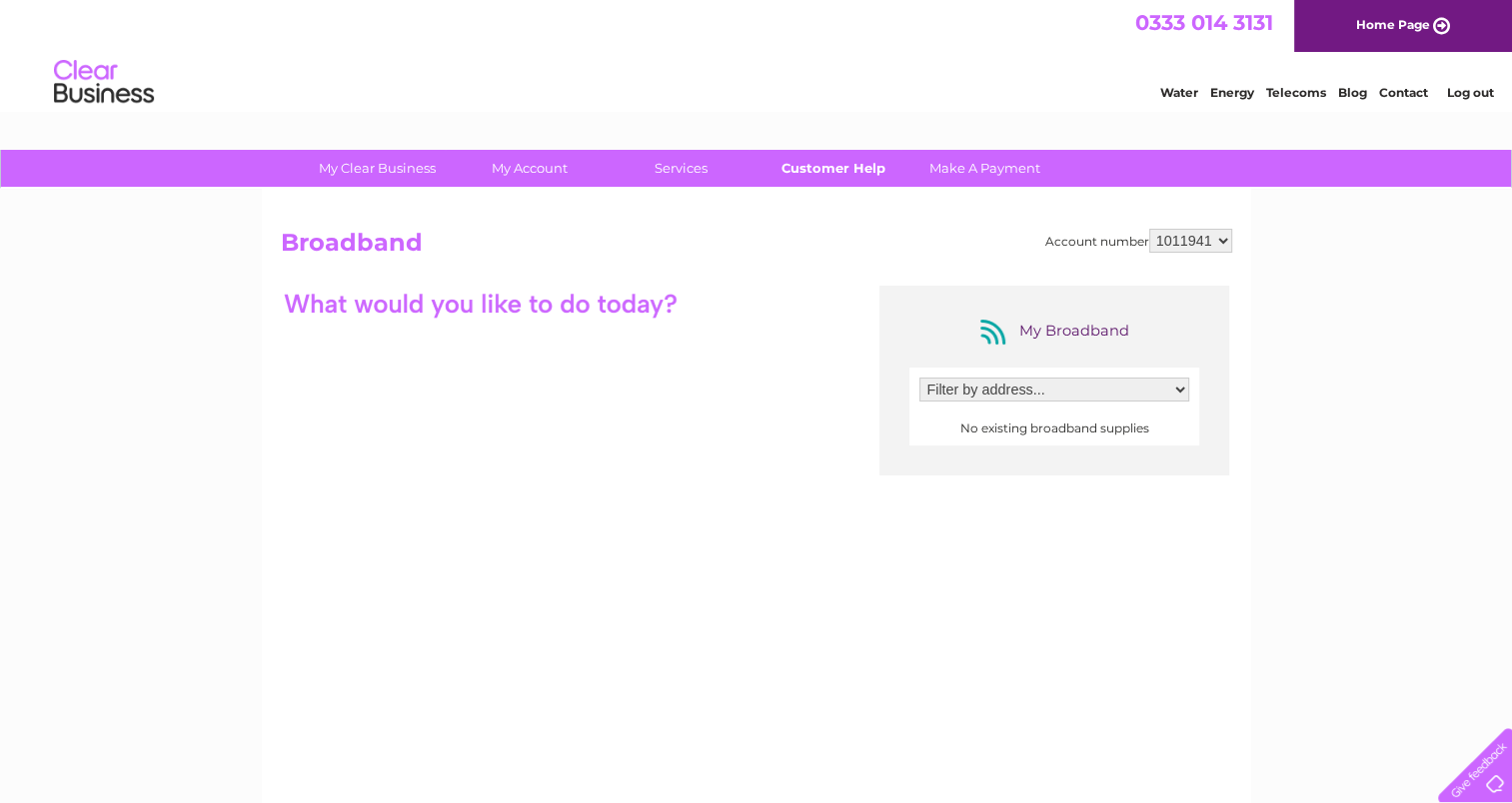 click on "Customer Help" at bounding box center (832, 168) 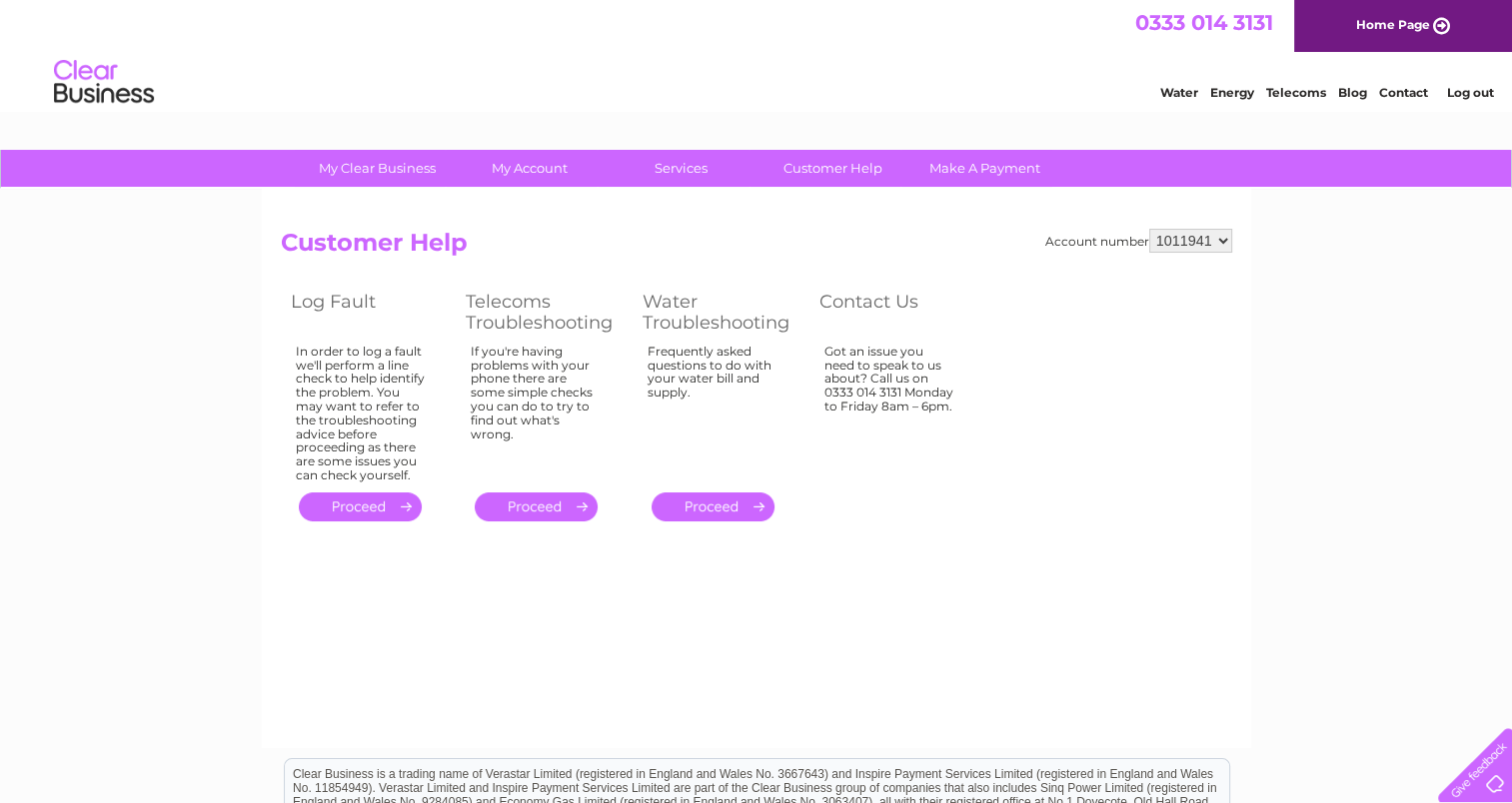 scroll, scrollTop: 0, scrollLeft: 0, axis: both 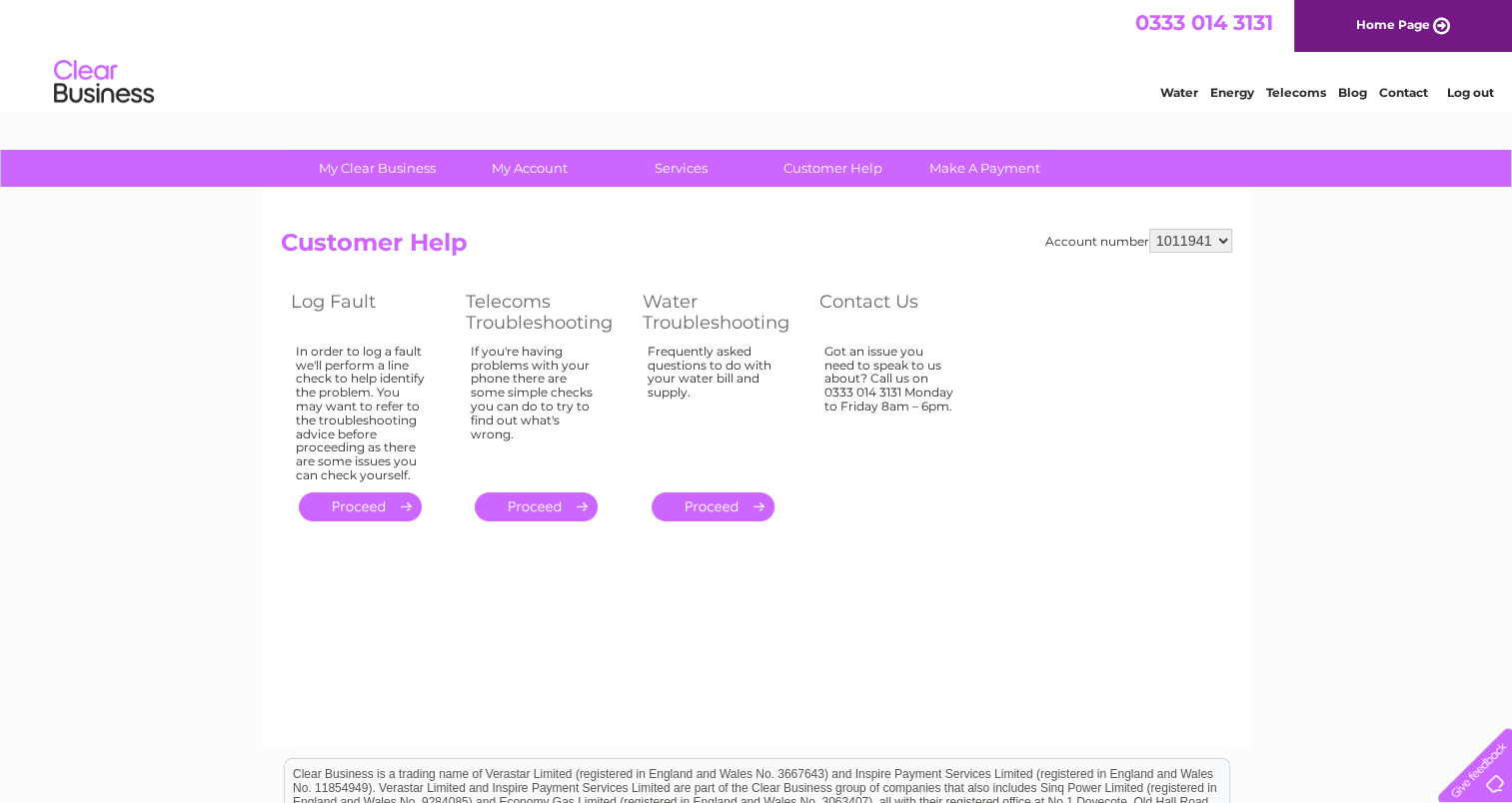 click on "." at bounding box center (360, 506) 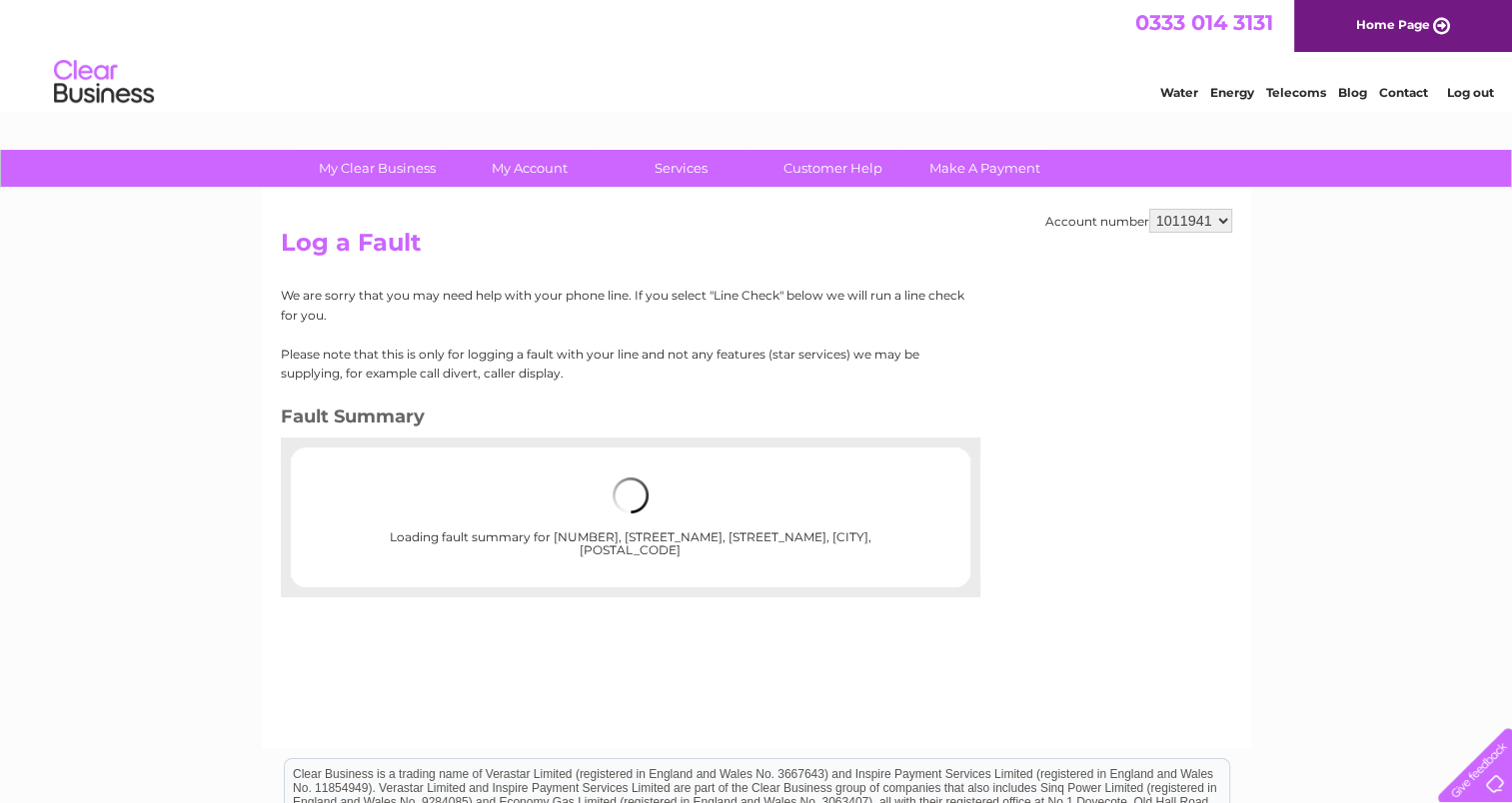 scroll, scrollTop: 0, scrollLeft: 0, axis: both 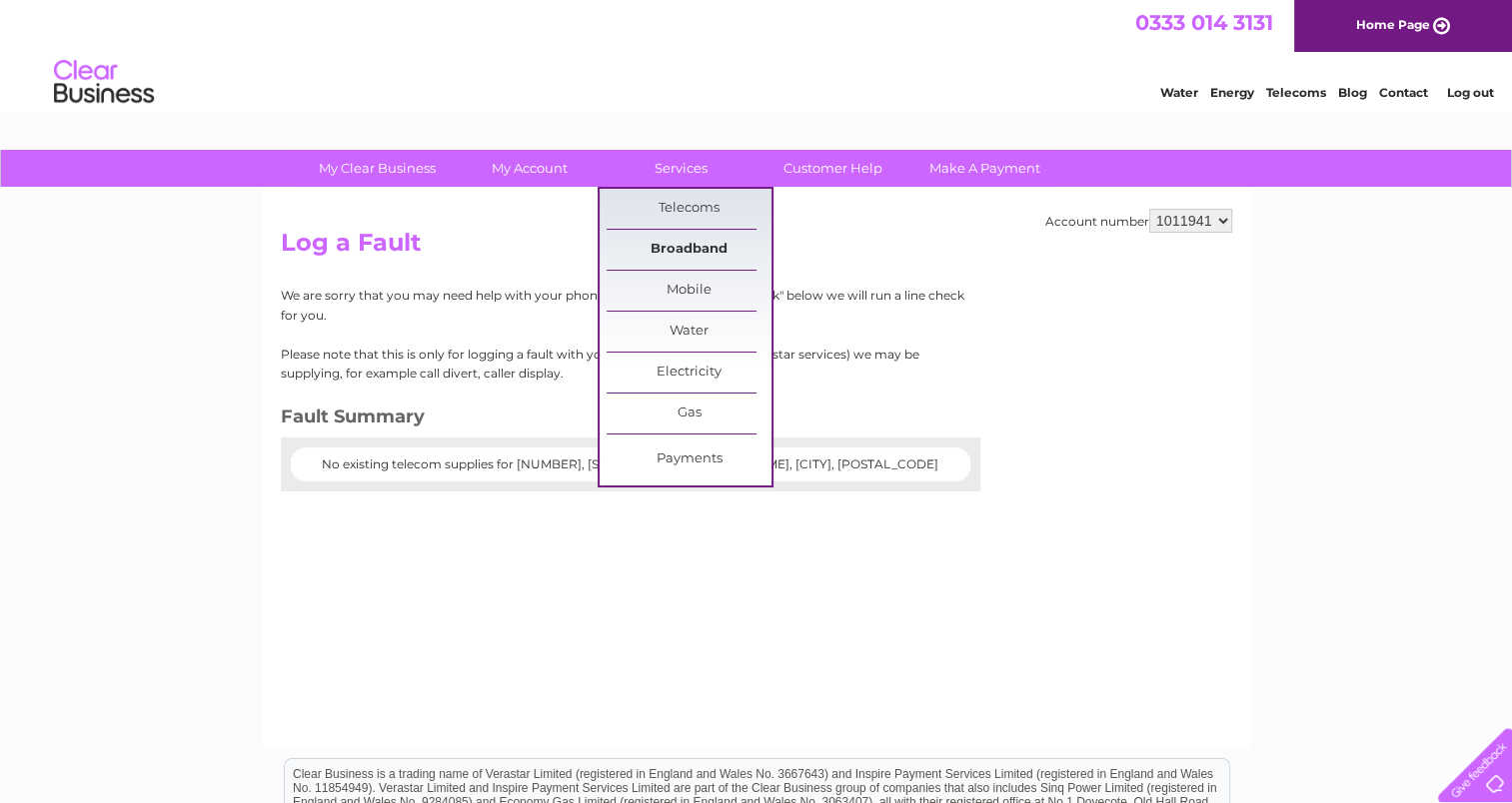 click on "Broadband" at bounding box center (689, 250) 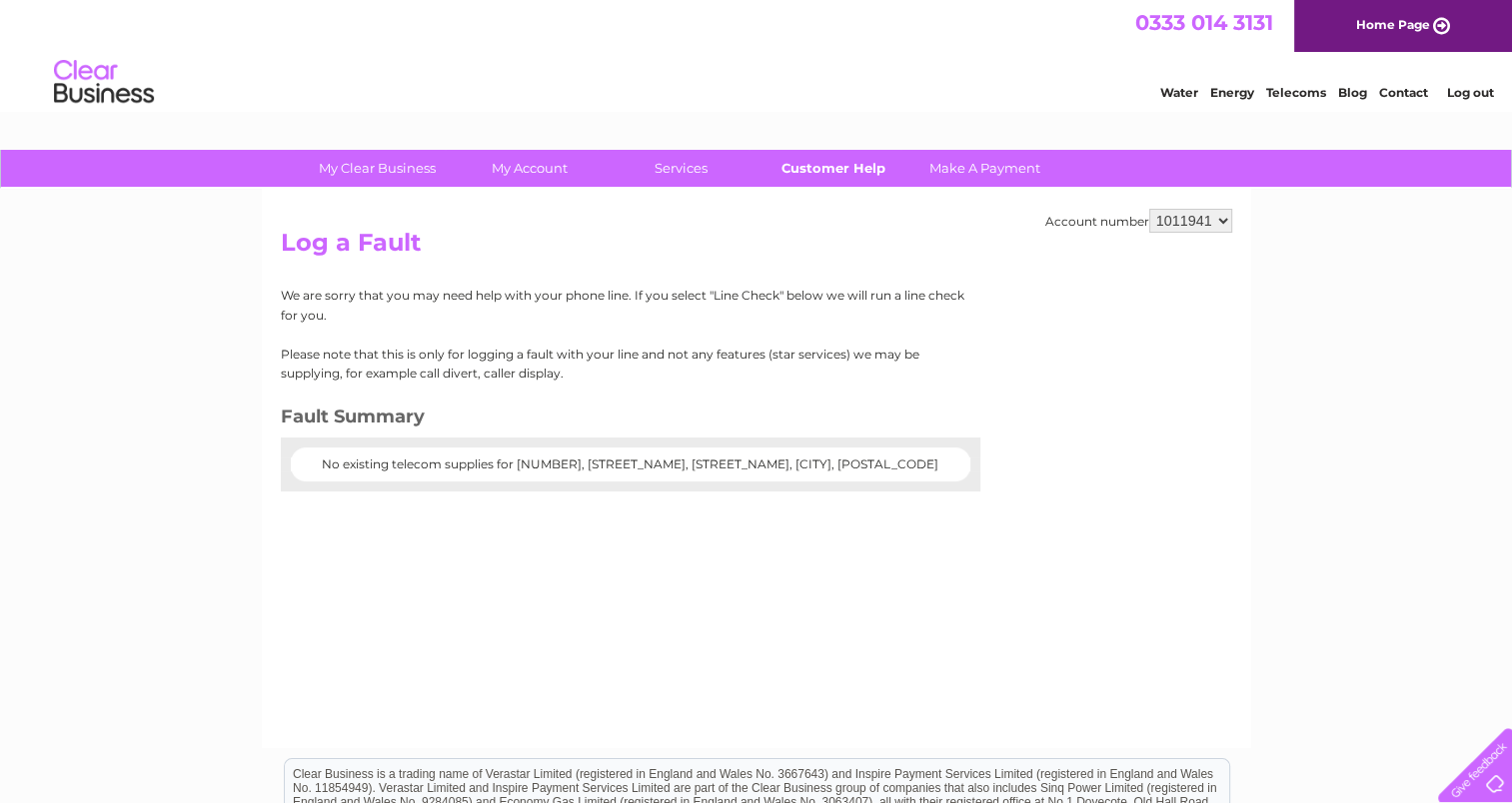 click on "Customer Help" at bounding box center [832, 168] 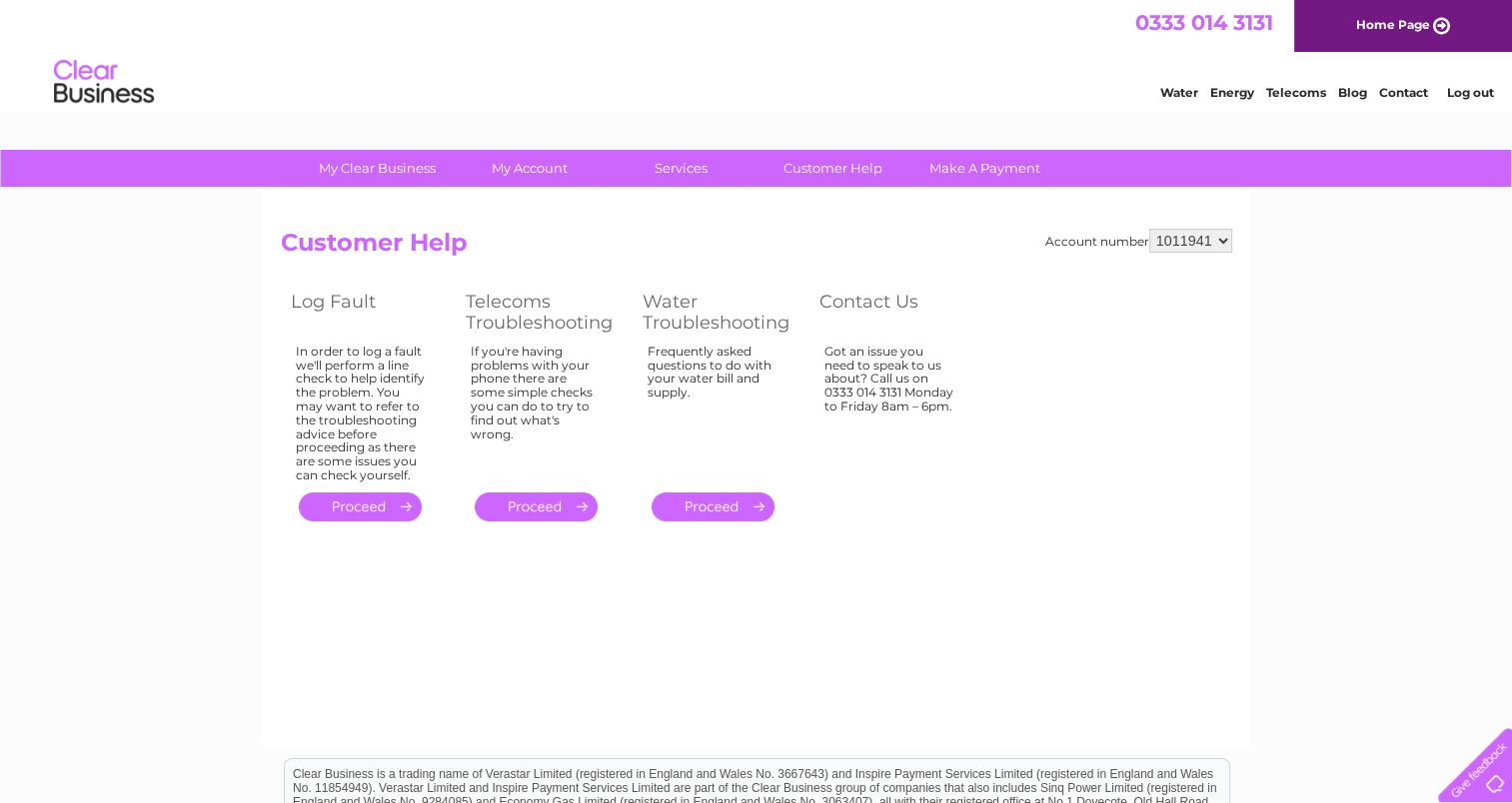 scroll, scrollTop: 0, scrollLeft: 0, axis: both 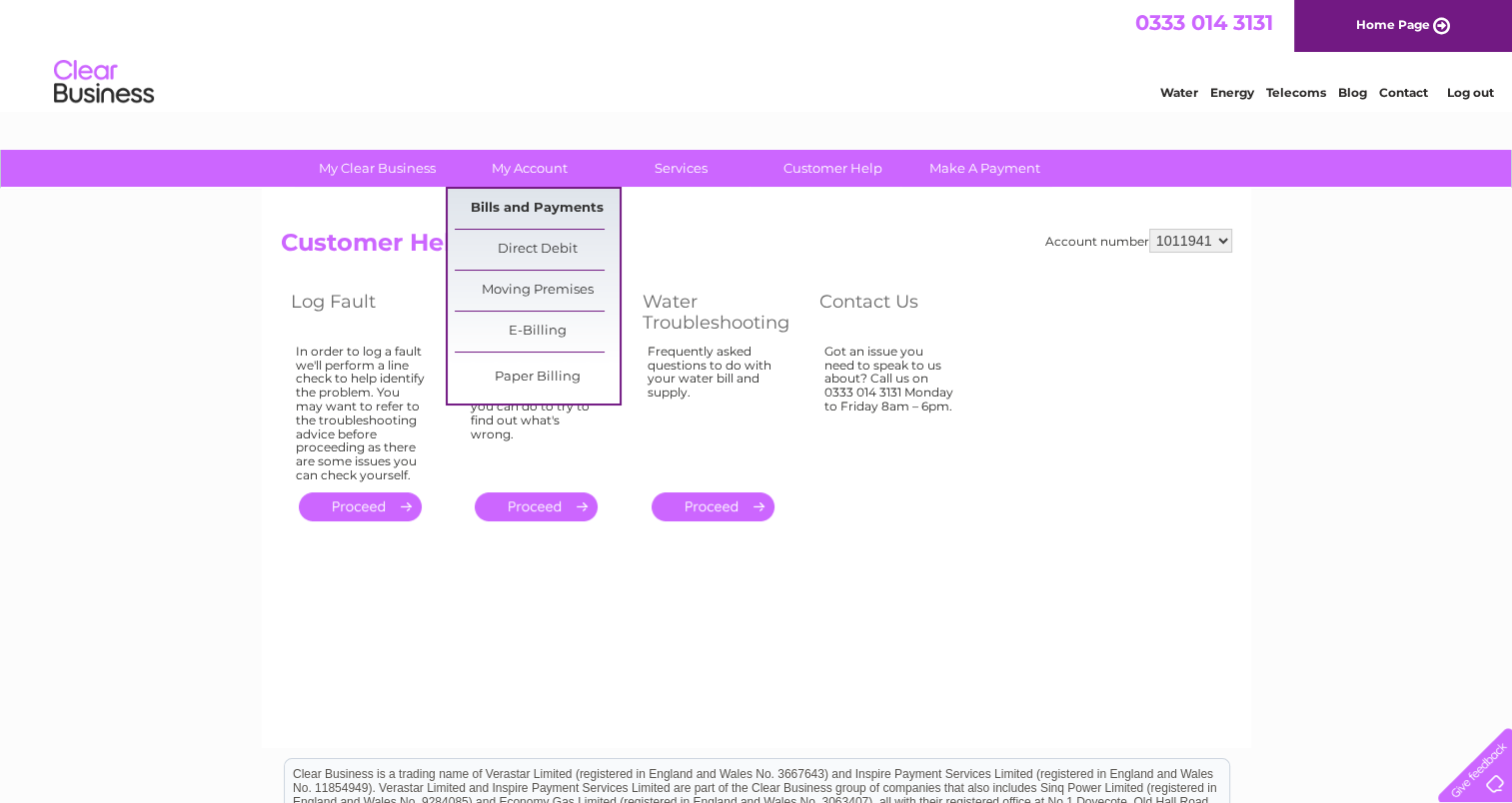 click on "Bills and Payments" at bounding box center (537, 209) 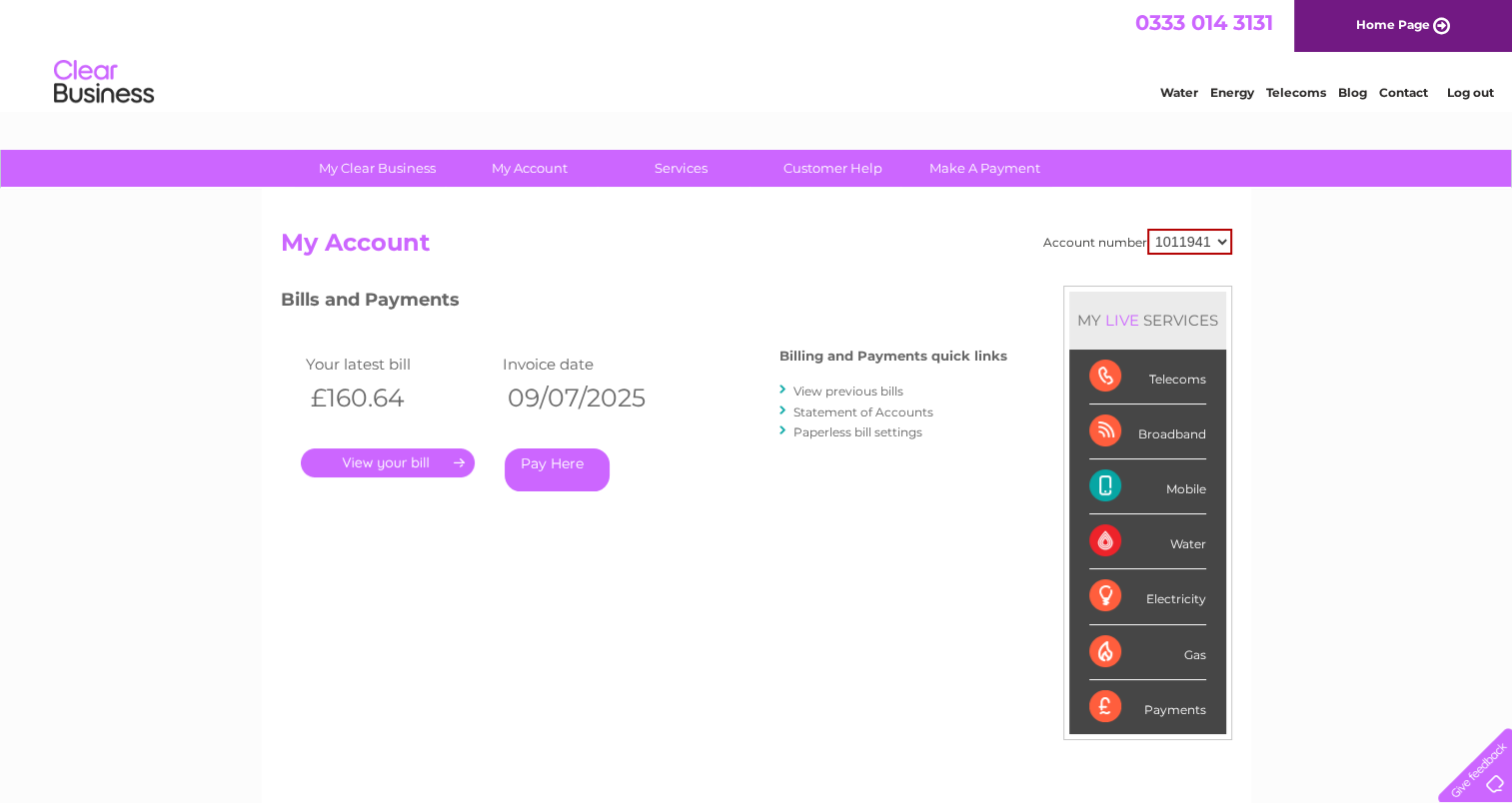 scroll, scrollTop: 0, scrollLeft: 0, axis: both 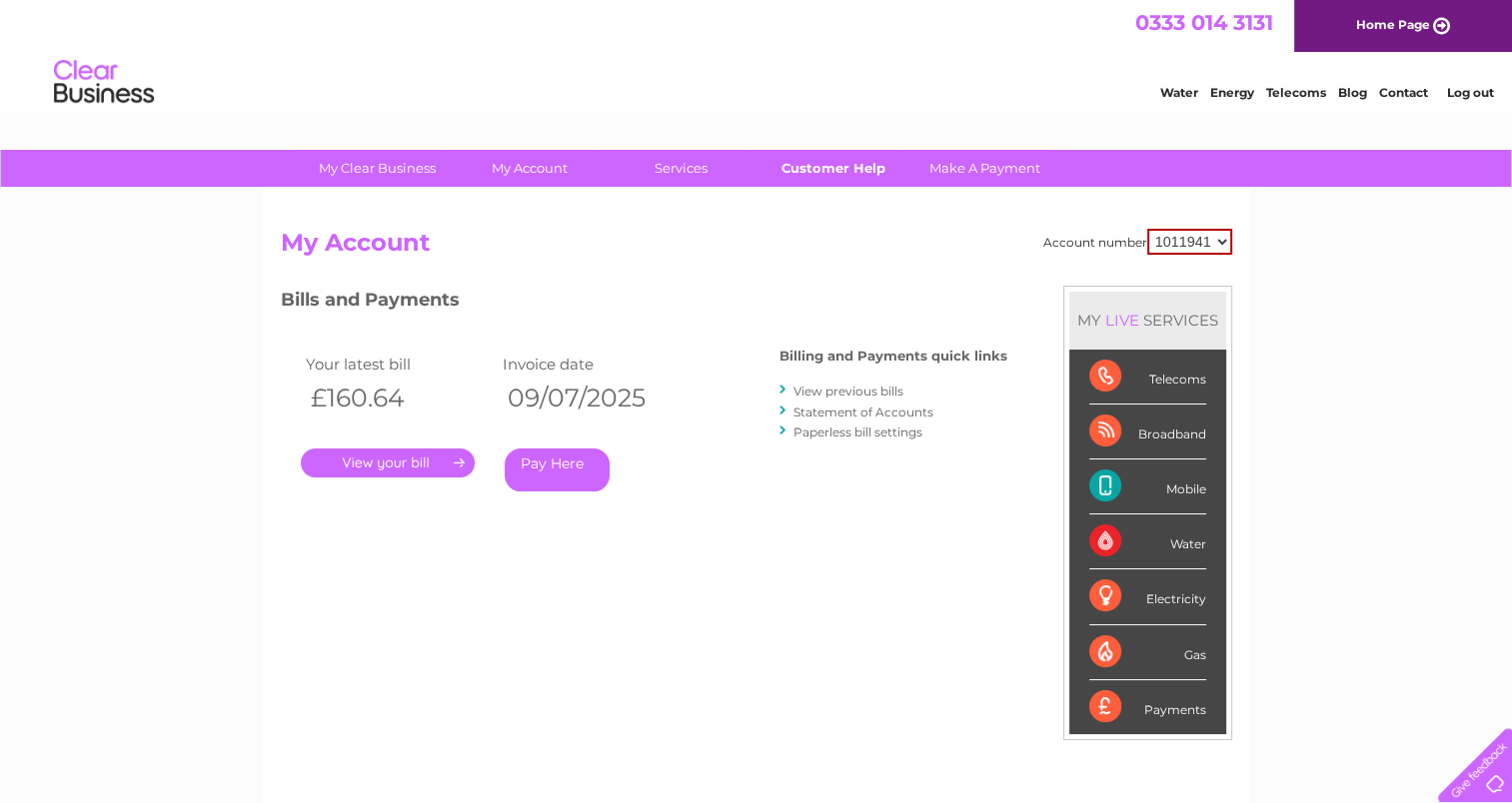 click on "Customer Help" at bounding box center [832, 168] 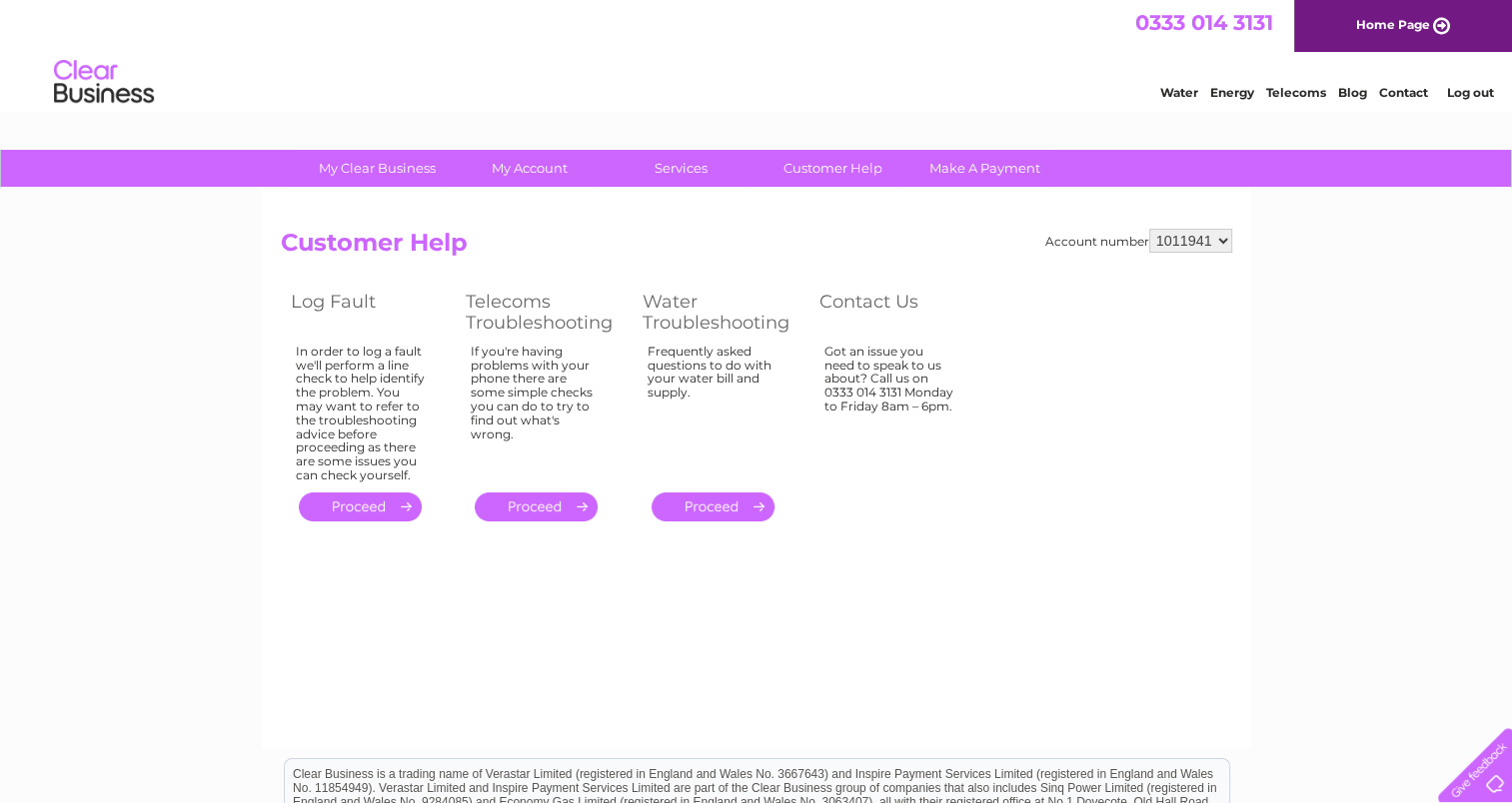scroll, scrollTop: 0, scrollLeft: 0, axis: both 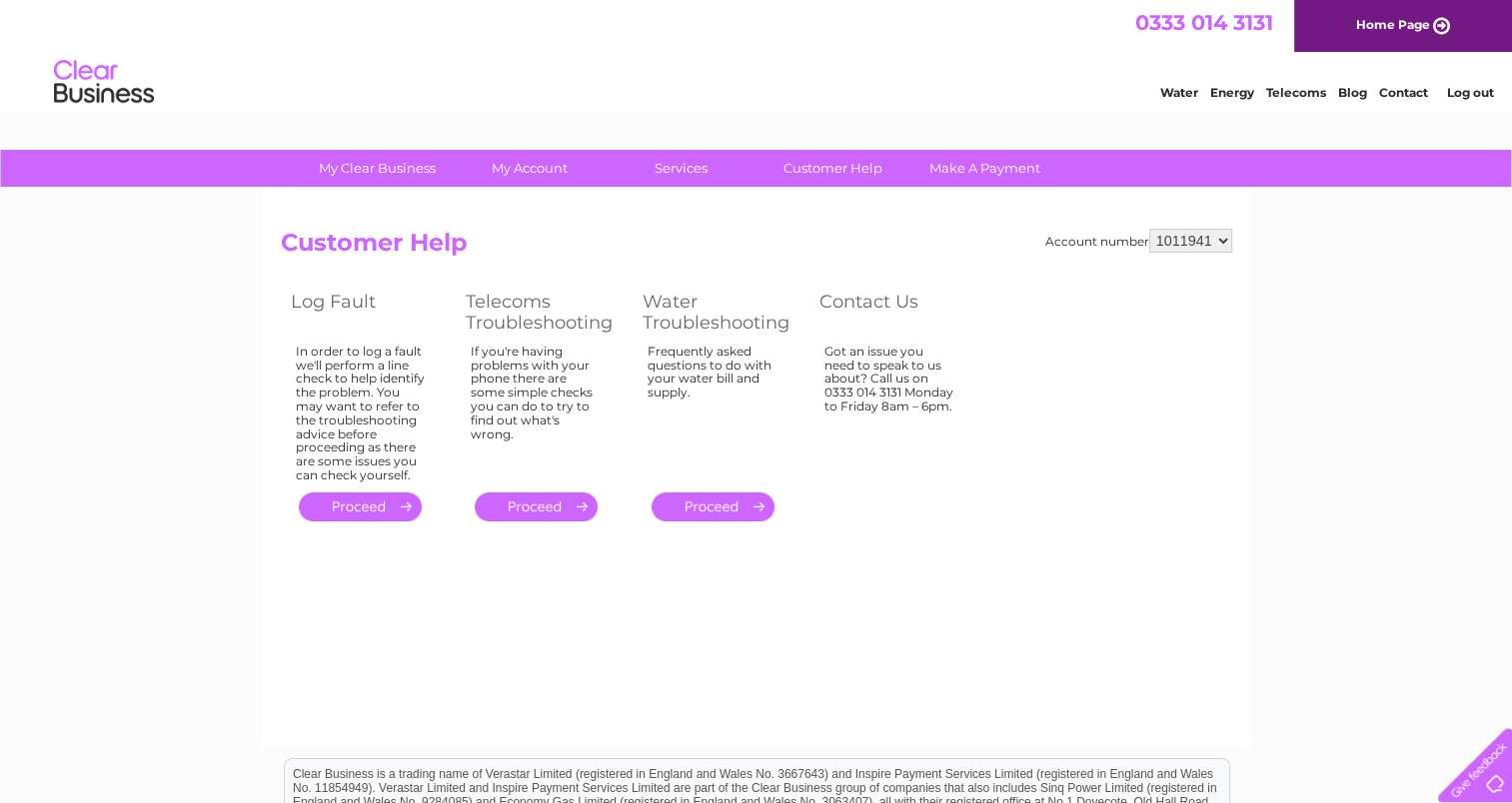 click on "." at bounding box center (360, 506) 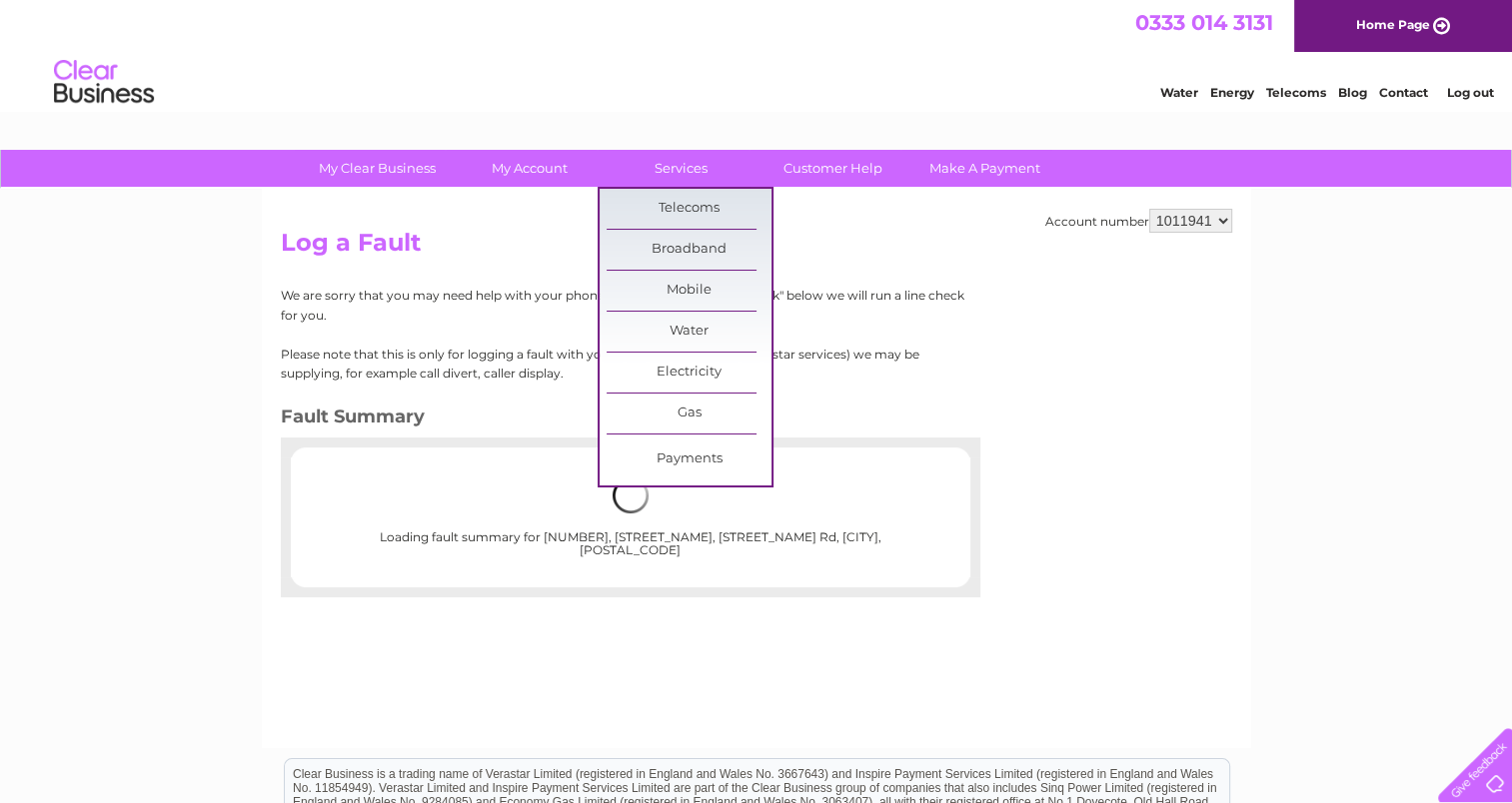 scroll, scrollTop: 0, scrollLeft: 0, axis: both 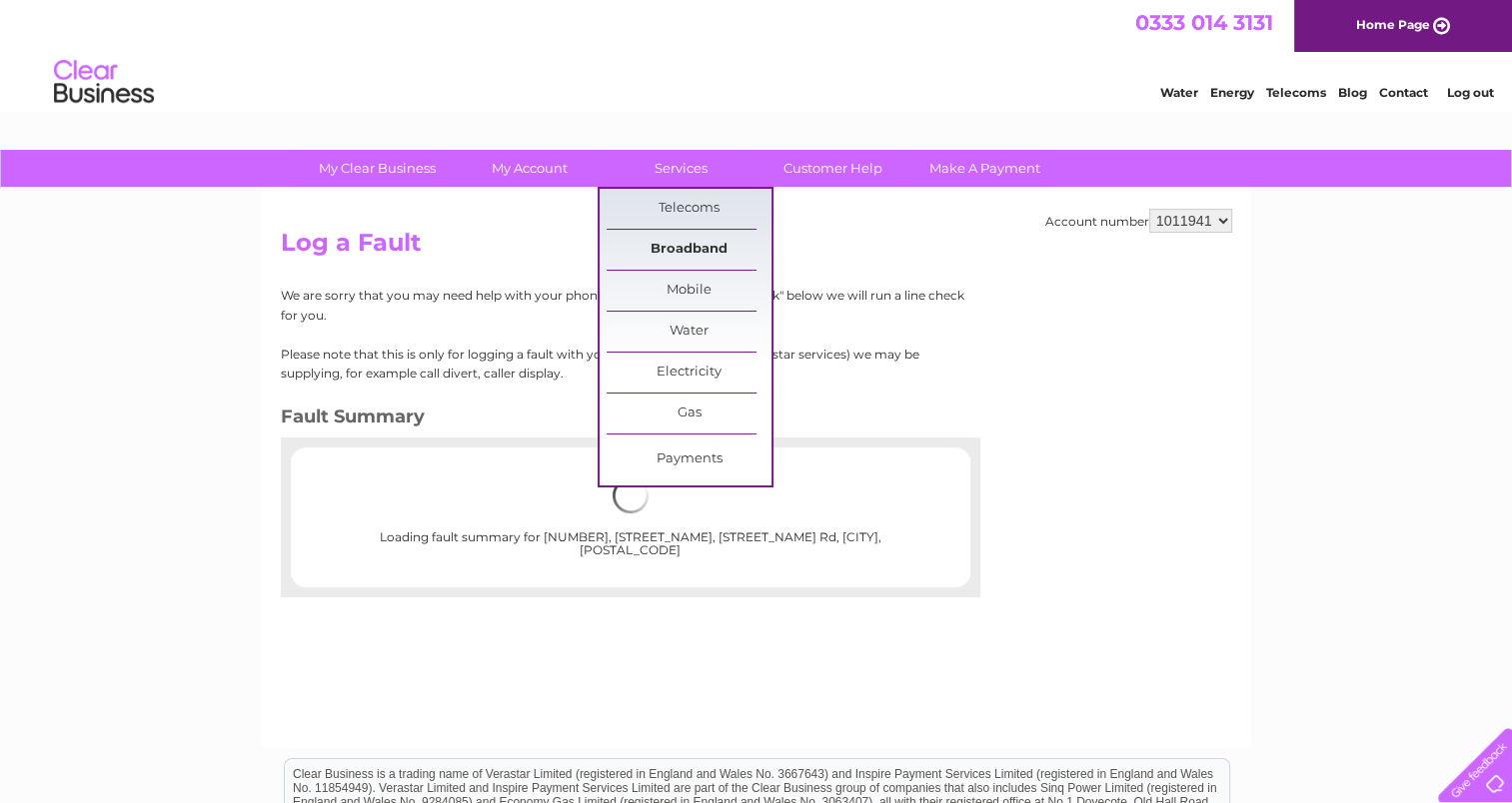 click on "Broadband" at bounding box center [689, 250] 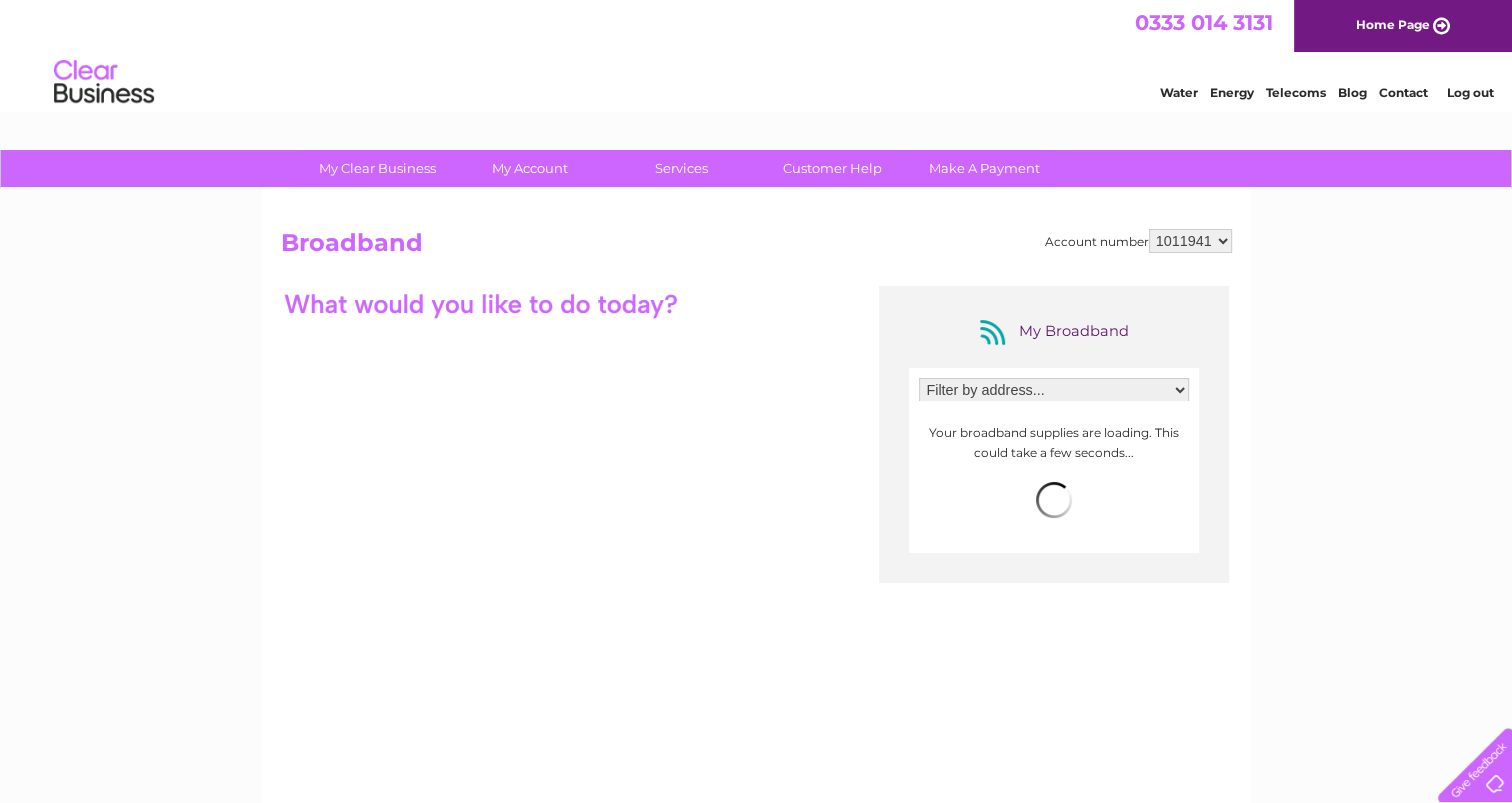 scroll, scrollTop: 0, scrollLeft: 0, axis: both 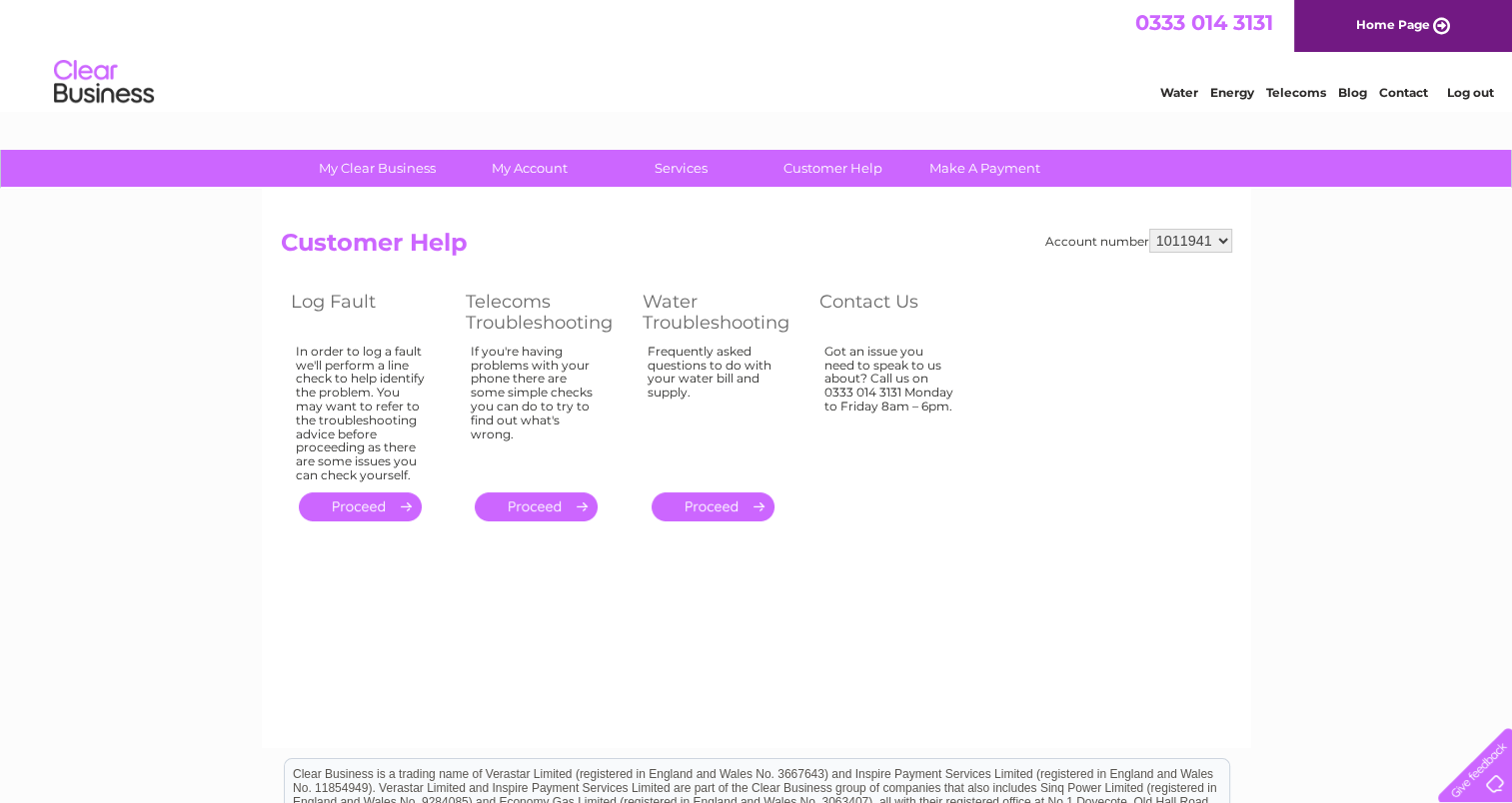 click on "My Clear Business
Login Details
My Details
My Preferences
Link Account
My Account
Bills and Payments
Direct Debit     E-Billing" at bounding box center [756, 169] 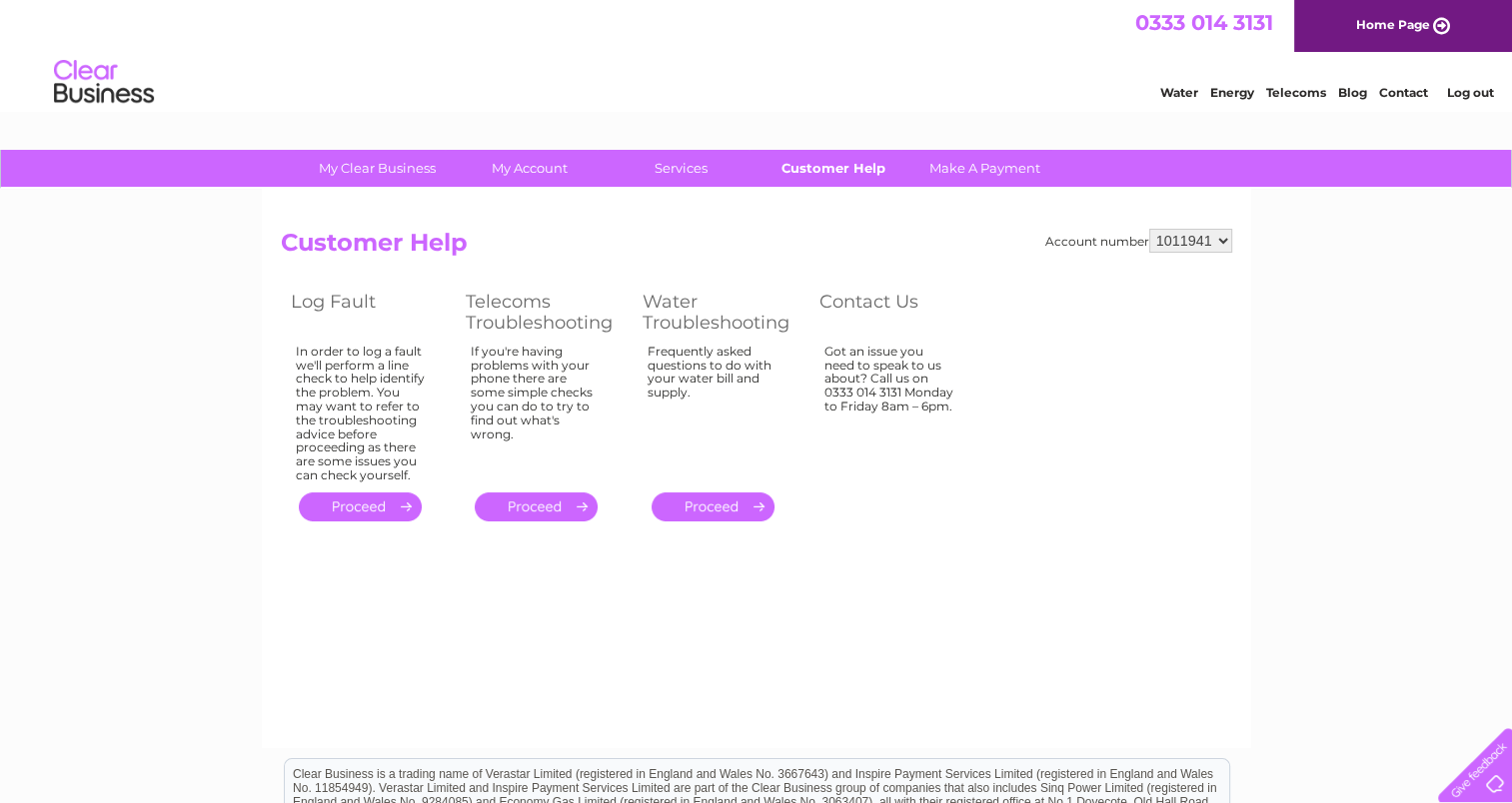 click on "Customer Help" at bounding box center [832, 168] 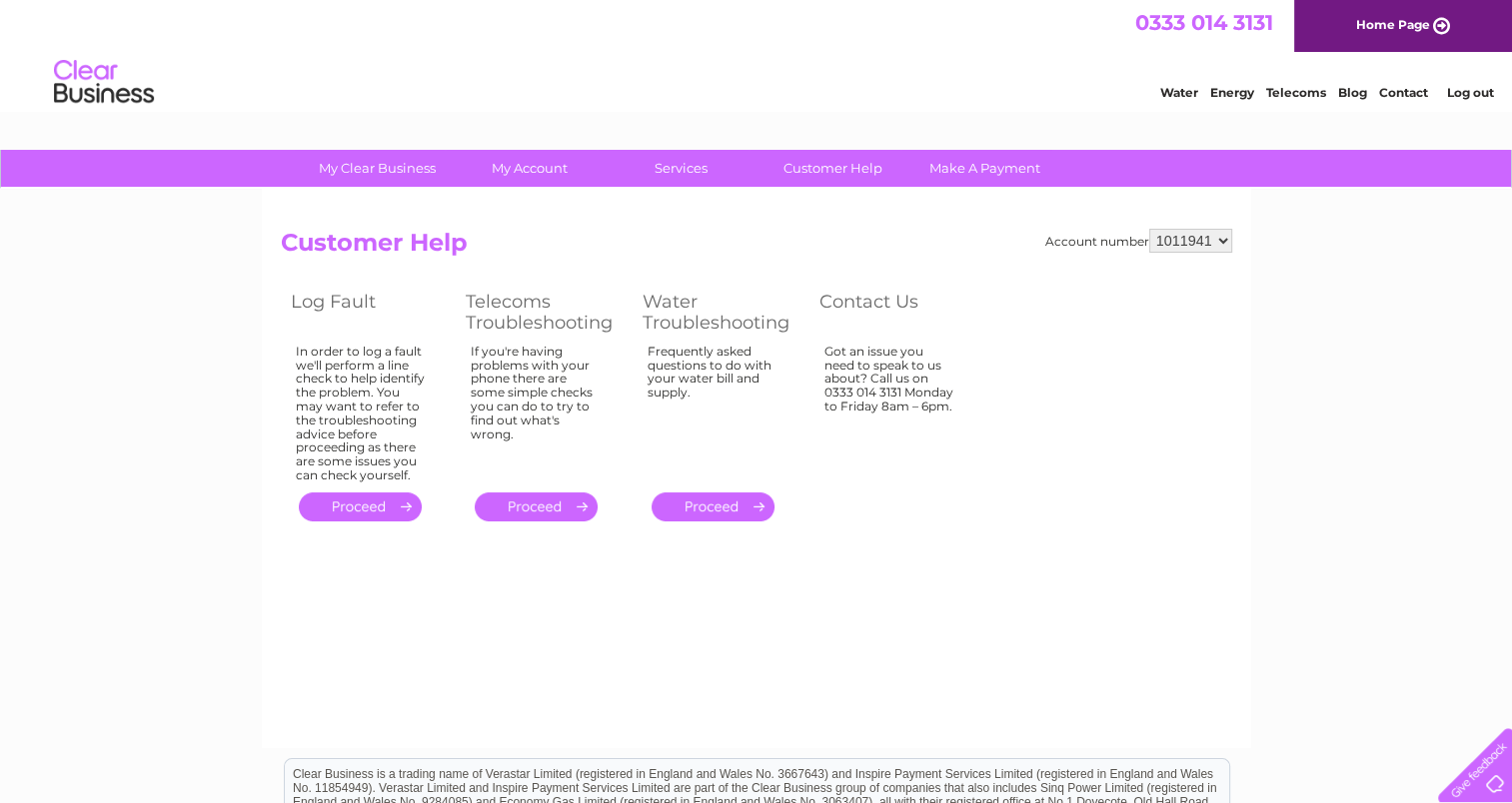scroll, scrollTop: 0, scrollLeft: 0, axis: both 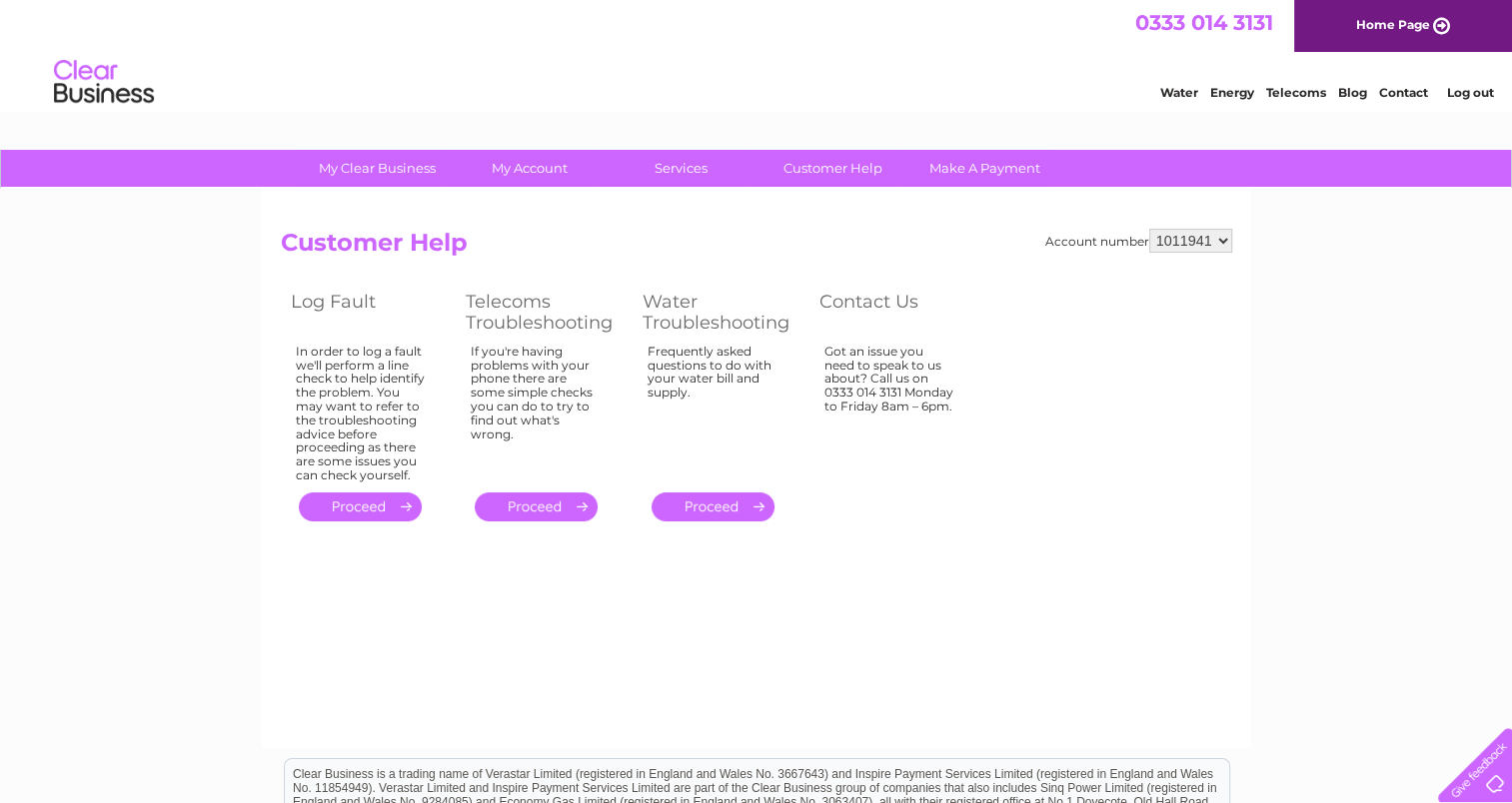 click on "Home Page" at bounding box center (1403, 26) 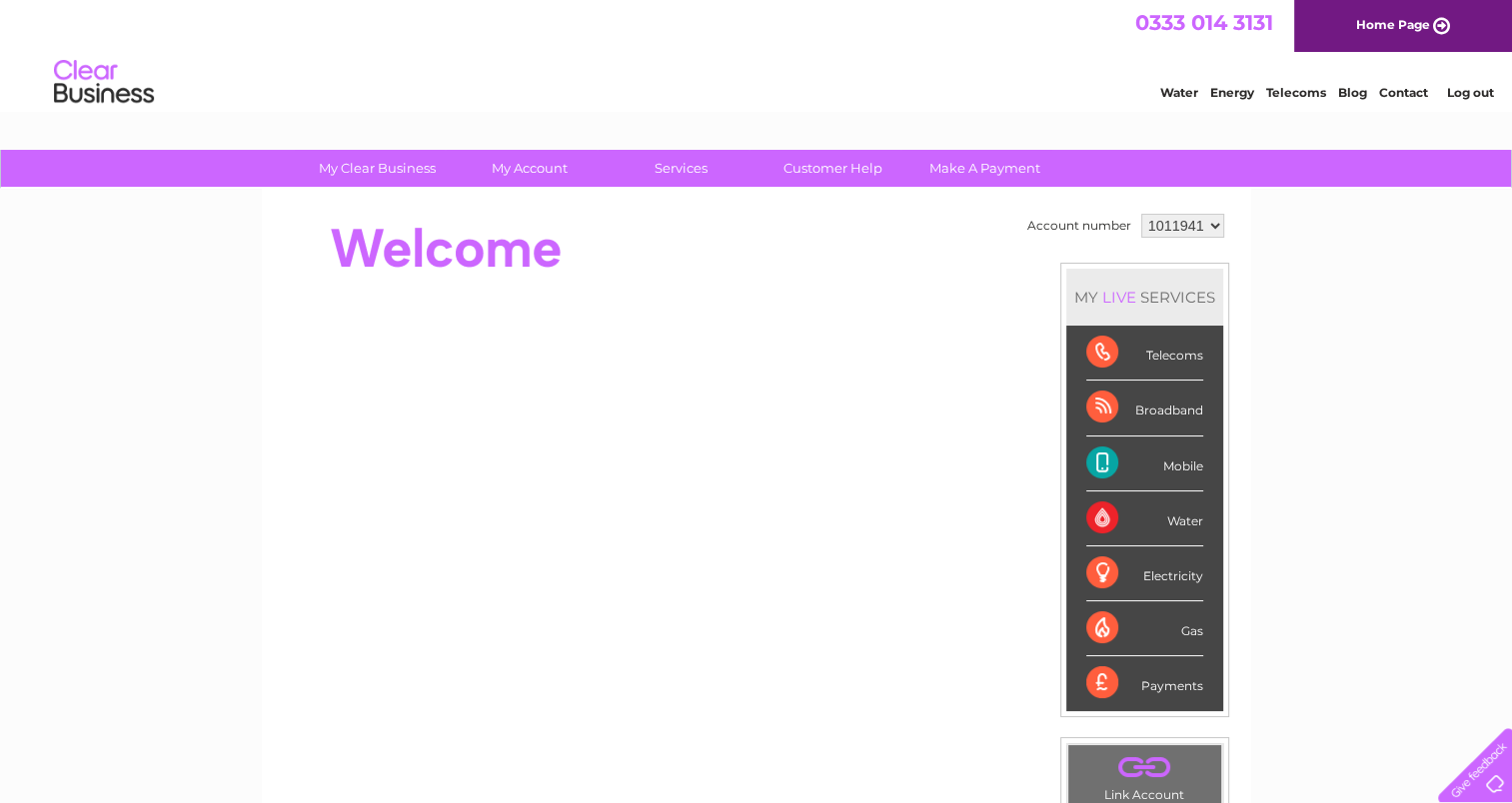 scroll, scrollTop: 0, scrollLeft: 0, axis: both 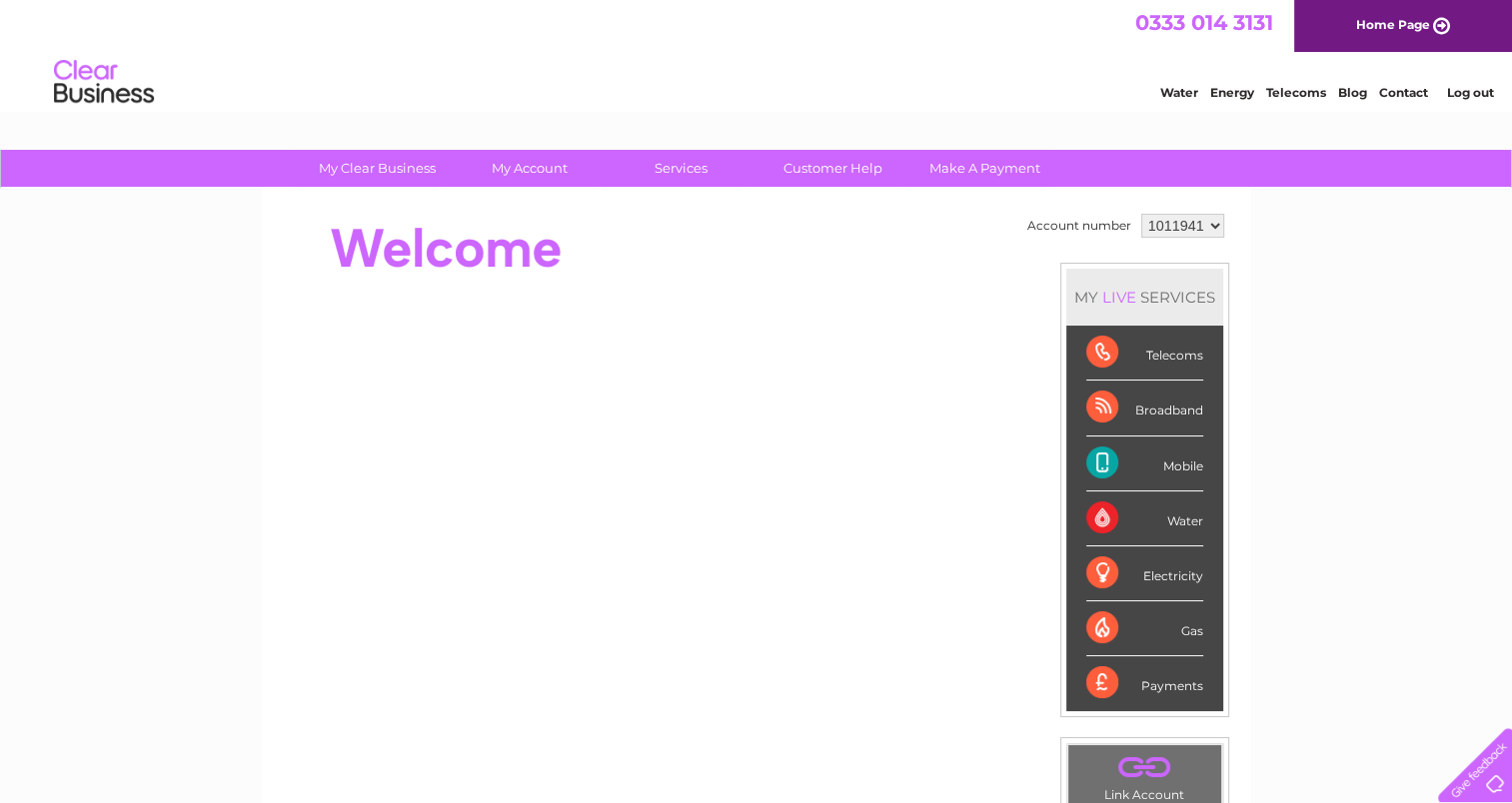 click on "Broadband" at bounding box center (1144, 407) 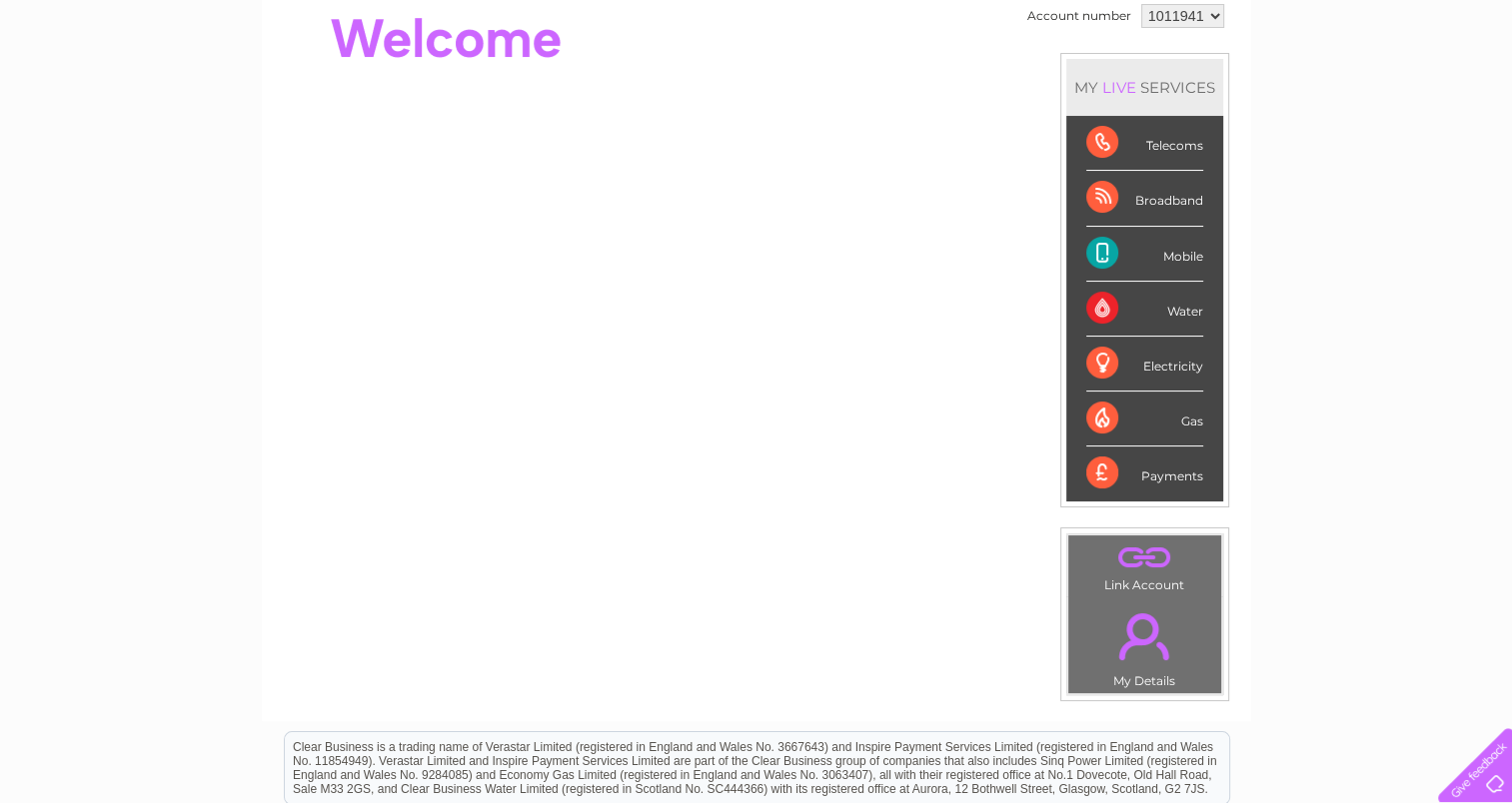 scroll, scrollTop: 276, scrollLeft: 0, axis: vertical 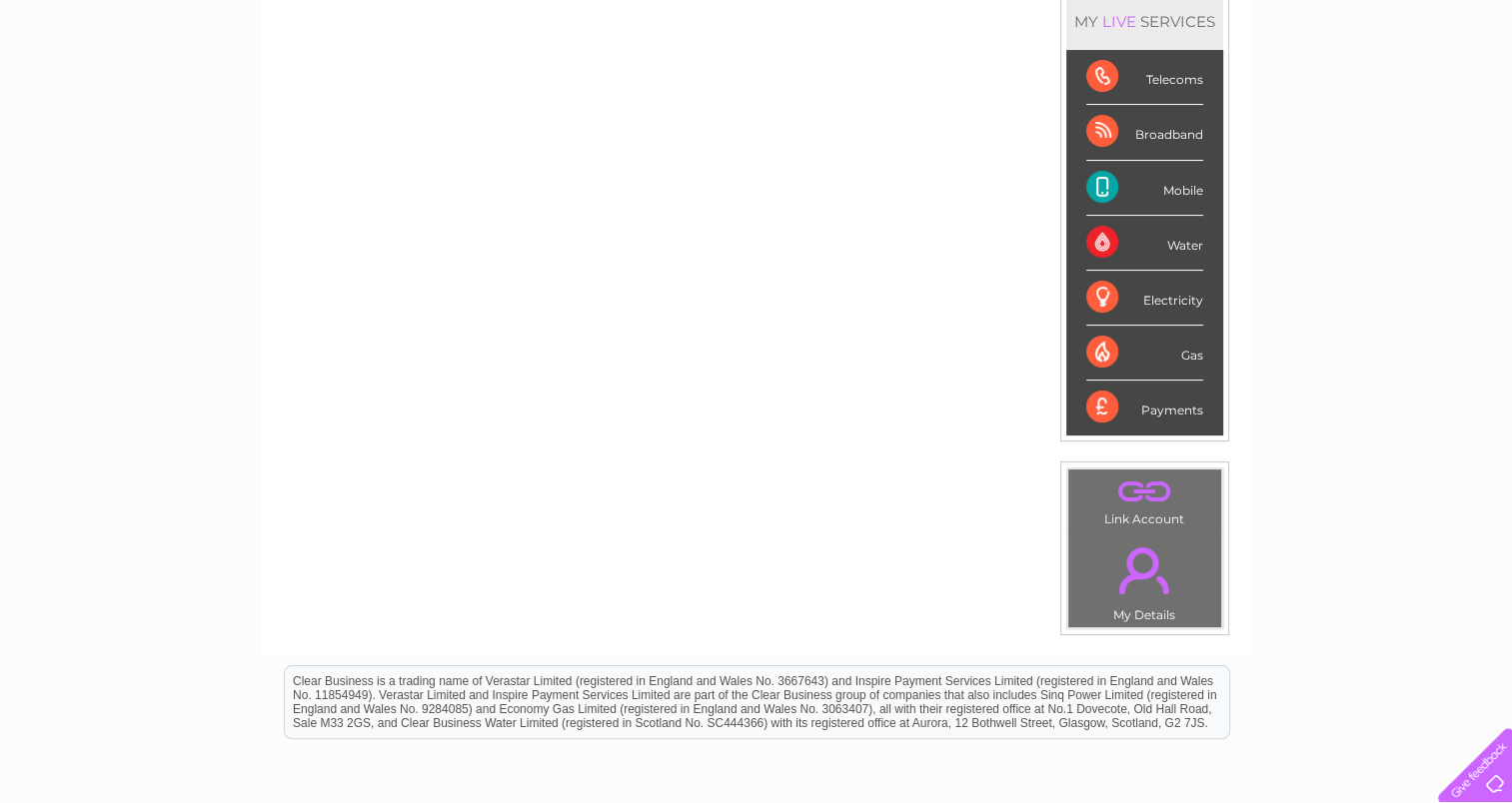 click on "Water" at bounding box center [1144, 243] 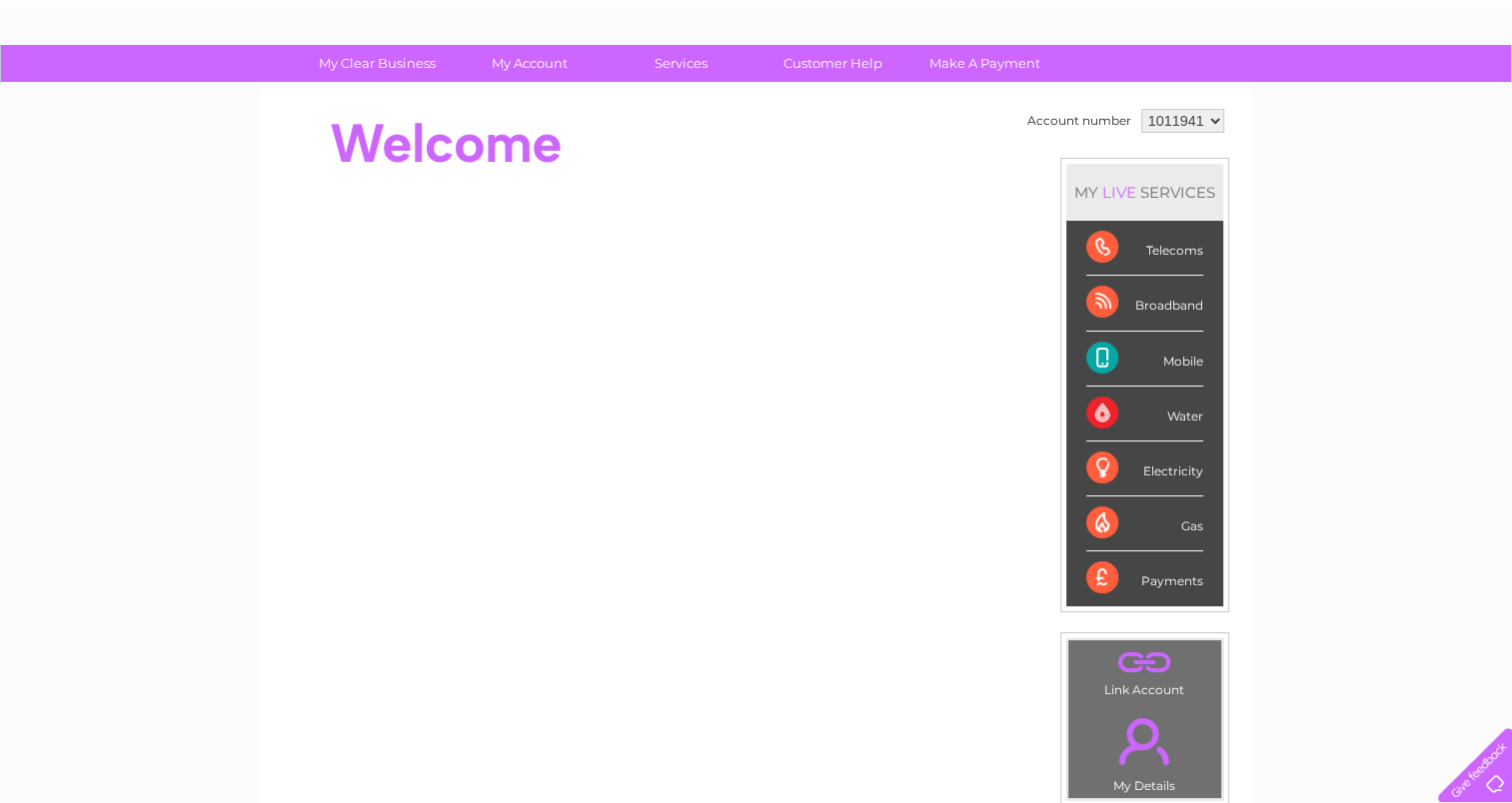 scroll, scrollTop: 62, scrollLeft: 0, axis: vertical 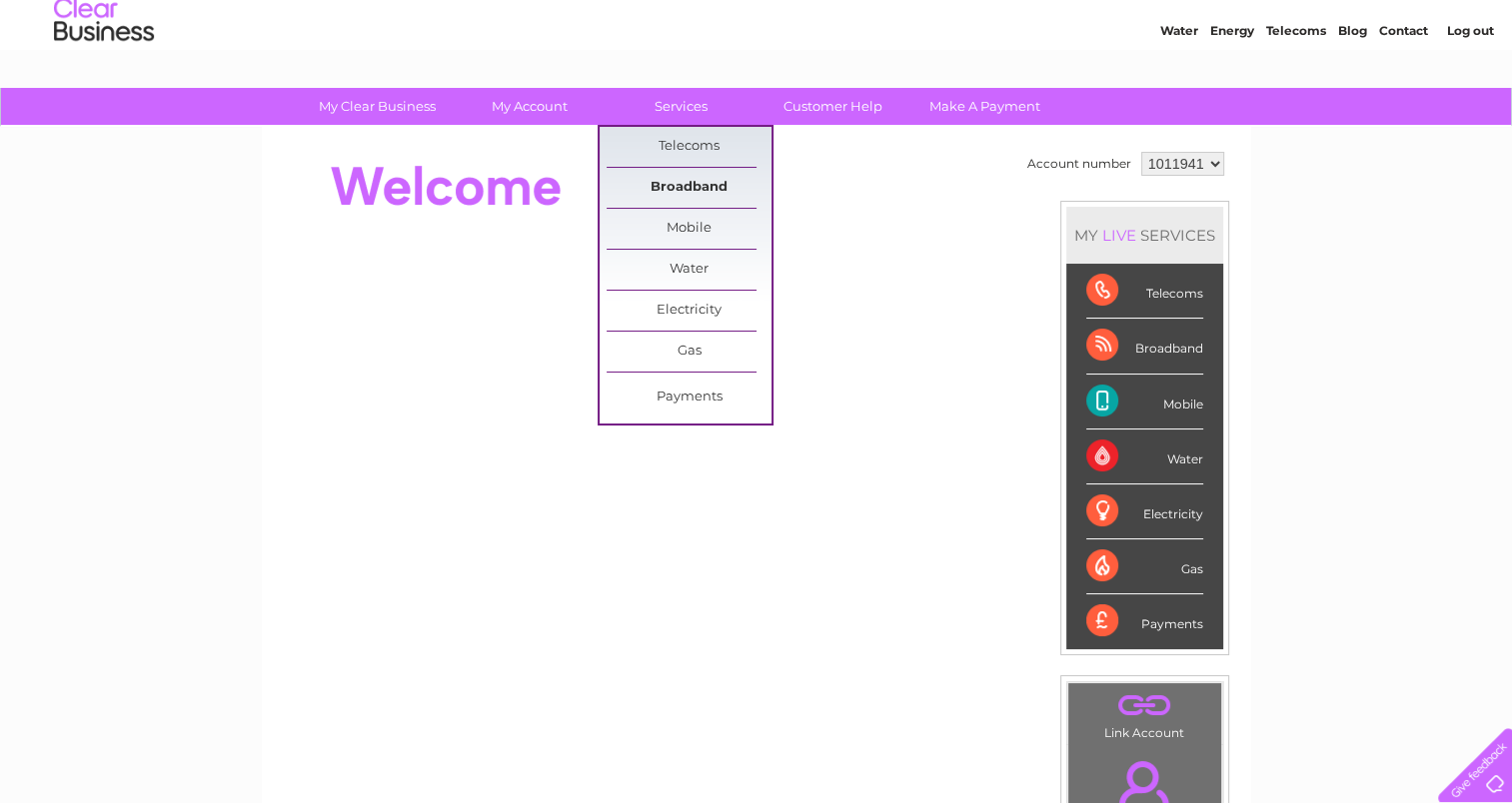 click on "Broadband" at bounding box center [689, 188] 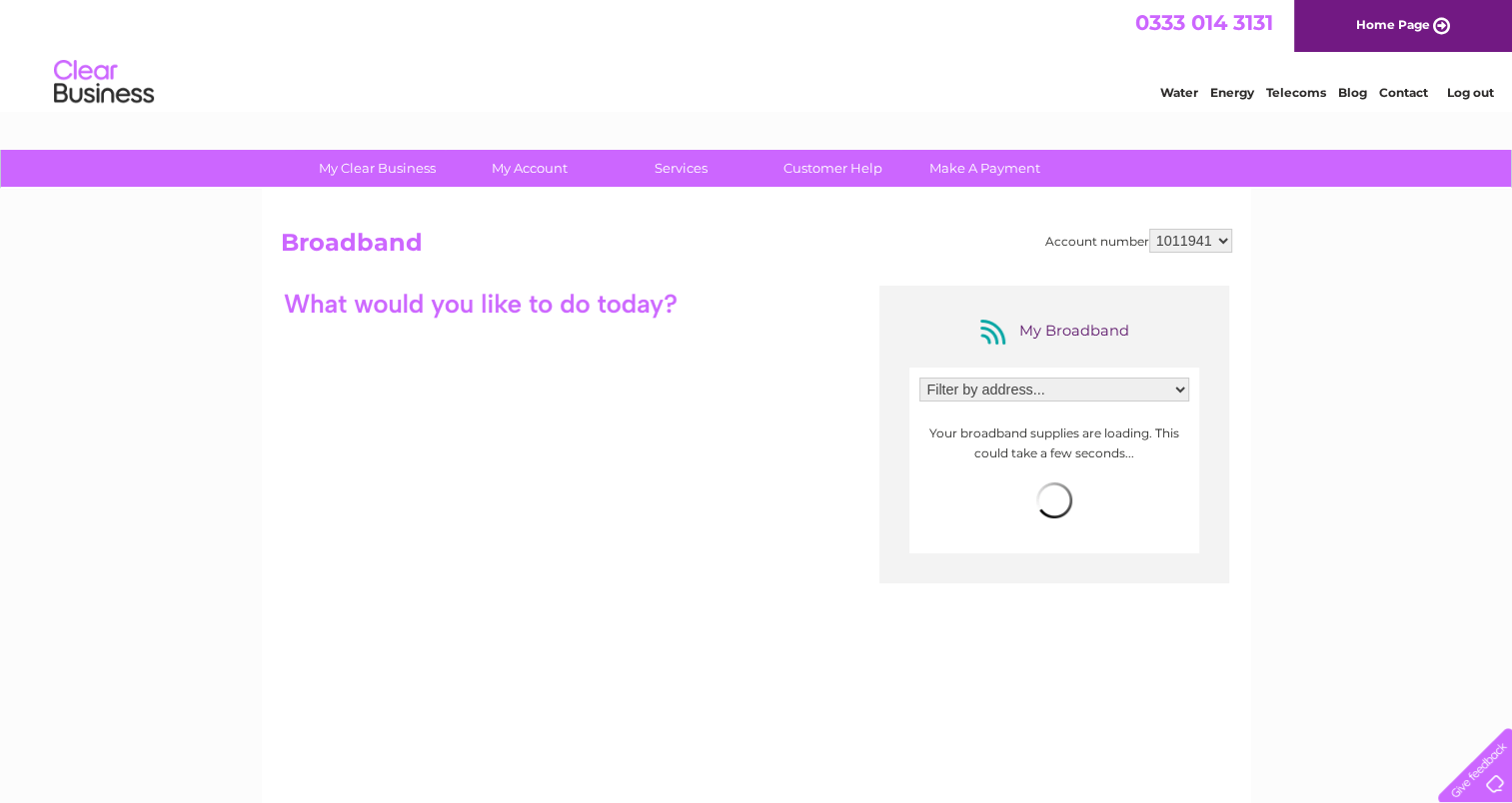 scroll, scrollTop: 0, scrollLeft: 0, axis: both 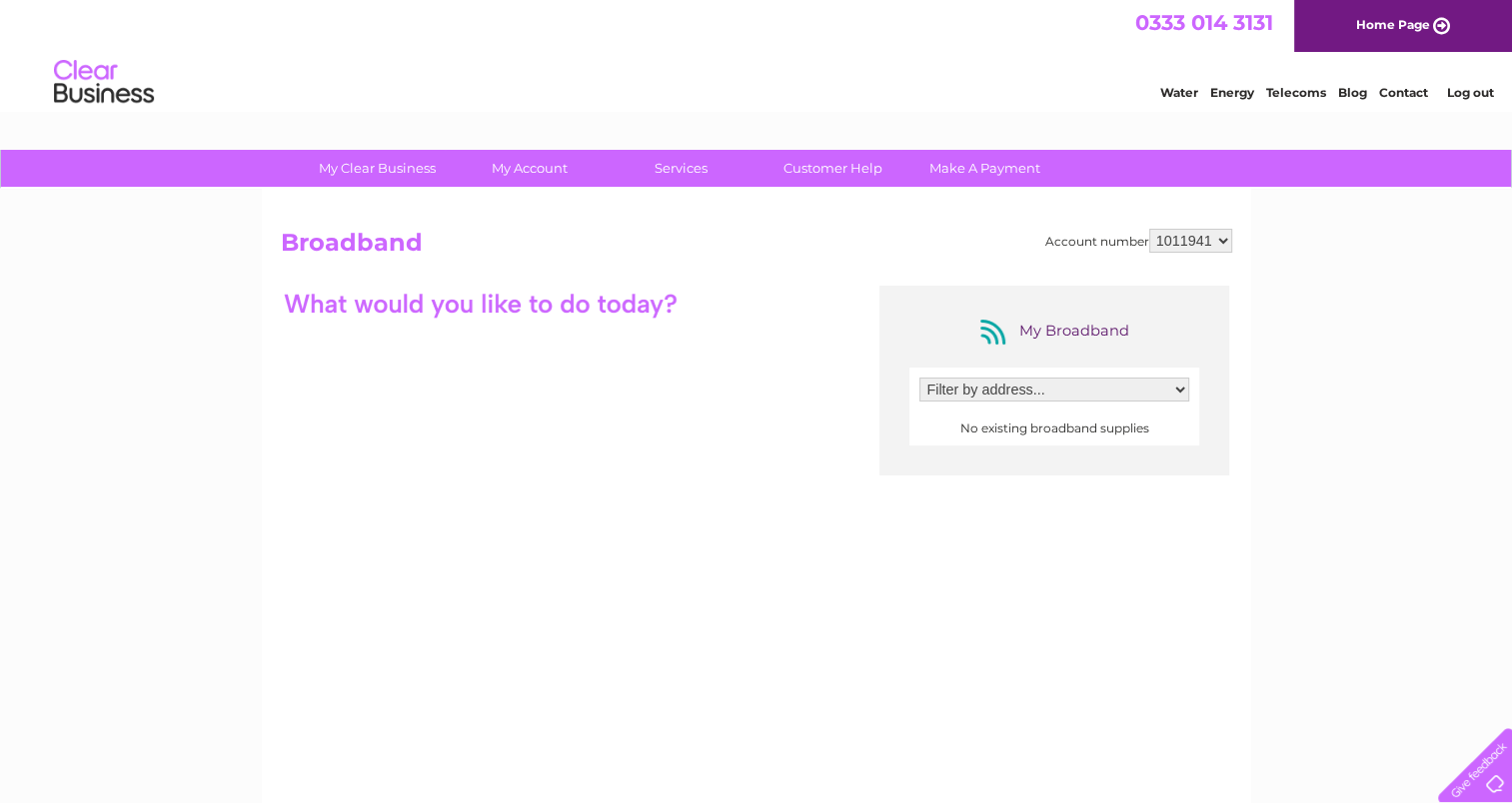 click on "Filter by address..." at bounding box center (1054, 390) 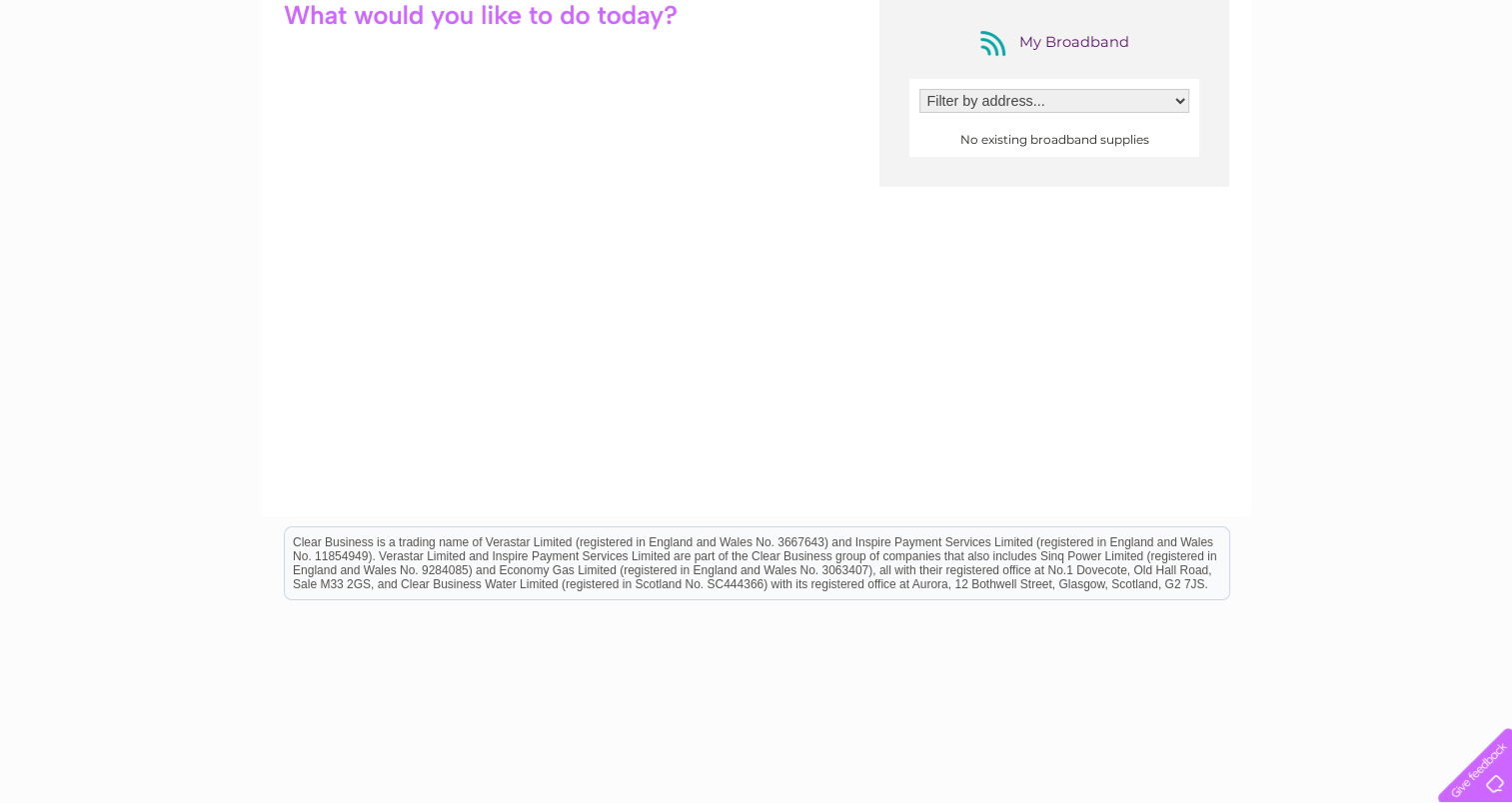 scroll, scrollTop: 0, scrollLeft: 0, axis: both 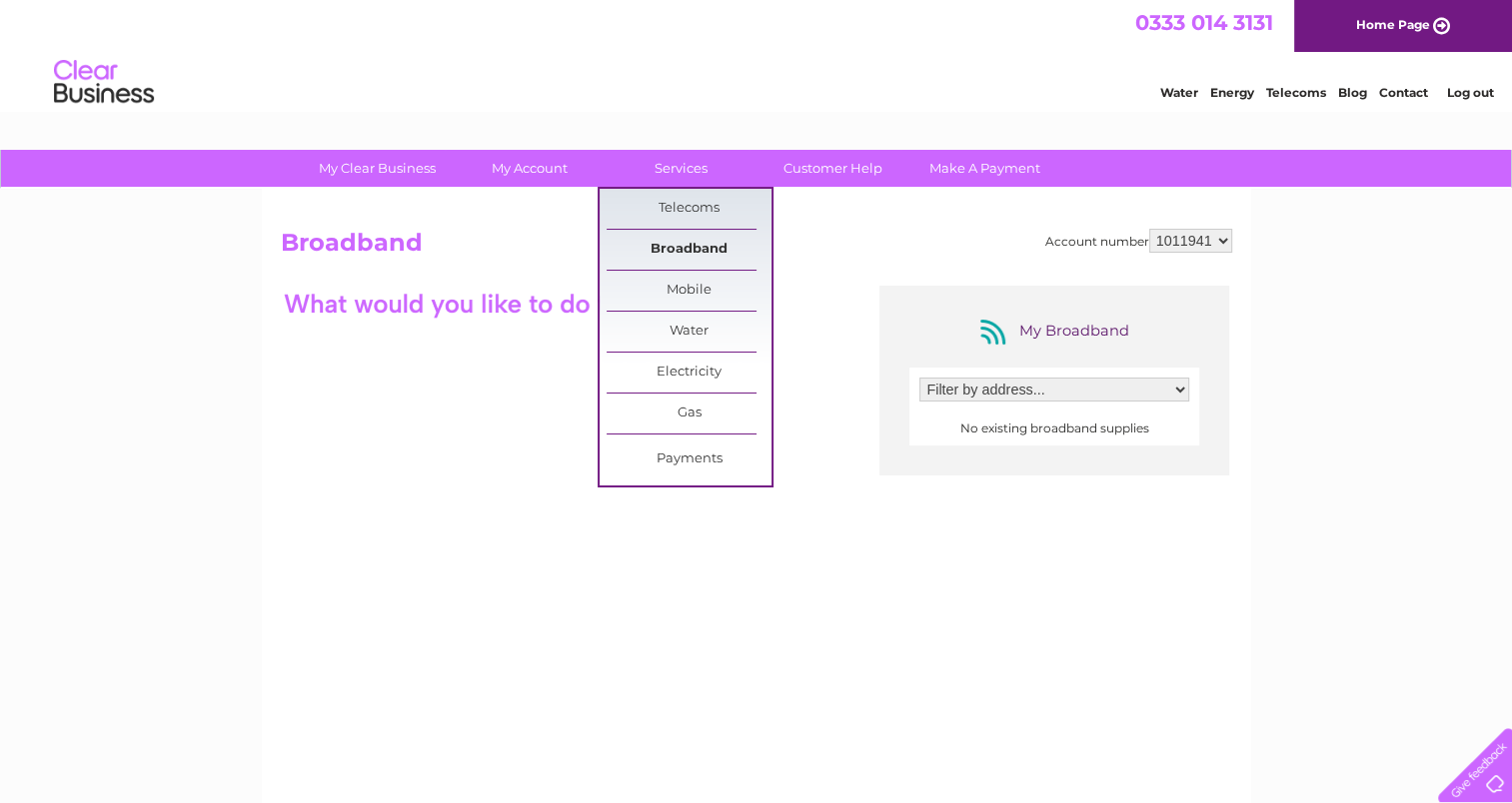 click on "Broadband" at bounding box center (689, 250) 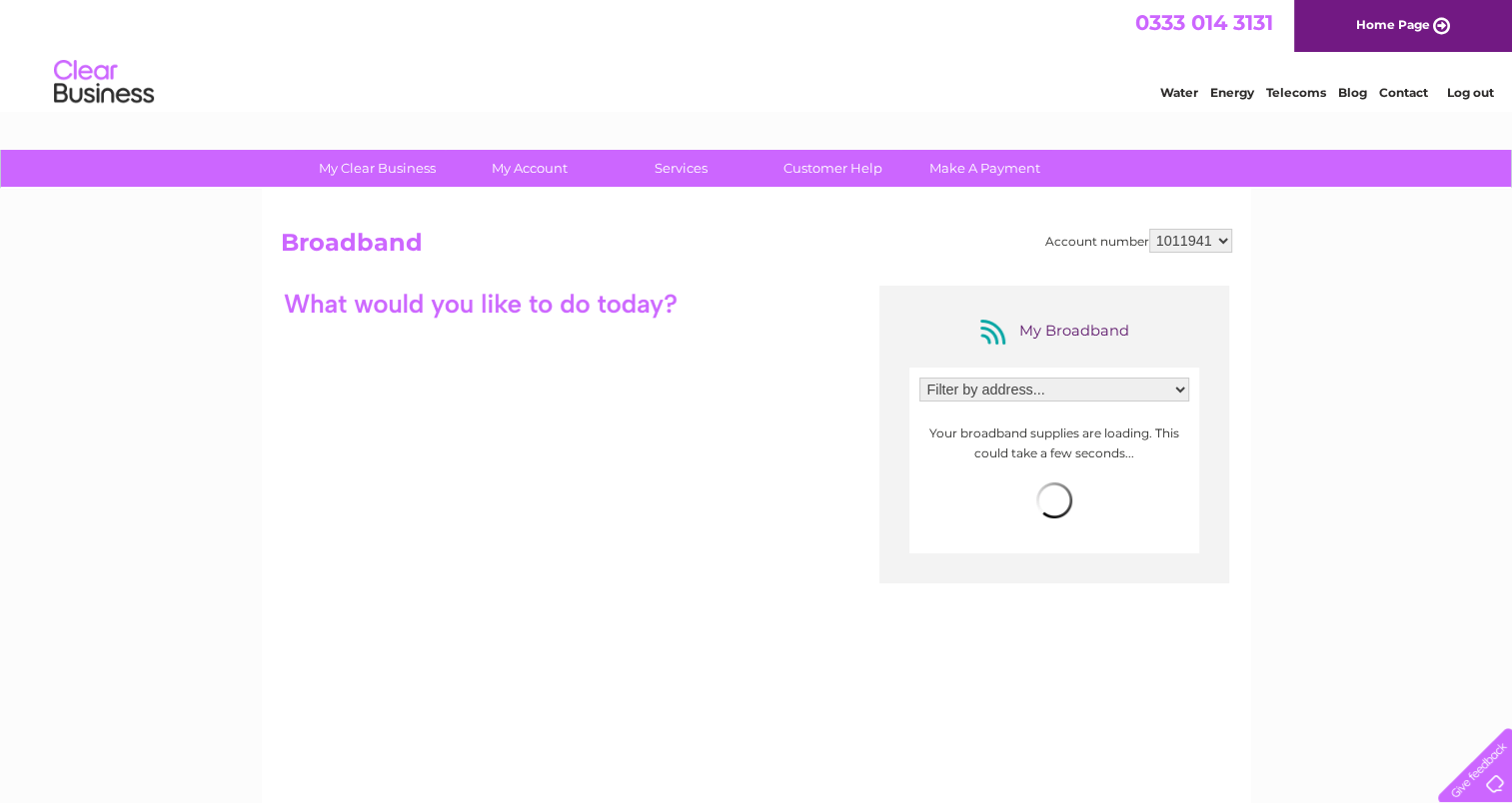 scroll, scrollTop: 0, scrollLeft: 0, axis: both 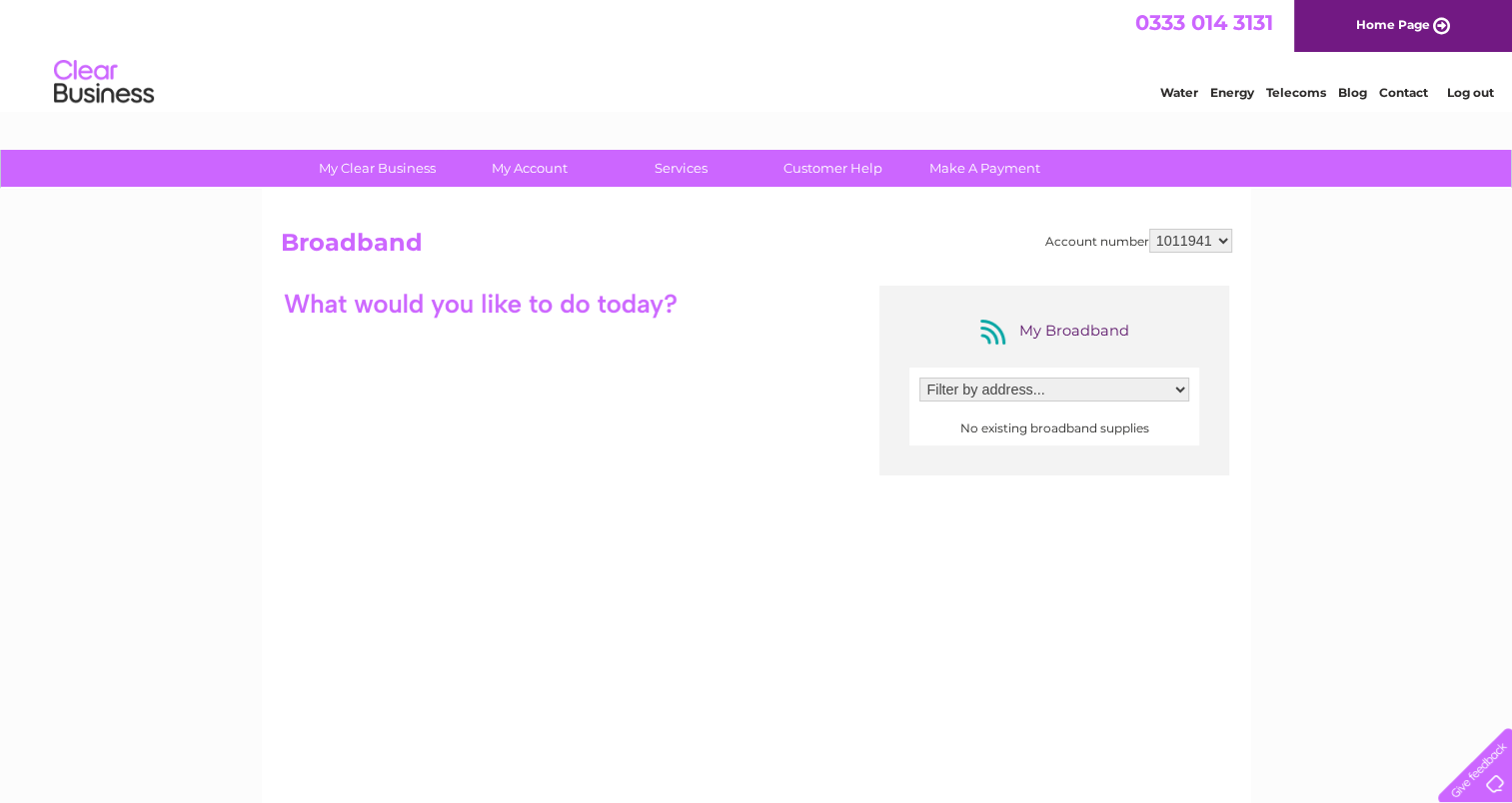 click on "Telecoms" at bounding box center [1296, 92] 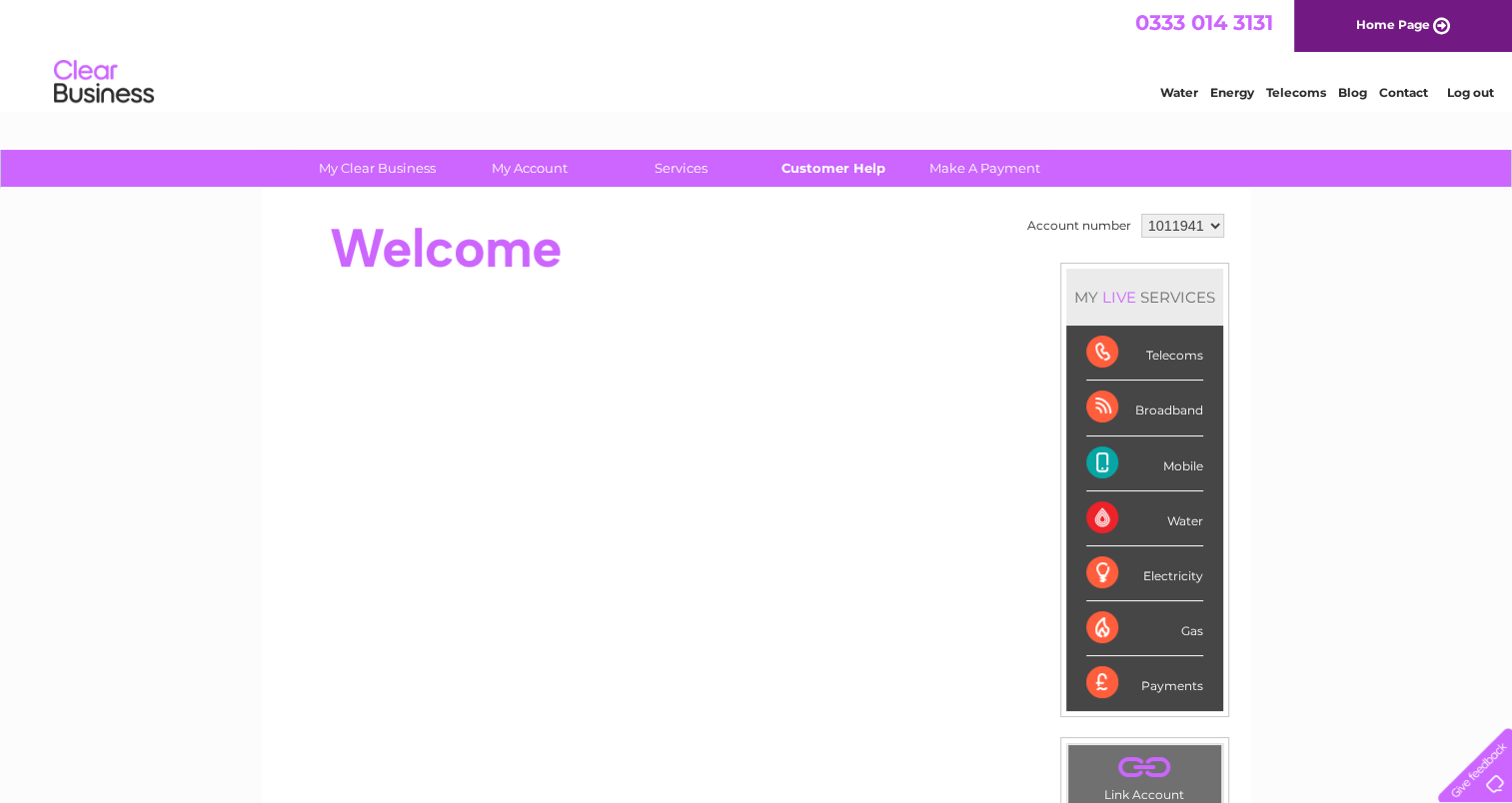 scroll, scrollTop: 0, scrollLeft: 0, axis: both 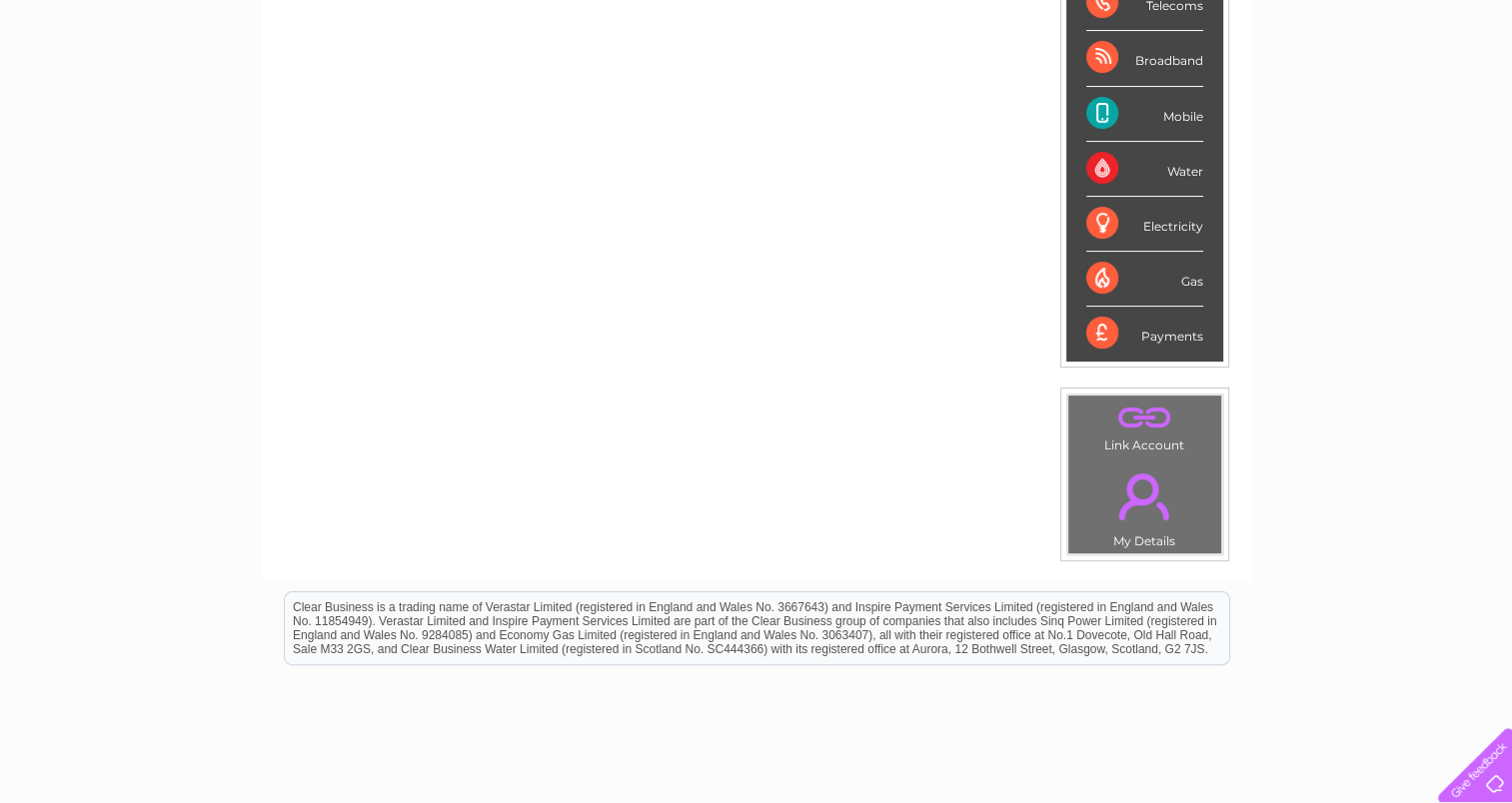 click on ".
My Details" at bounding box center (1144, 505) 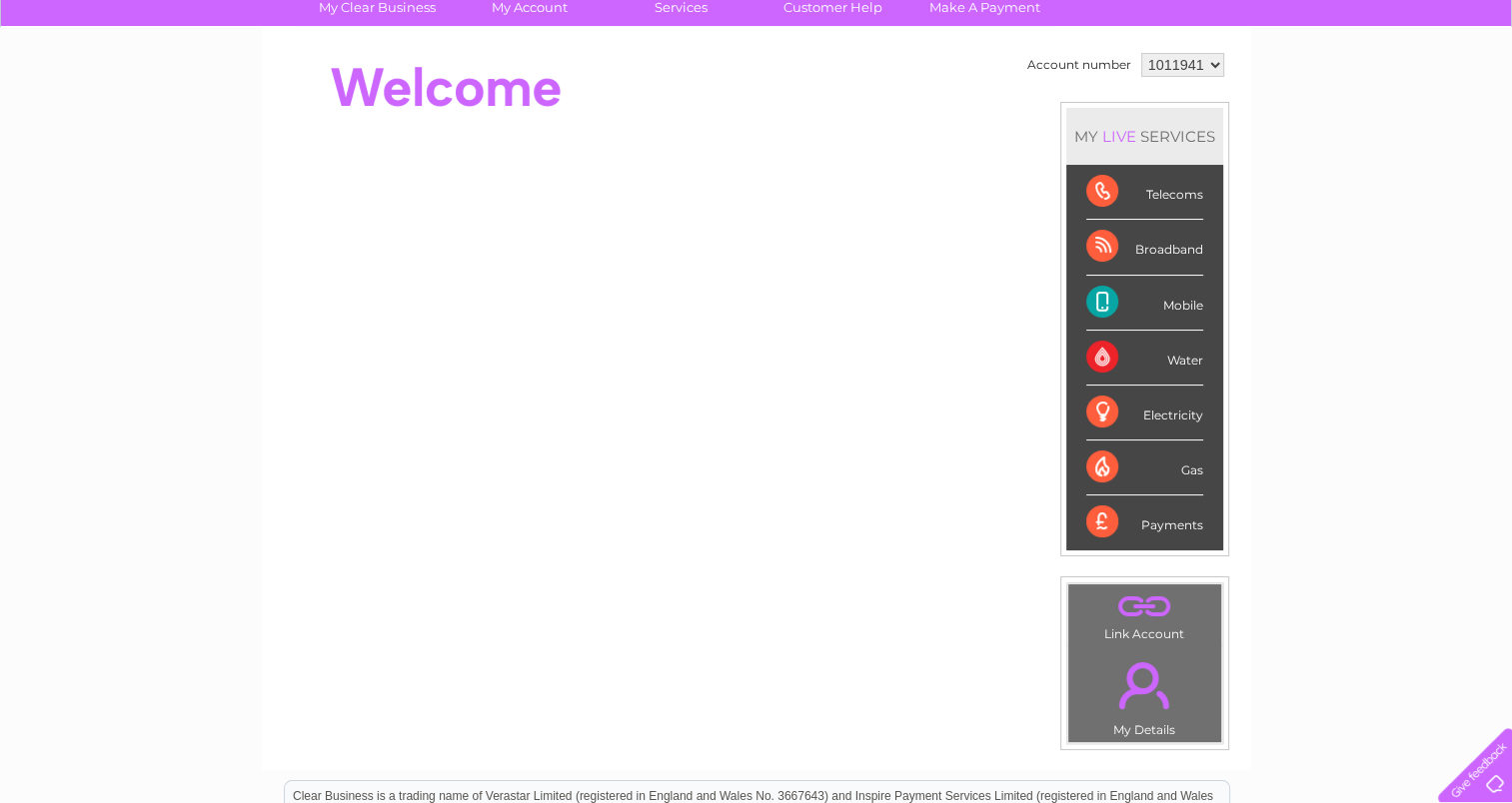 scroll, scrollTop: 160, scrollLeft: 0, axis: vertical 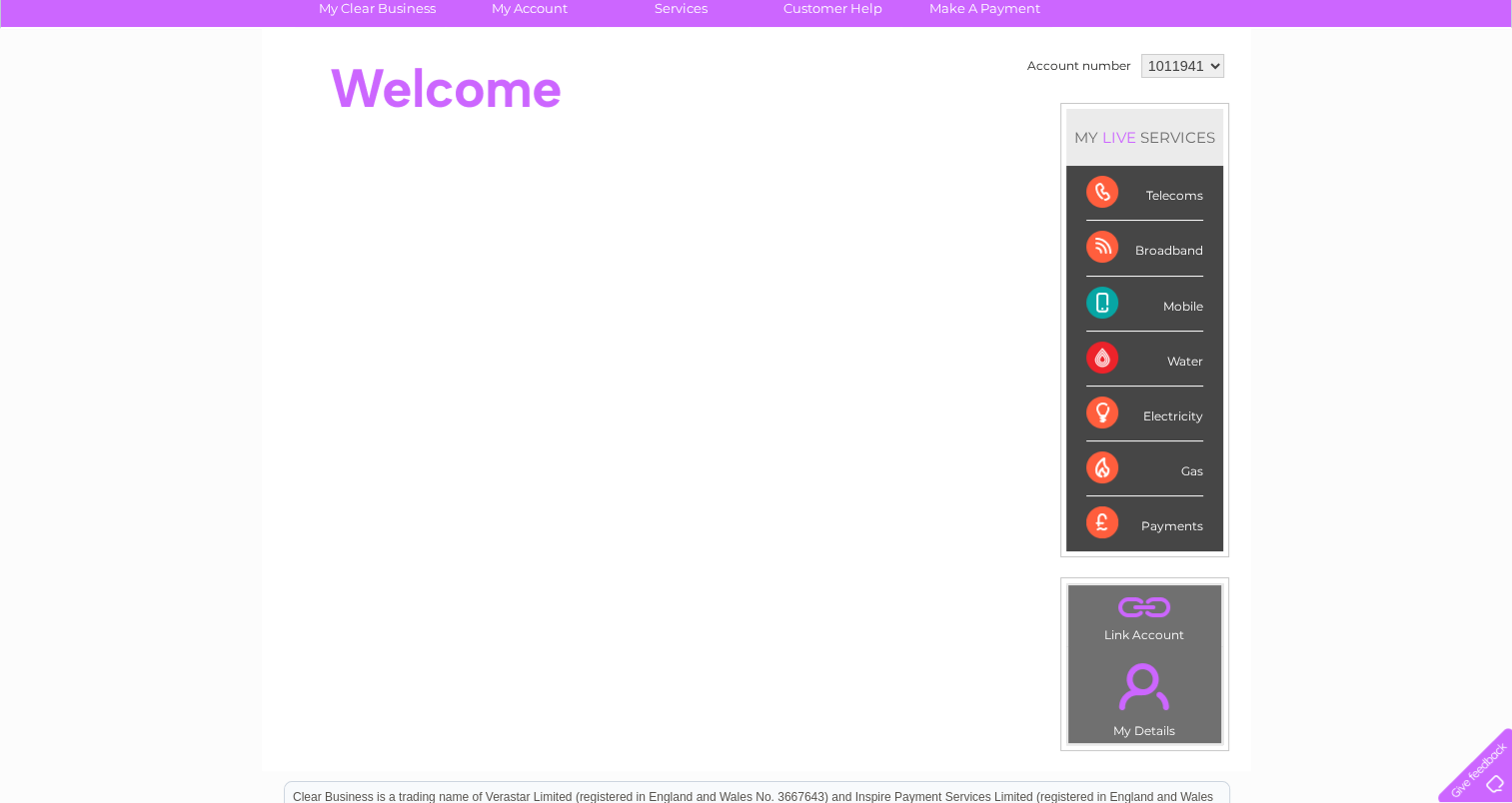 click on "MY LIVE SERVICES" at bounding box center [1144, 137] 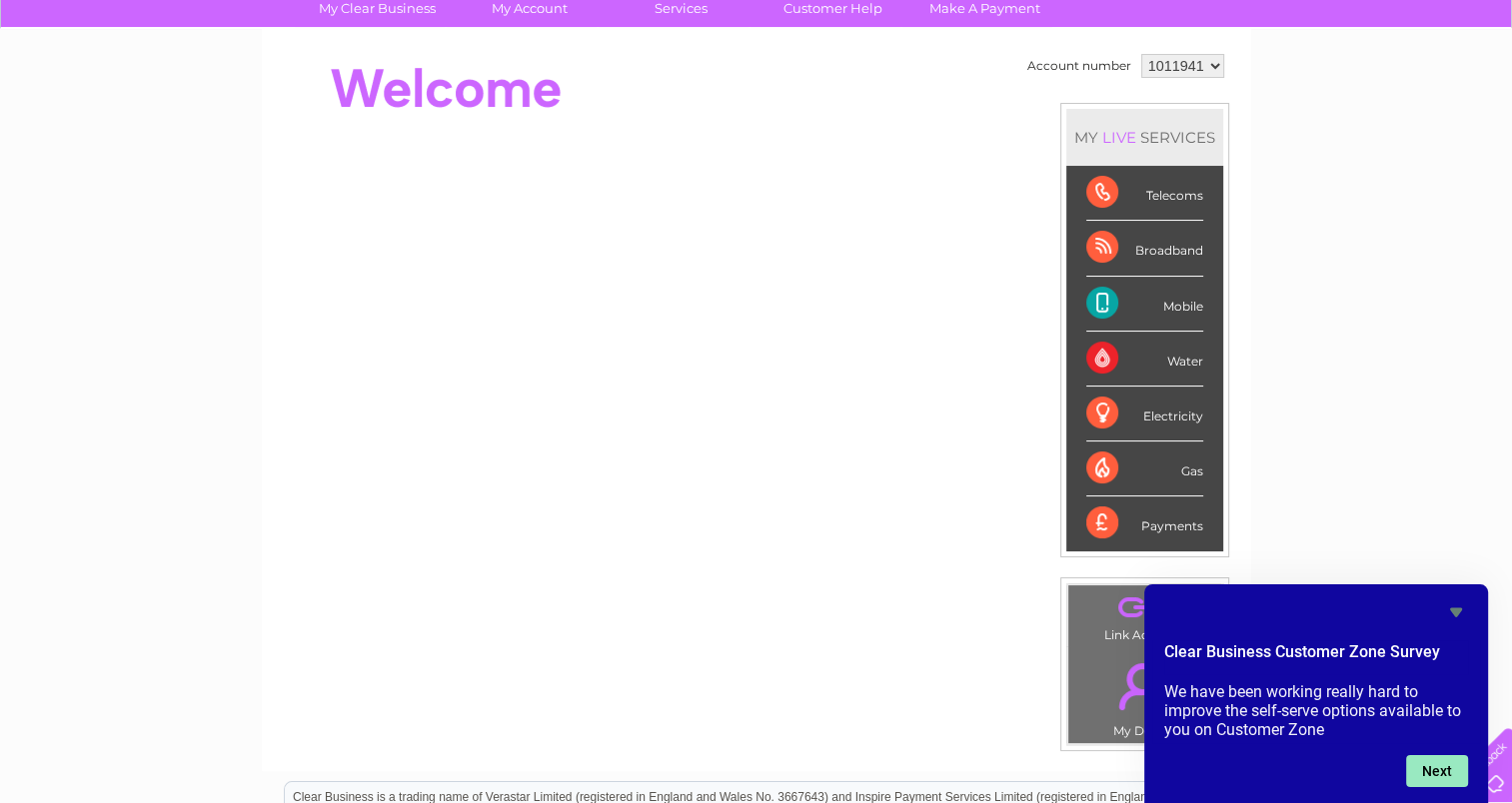click on "Next" at bounding box center (1437, 771) 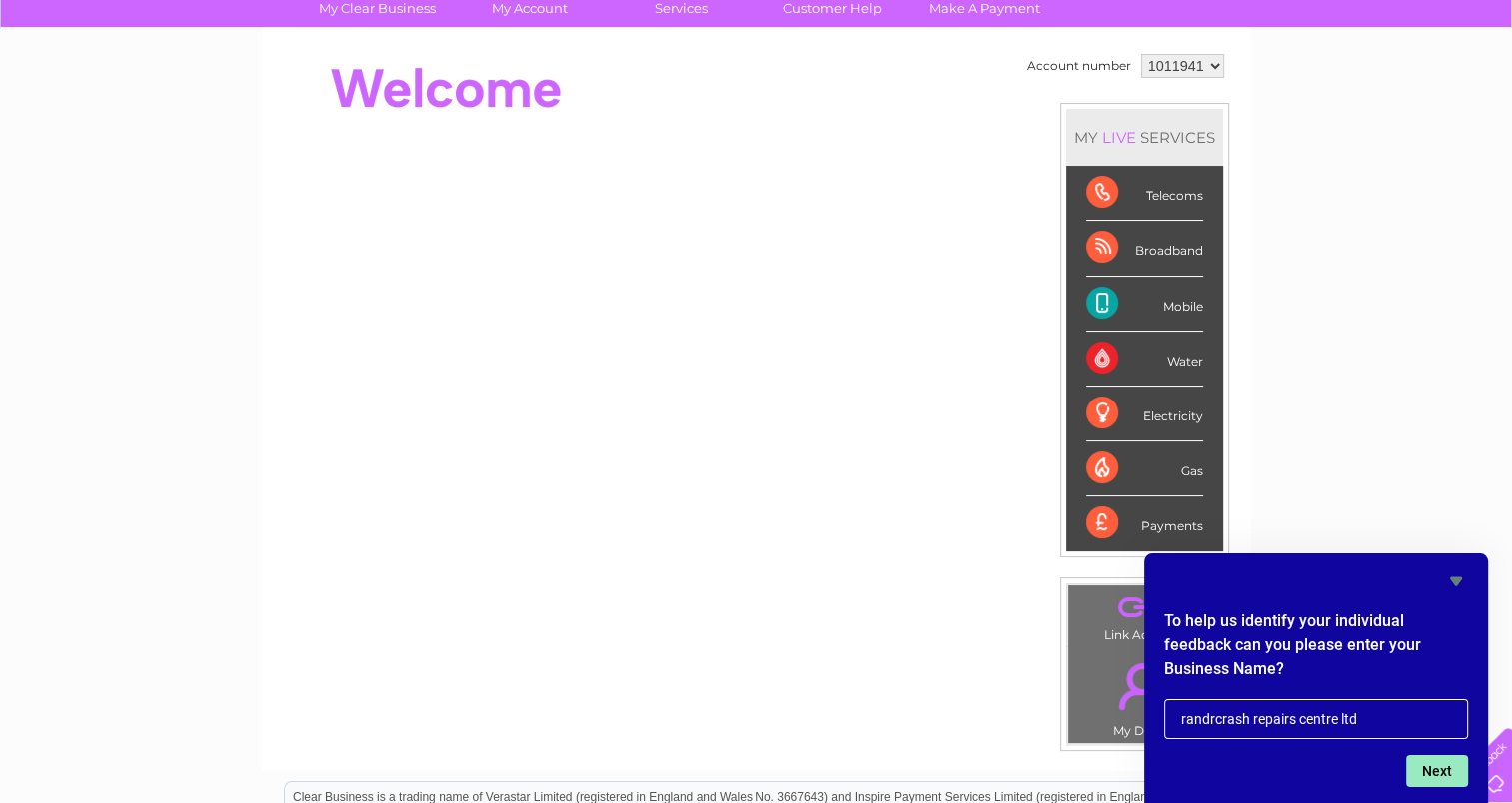 type on "randrcrash repairs centre ltd" 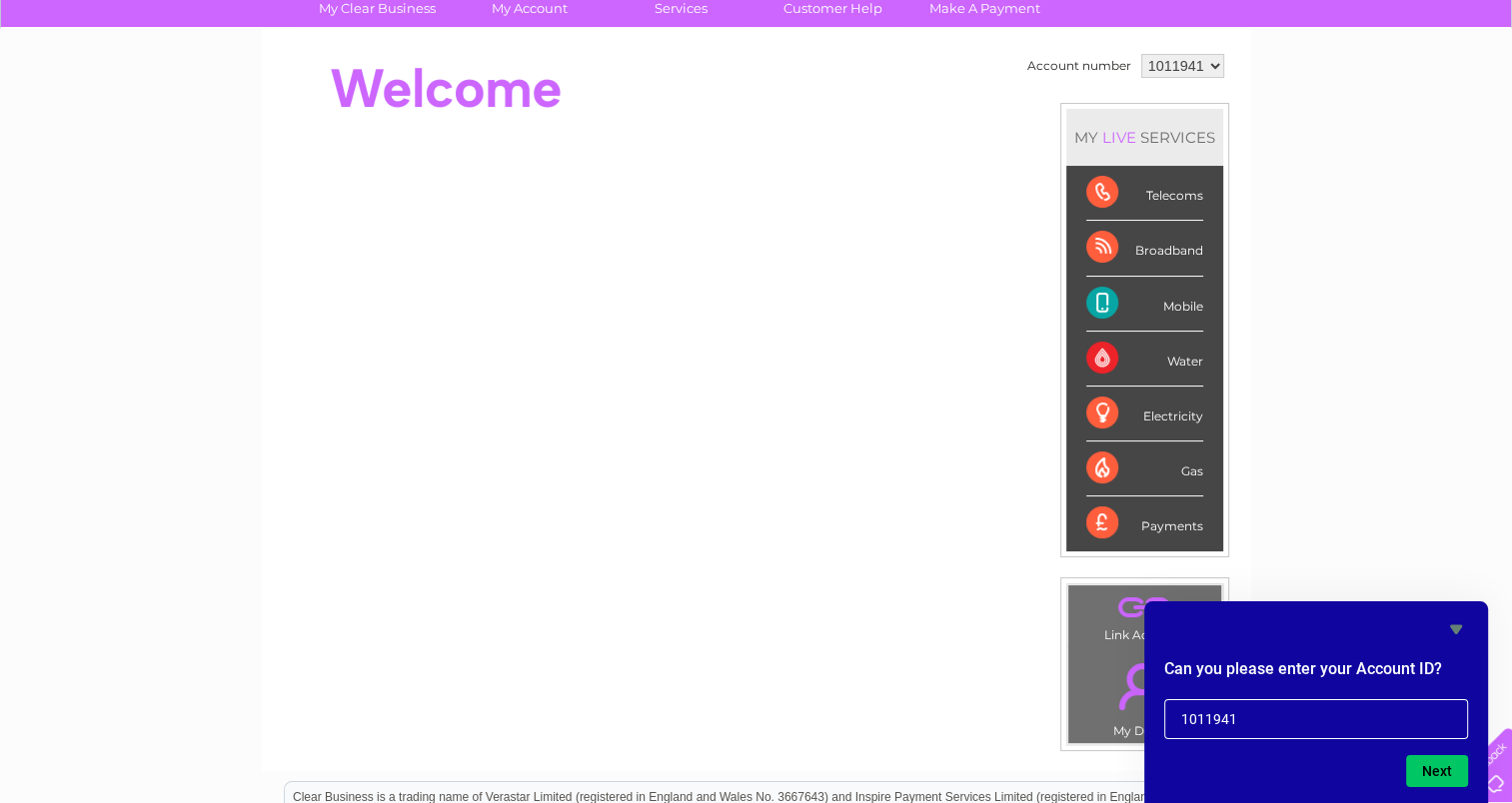 type on "1011941" 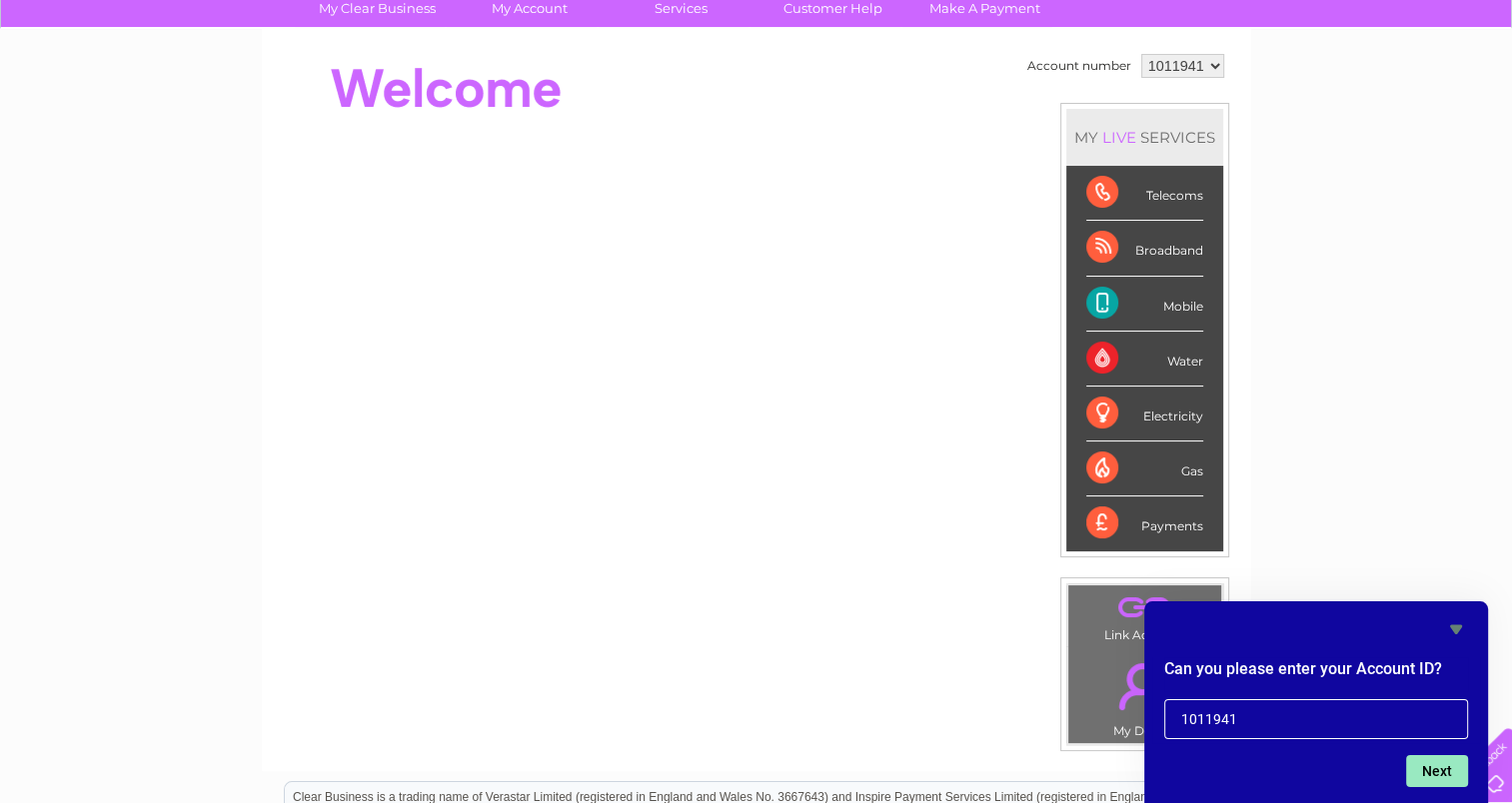 click on "Next" at bounding box center [1437, 771] 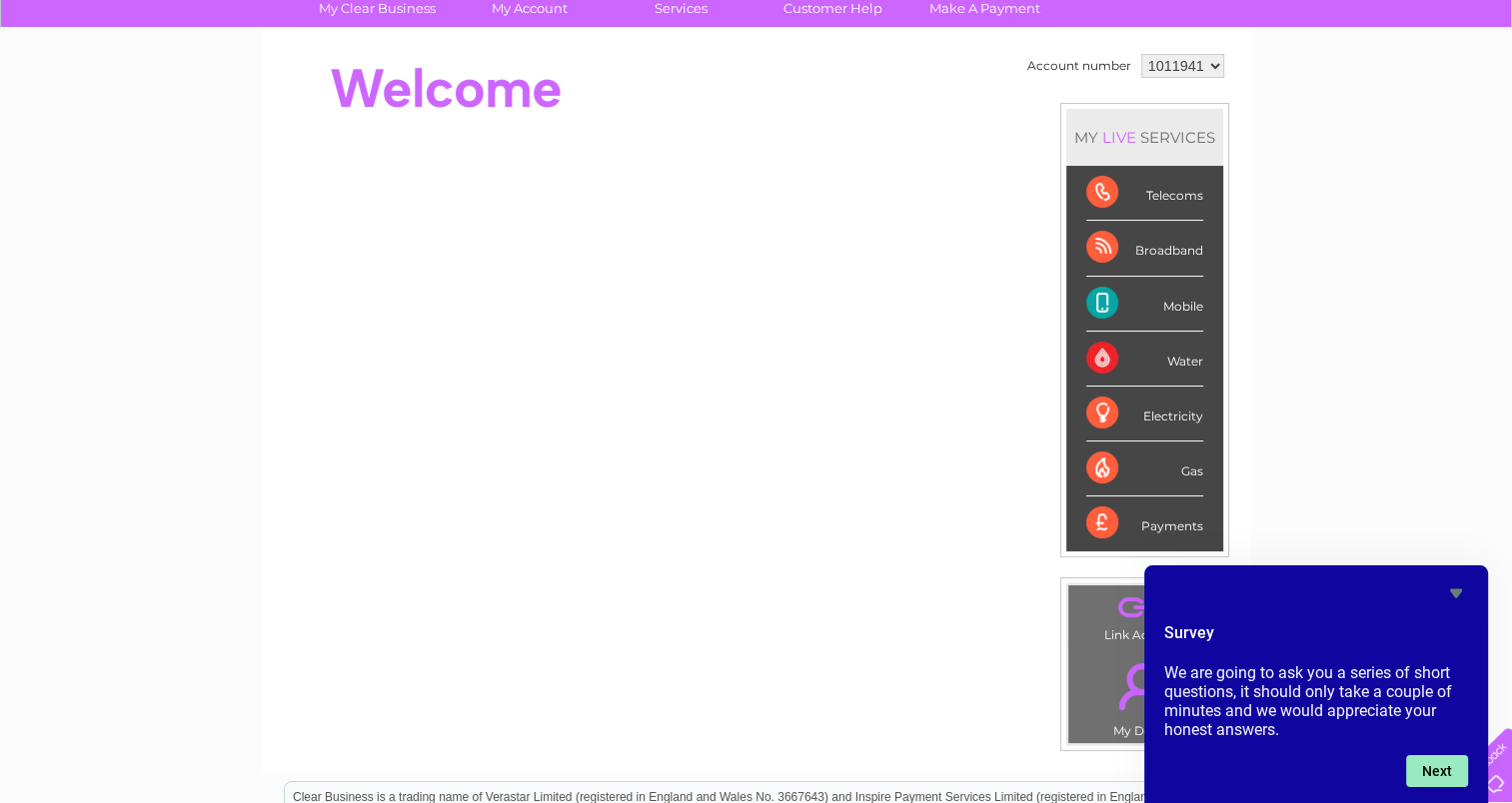 click on "Next" at bounding box center [1437, 771] 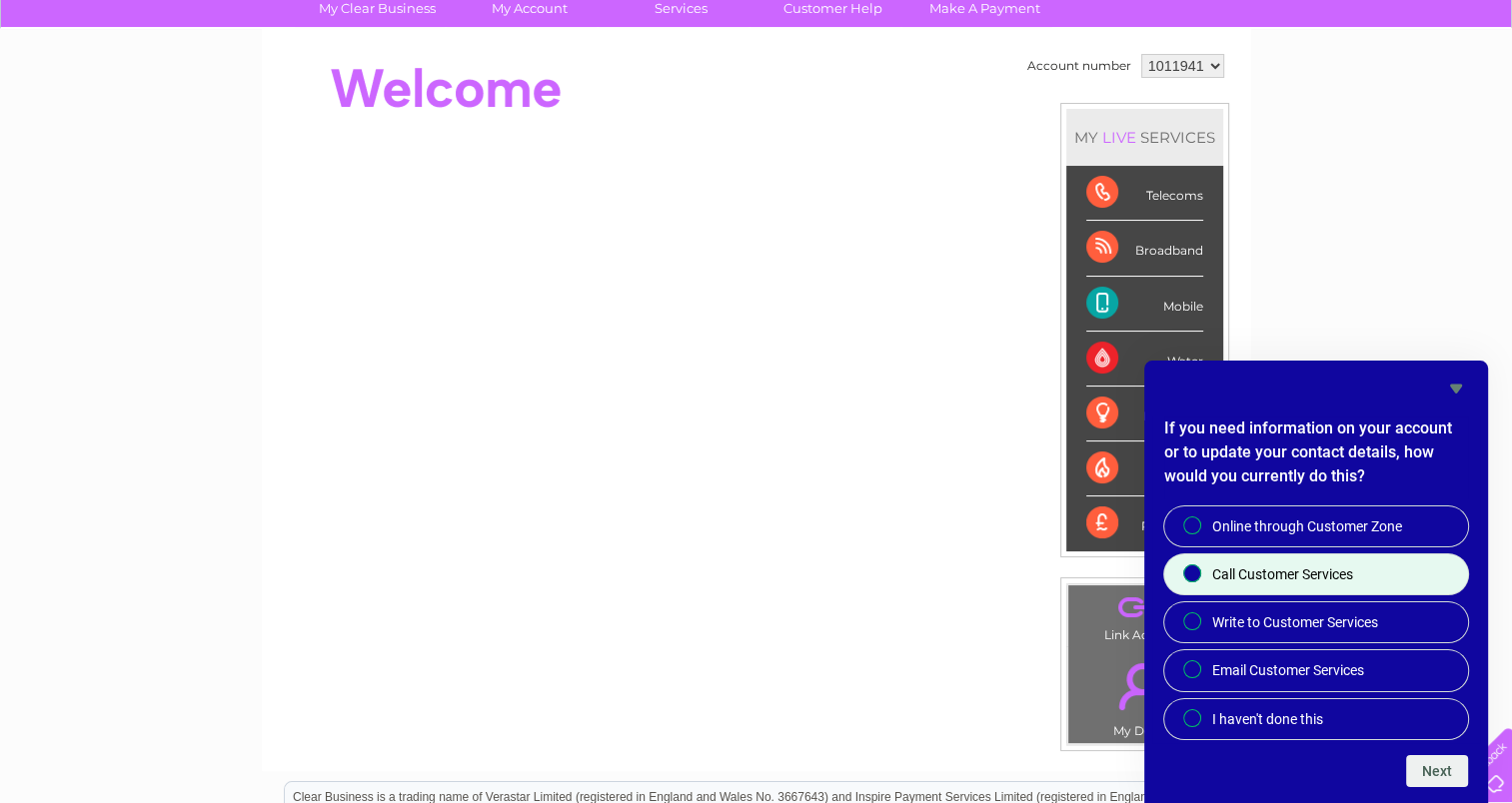 click on "Call Customer Services" at bounding box center [1282, 574] 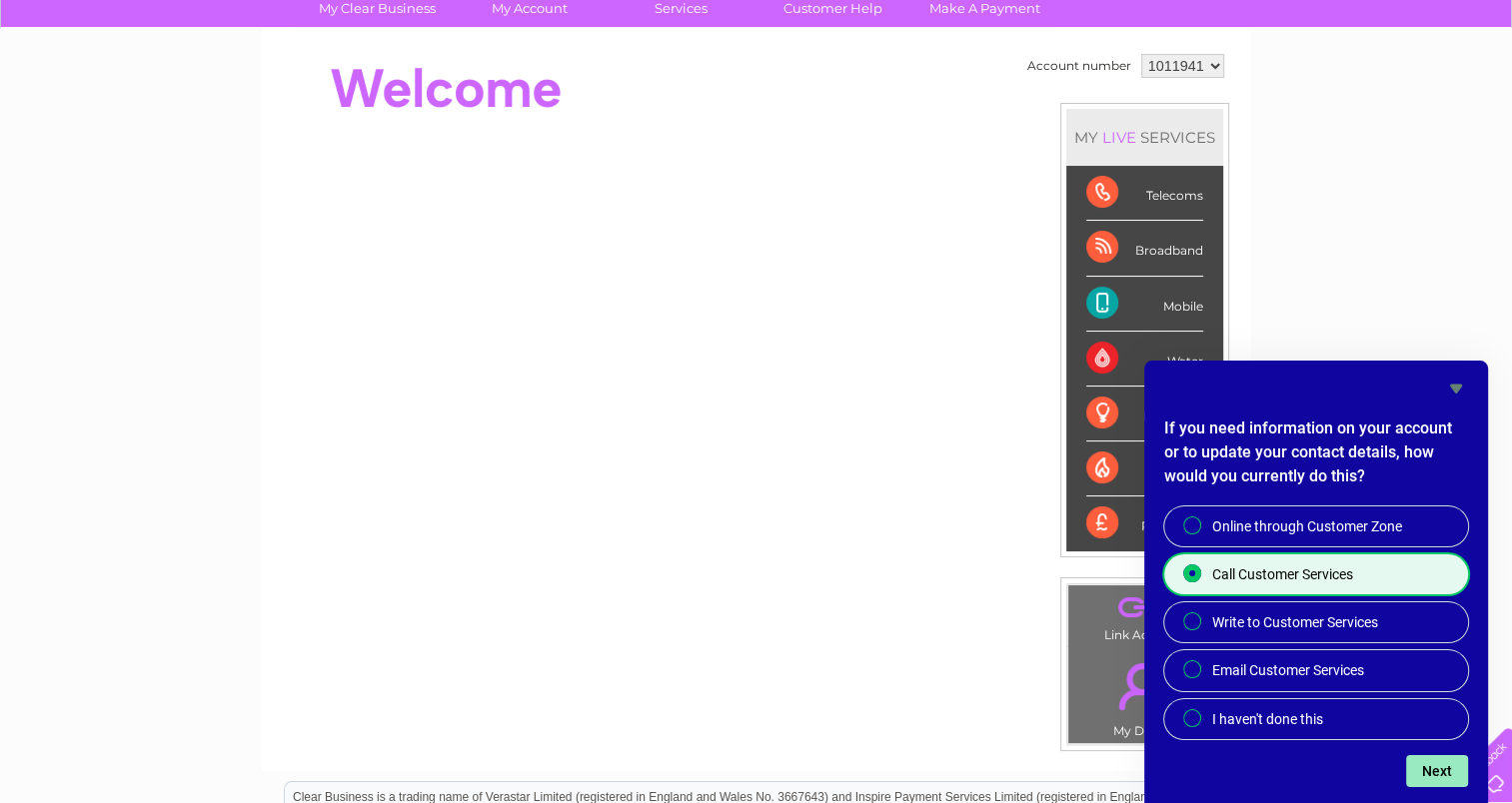 click on "Next" at bounding box center [1437, 771] 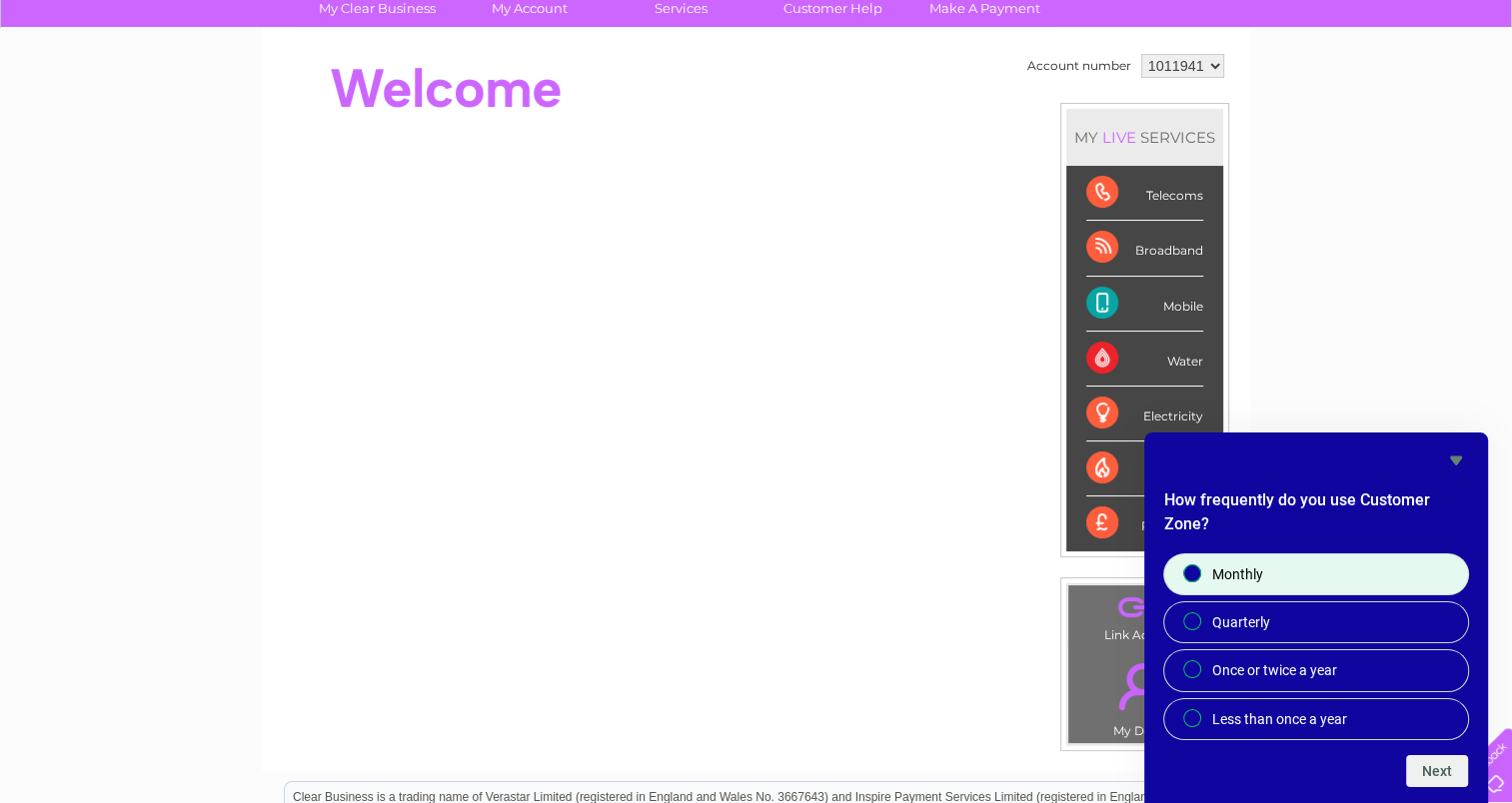 click on "Monthly" at bounding box center [1316, 574] 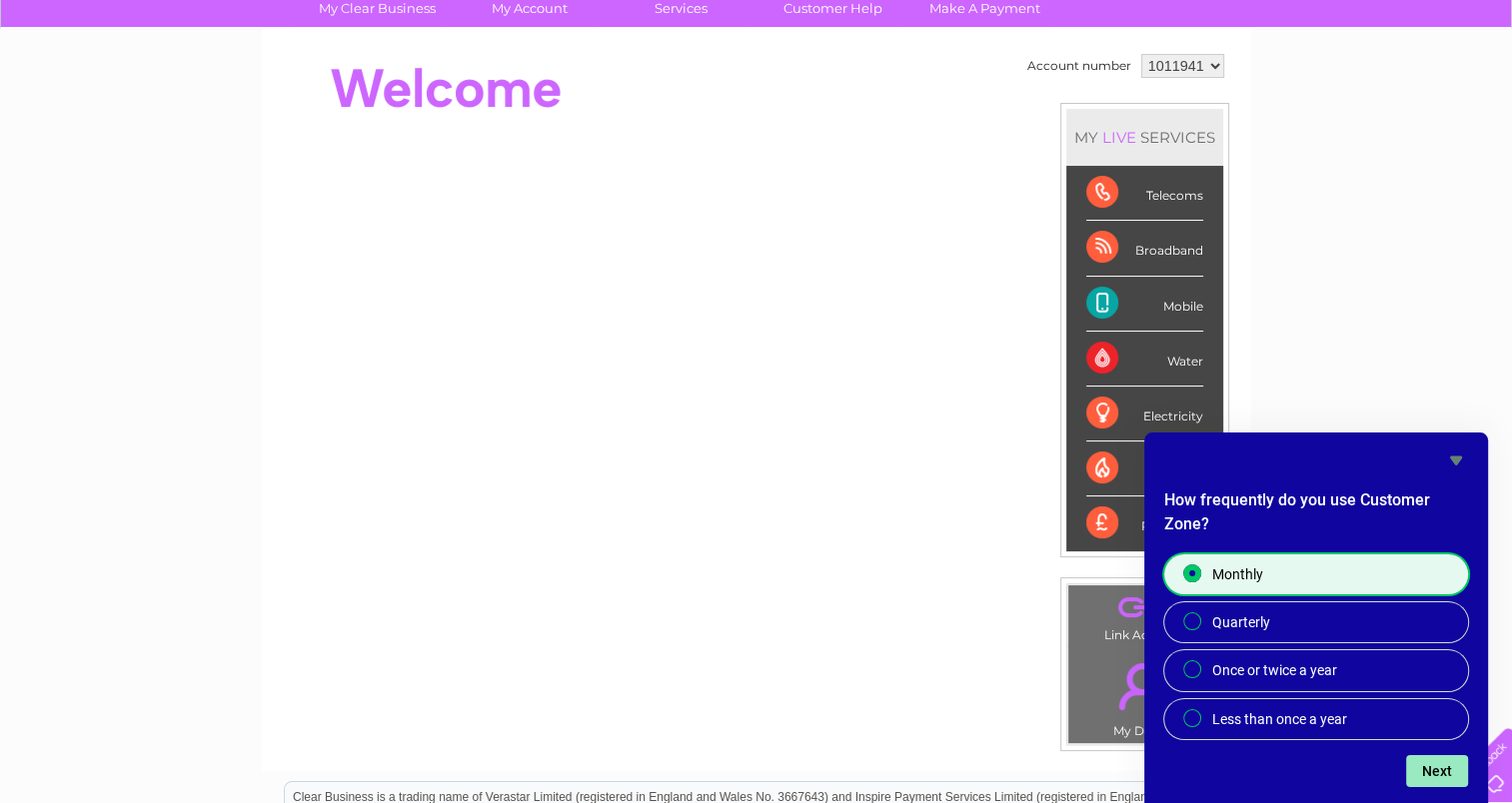 click on "Next" at bounding box center (1437, 771) 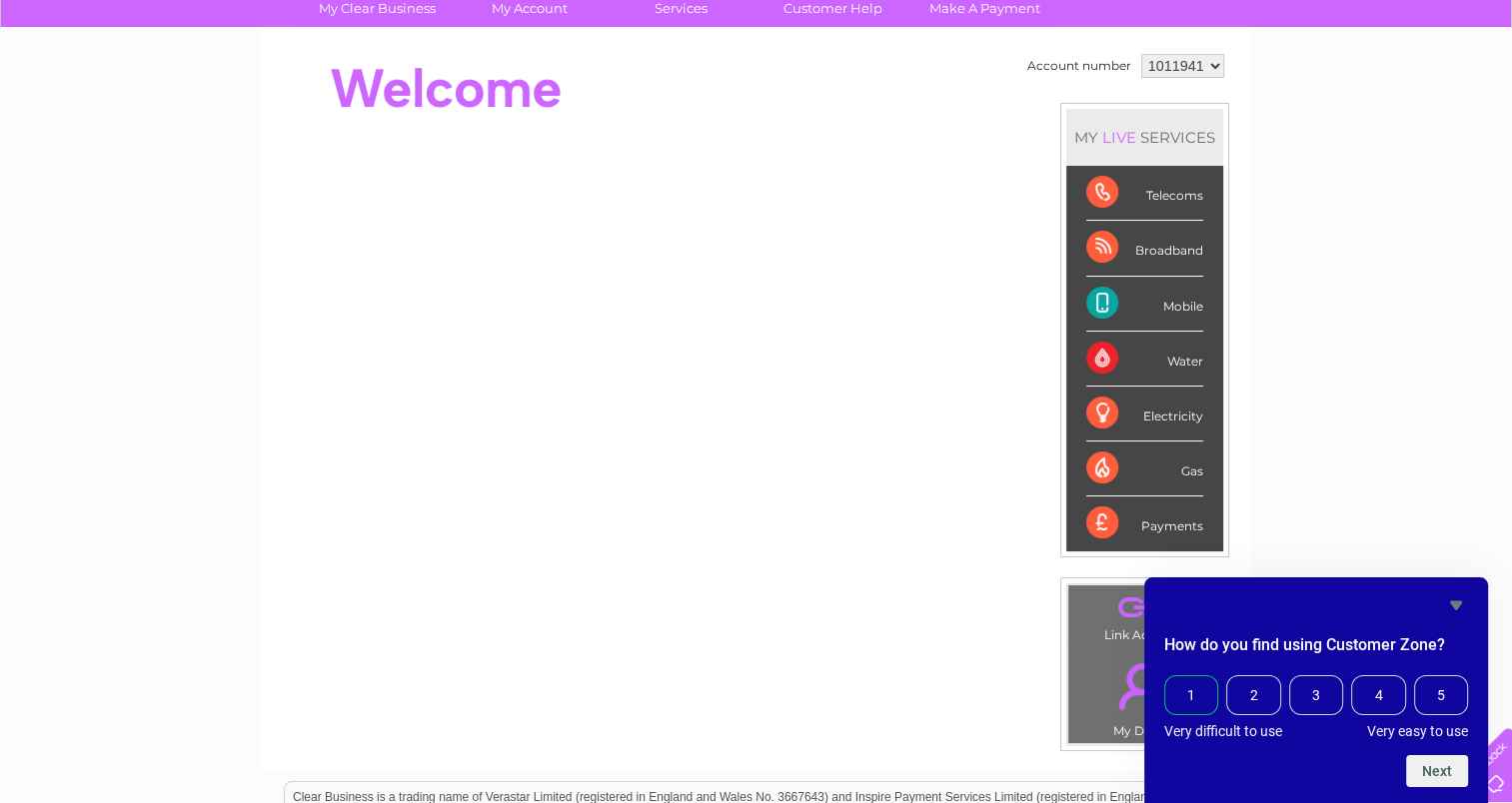 click on "1" at bounding box center [1191, 695] 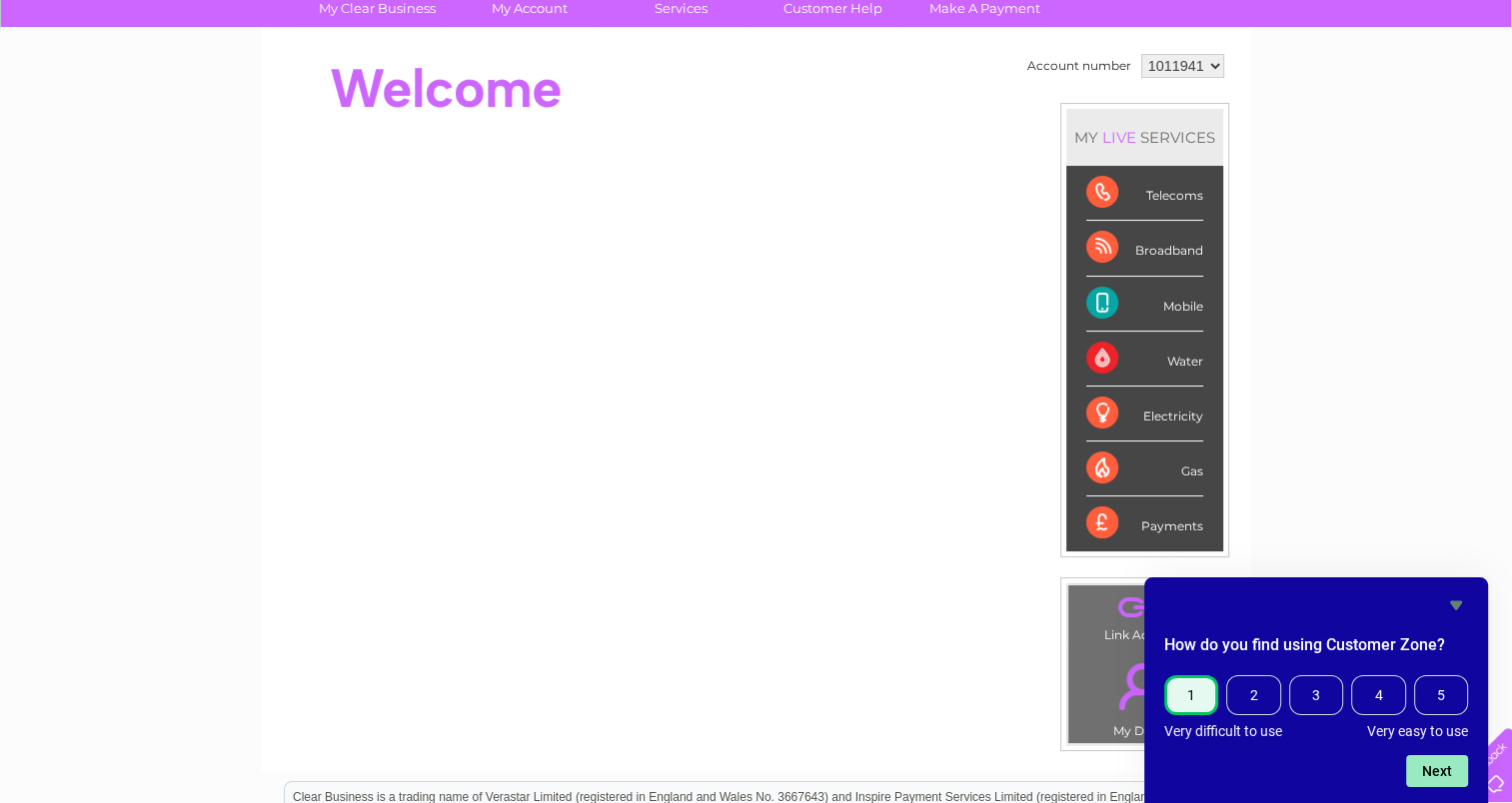 click on "Next" at bounding box center (1437, 771) 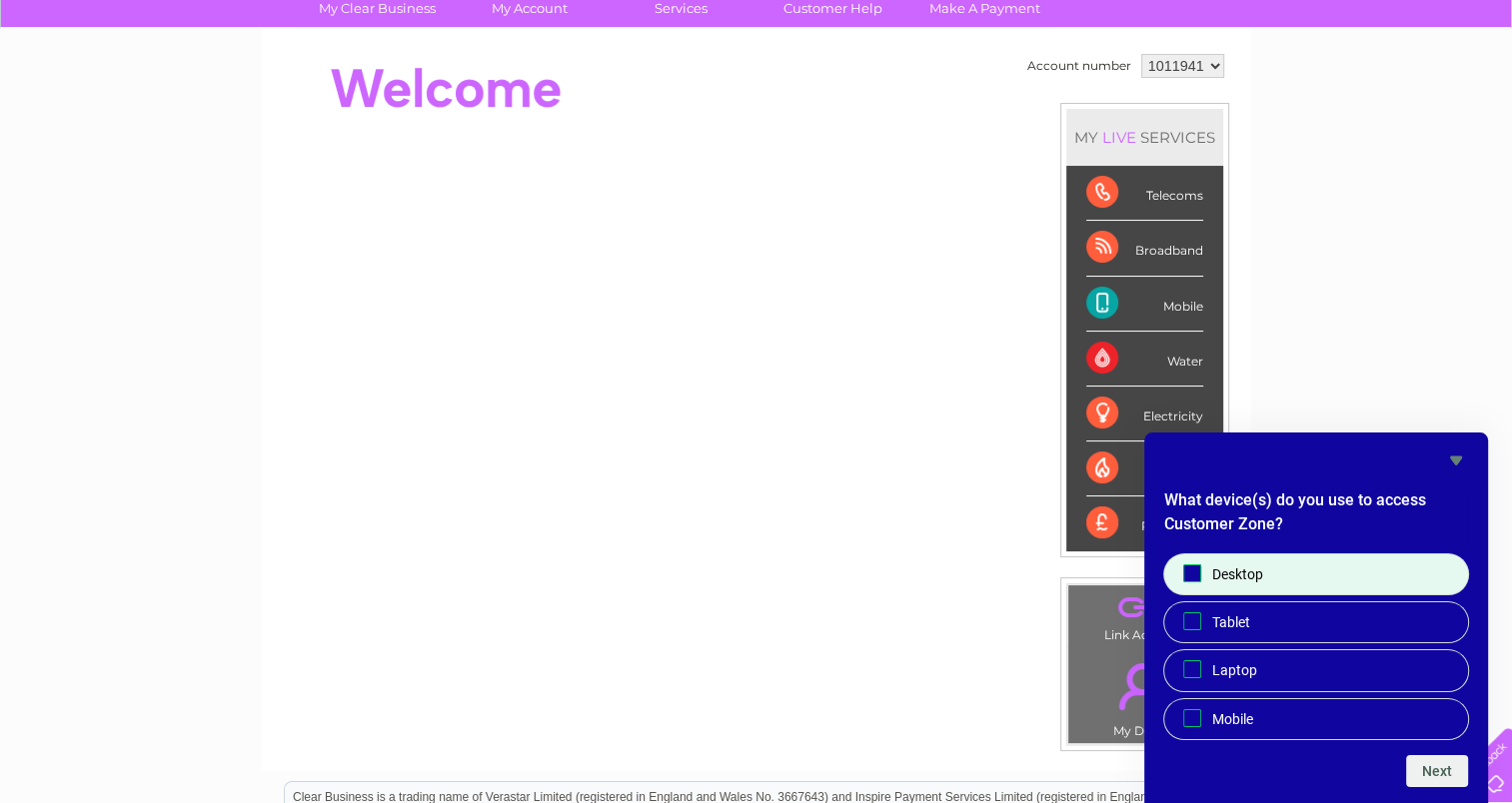 click on "Desktop" at bounding box center [1237, 574] 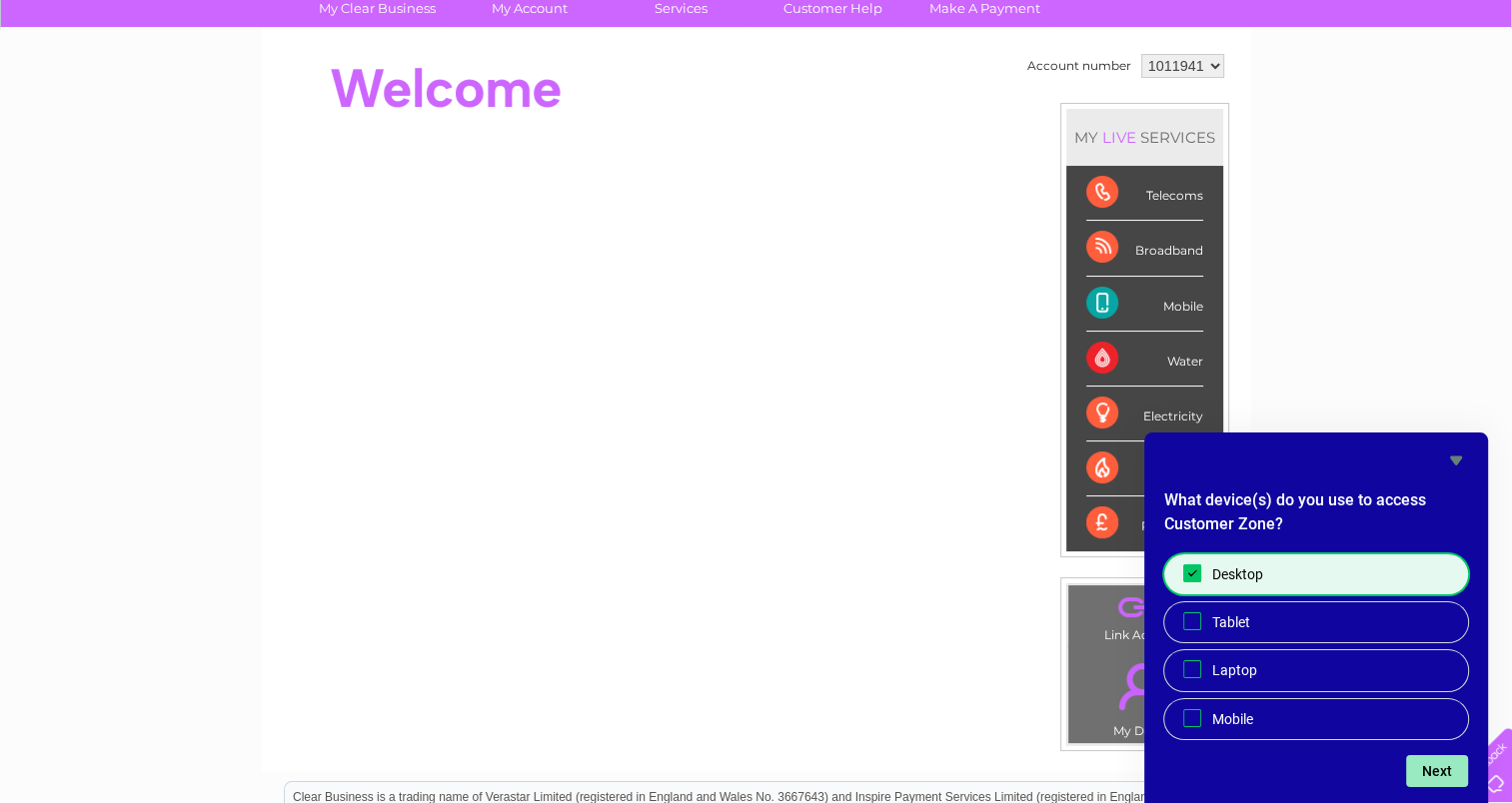 click on "Next" at bounding box center (1437, 771) 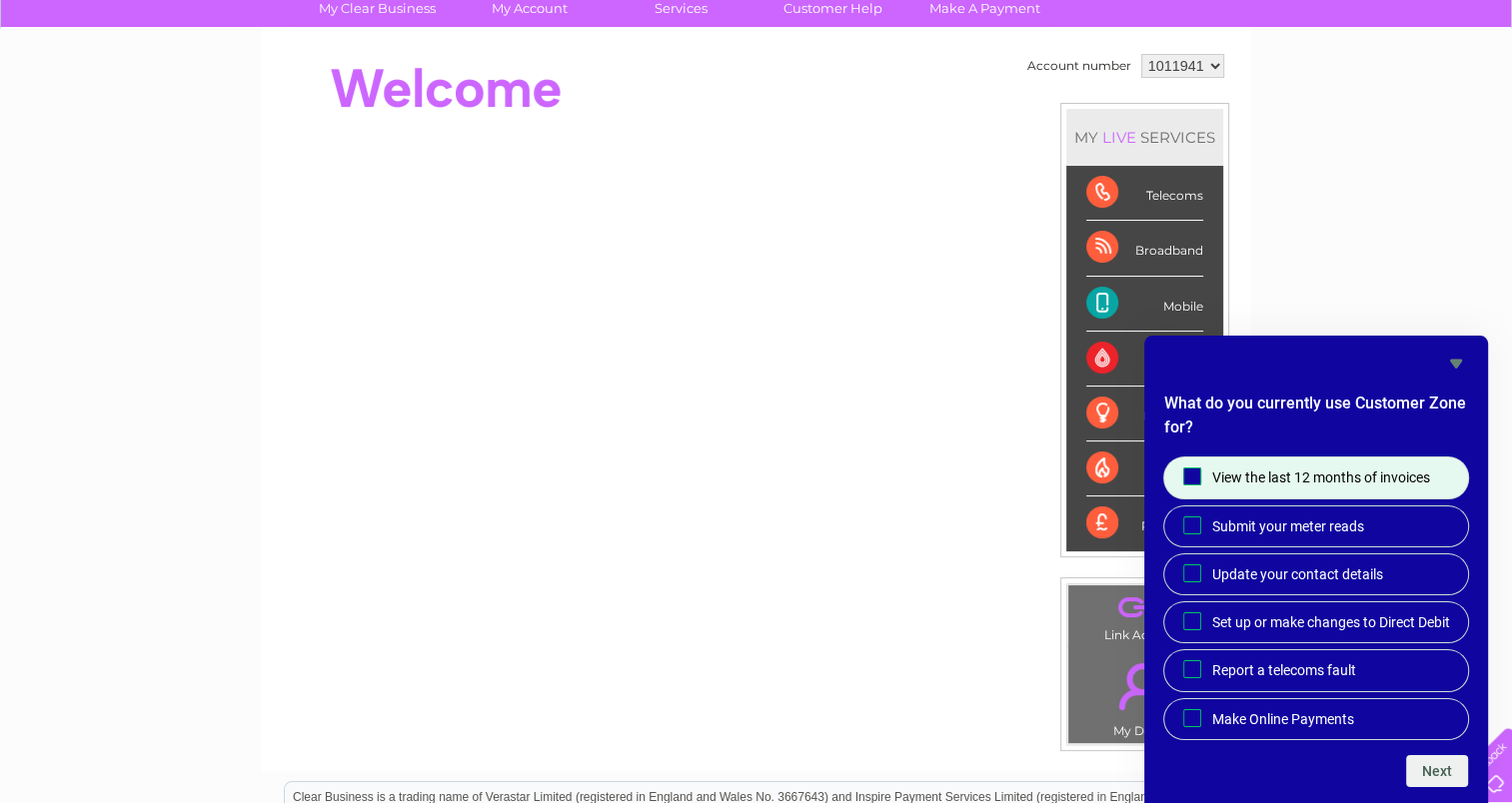 click on "View the last 12 months of invoices" at bounding box center (1316, 477) 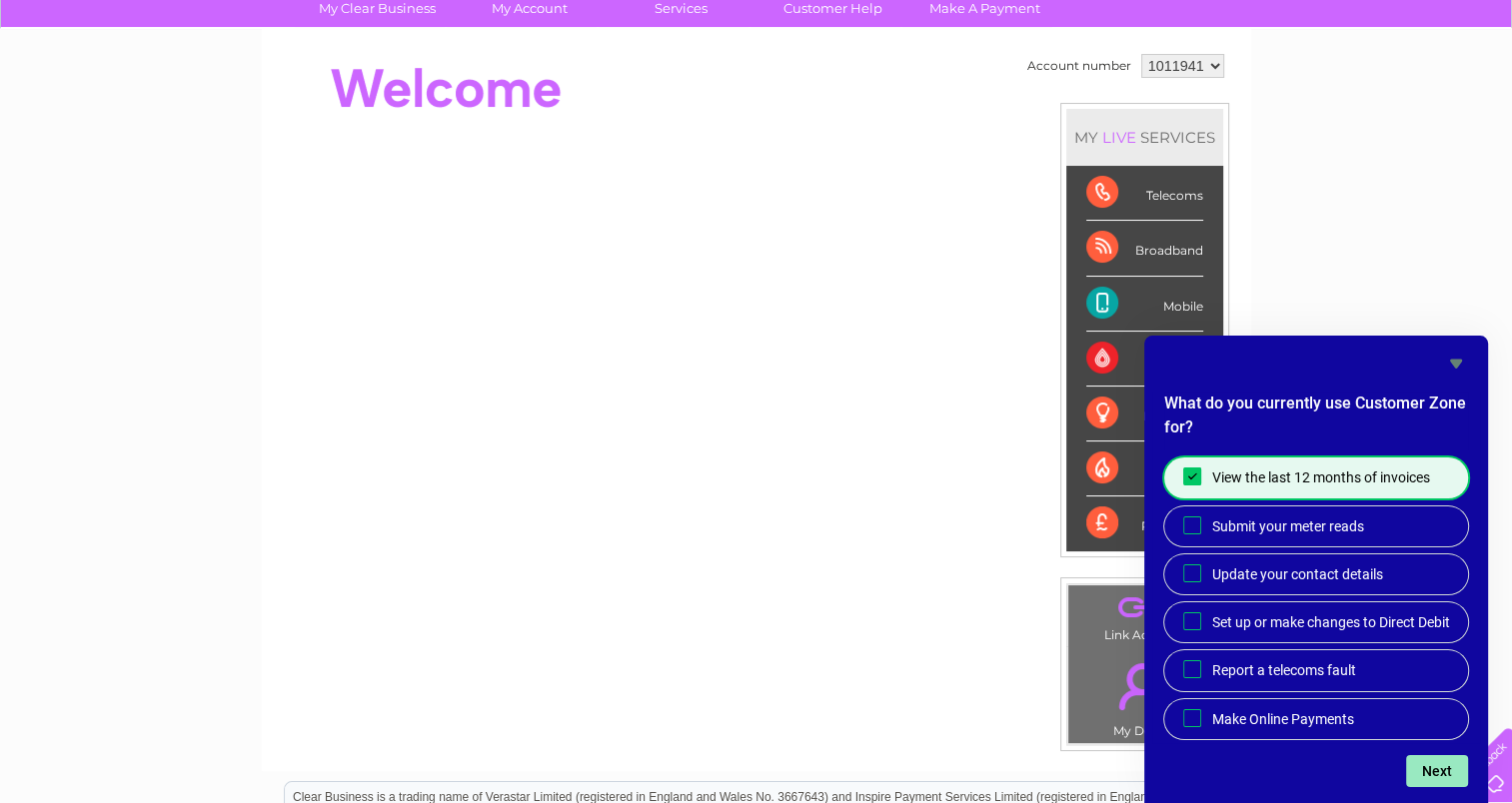 click on "Next" at bounding box center [1437, 771] 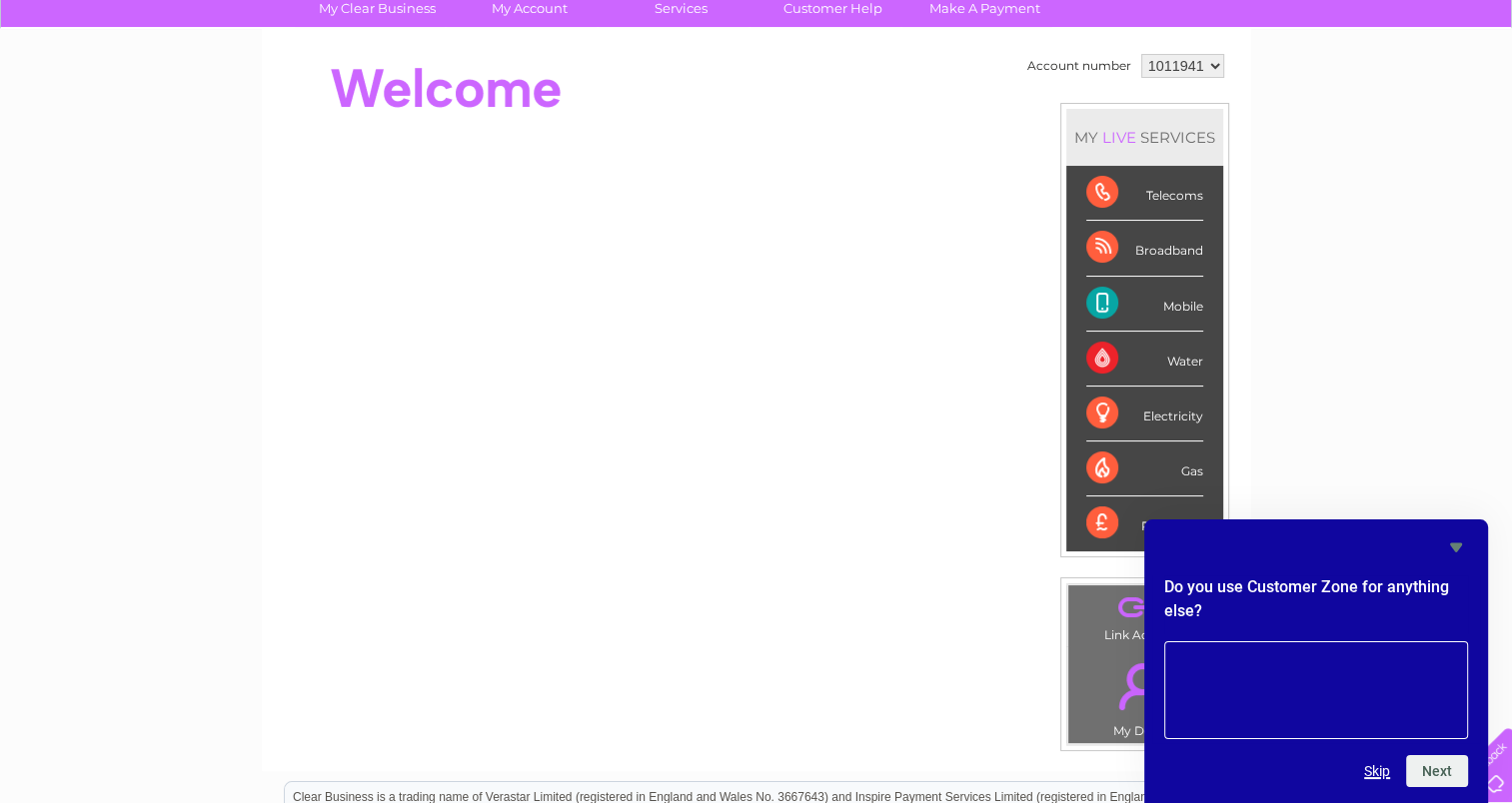 click on "Skip" at bounding box center [1377, 771] 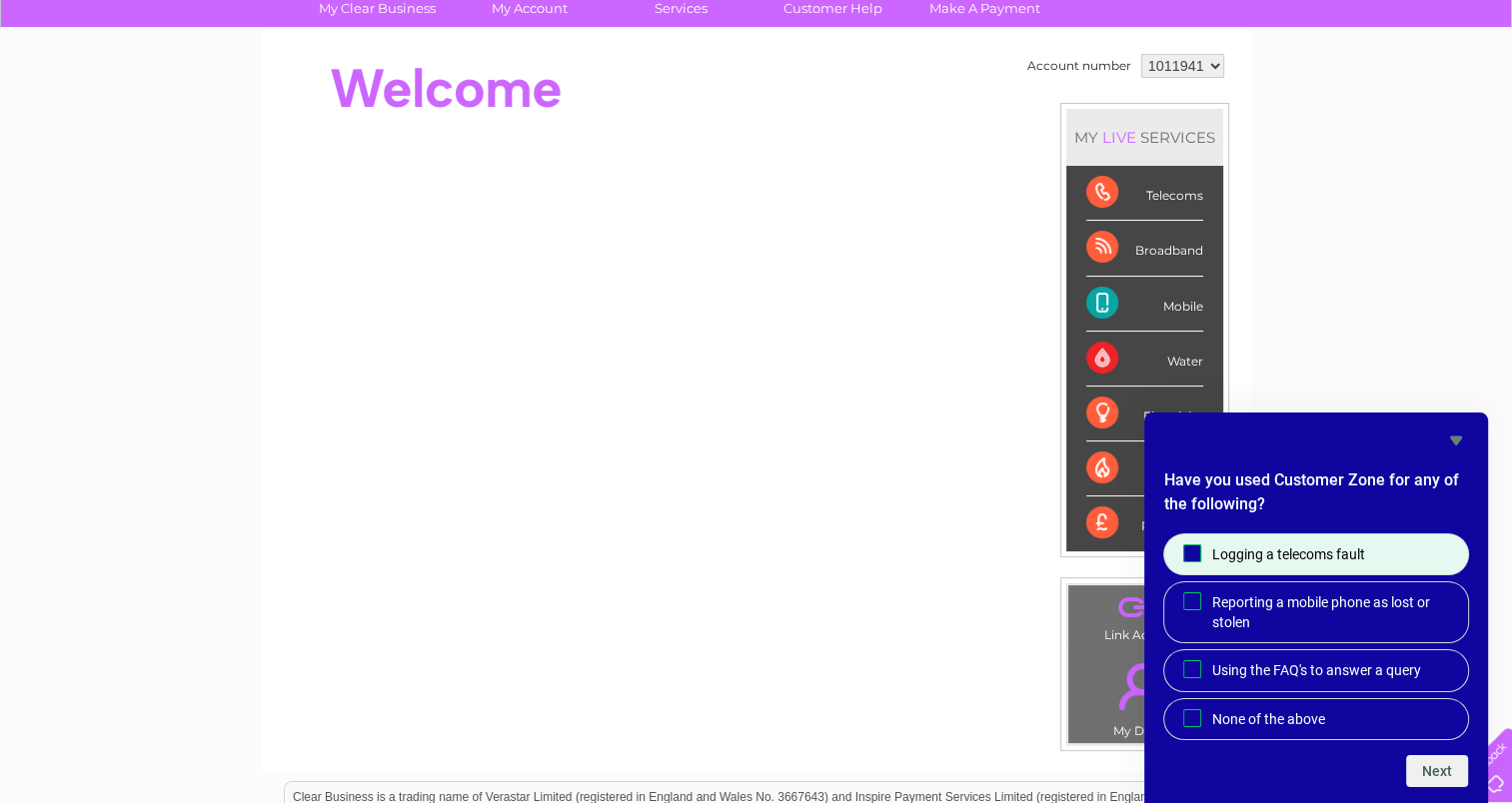 click on "Logging a telecoms fault" at bounding box center (1288, 554) 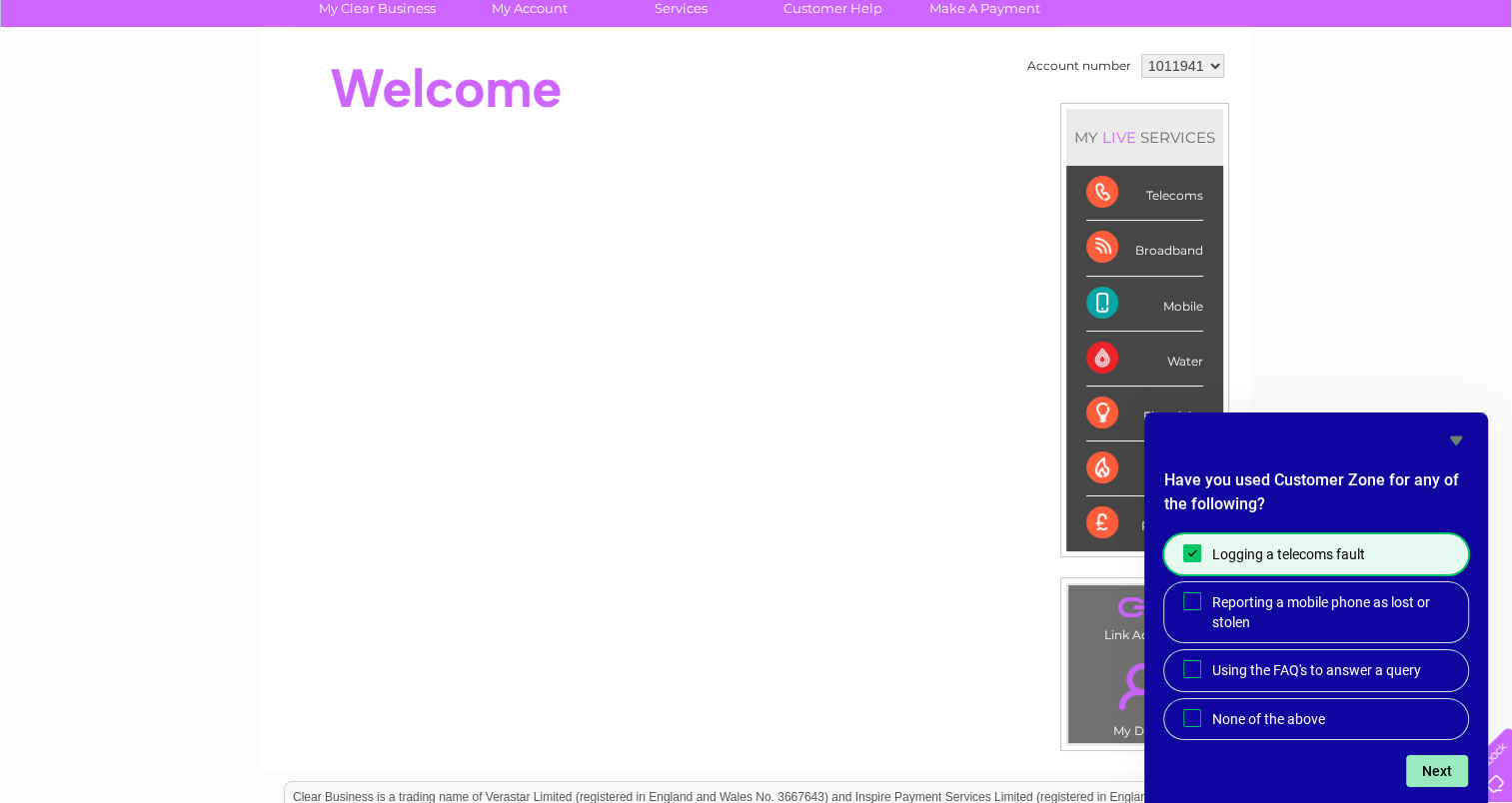 click on "Next" at bounding box center [1437, 771] 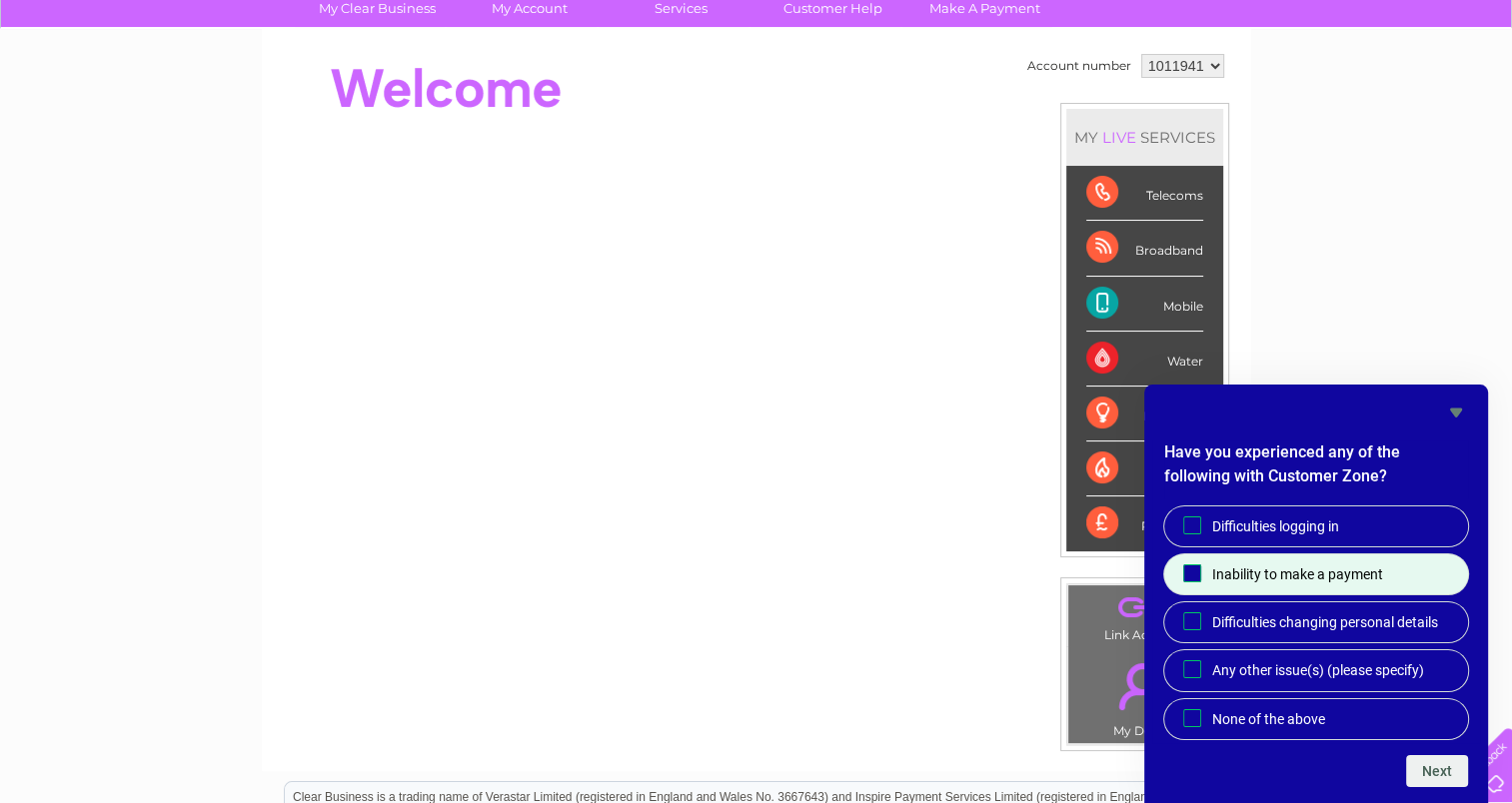 click on "Inability to make a payment" at bounding box center (1192, 572) 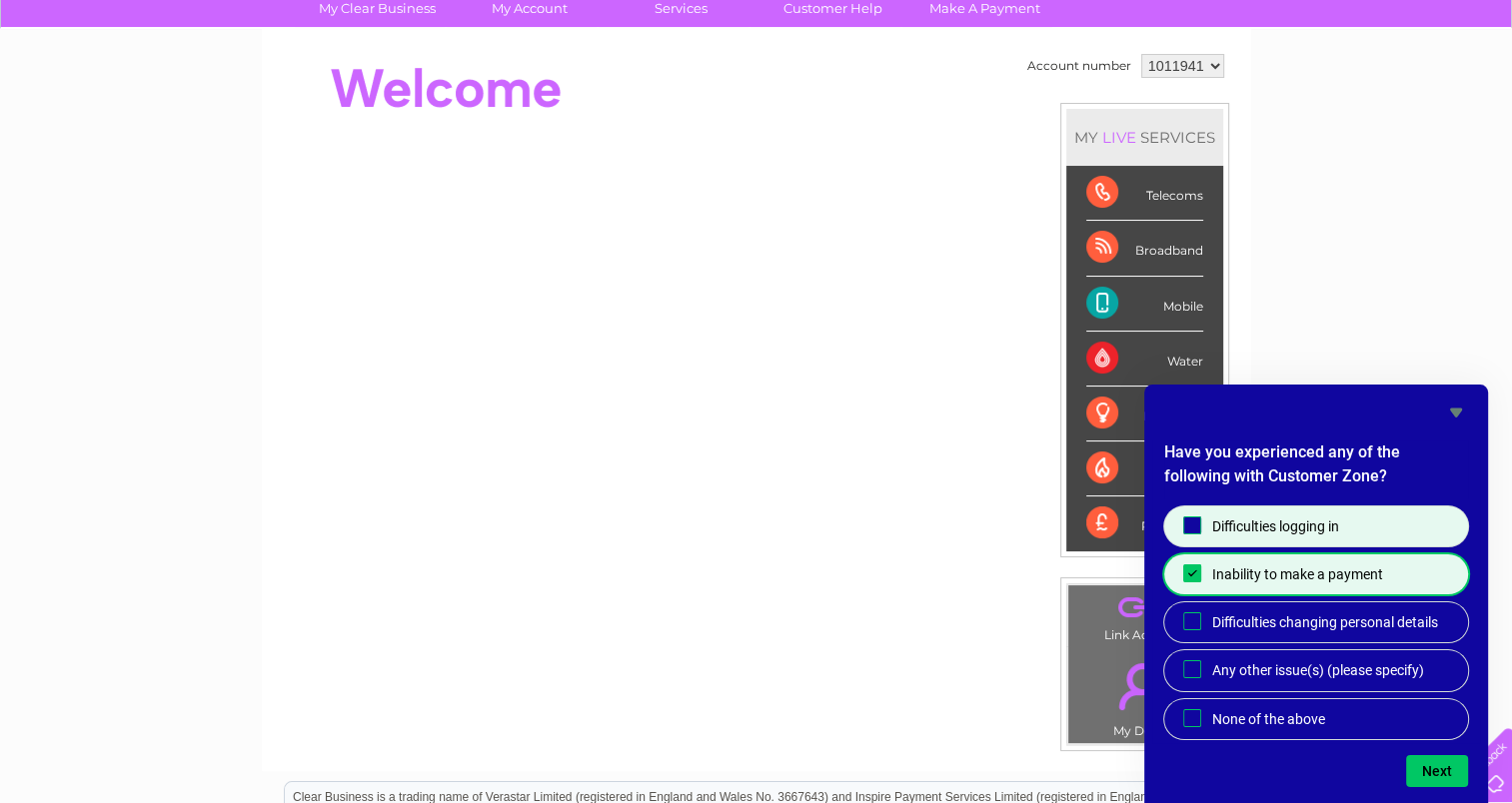 click at bounding box center [1192, 525] 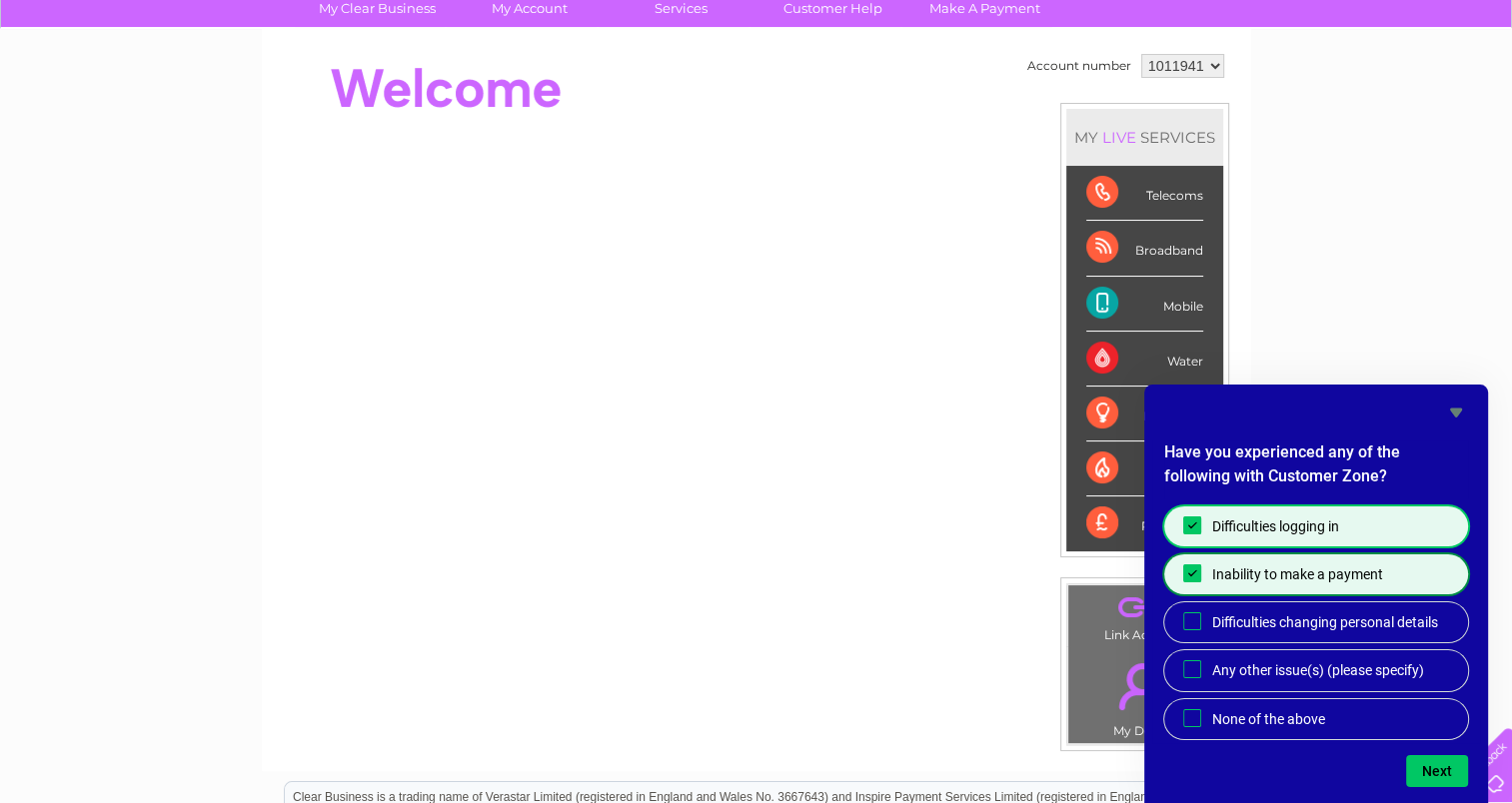 click on "Inability to make a payment" at bounding box center [1192, 572] 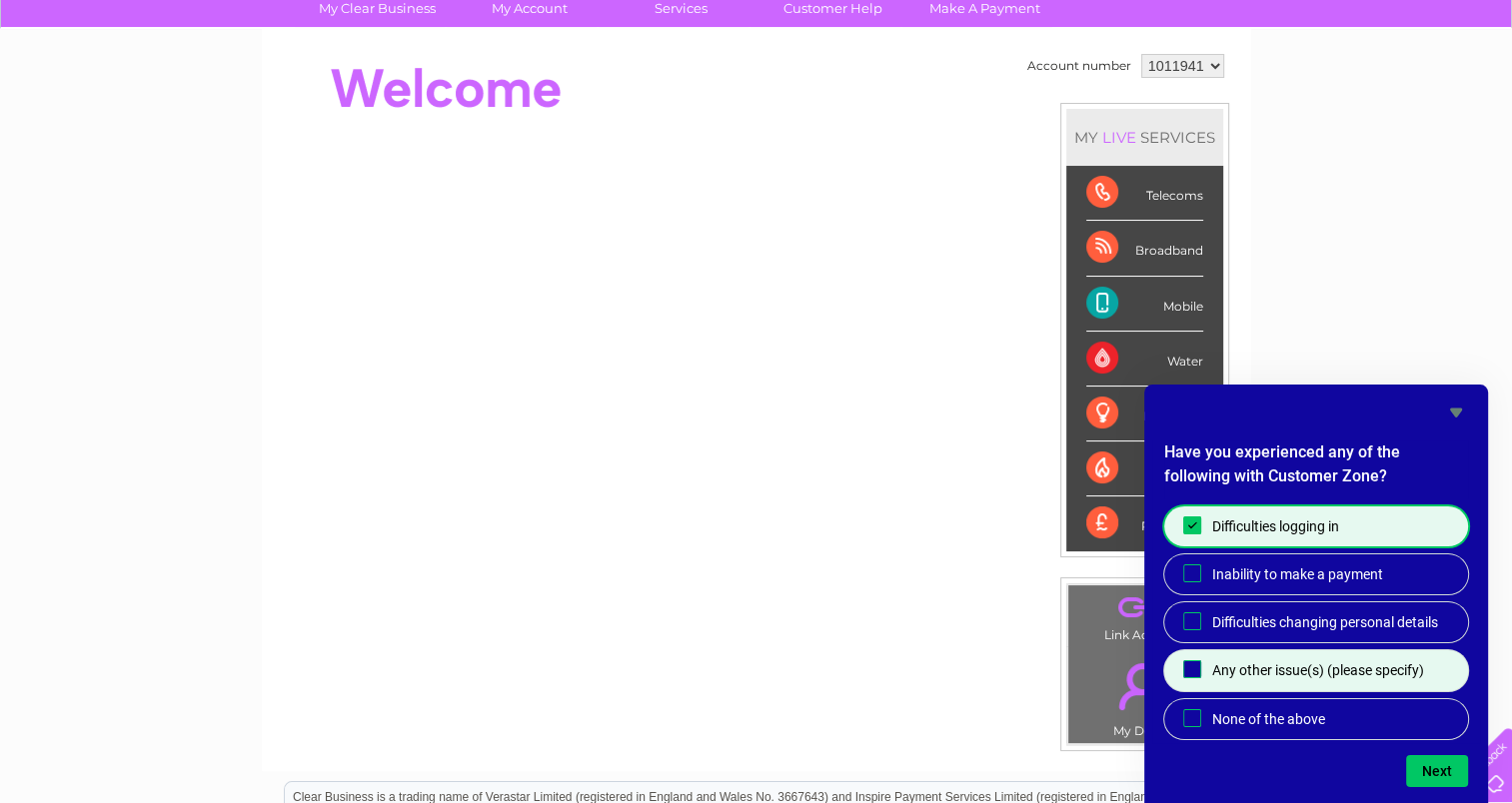 click on "Any other issue(s) (please specify)" at bounding box center (1318, 670) 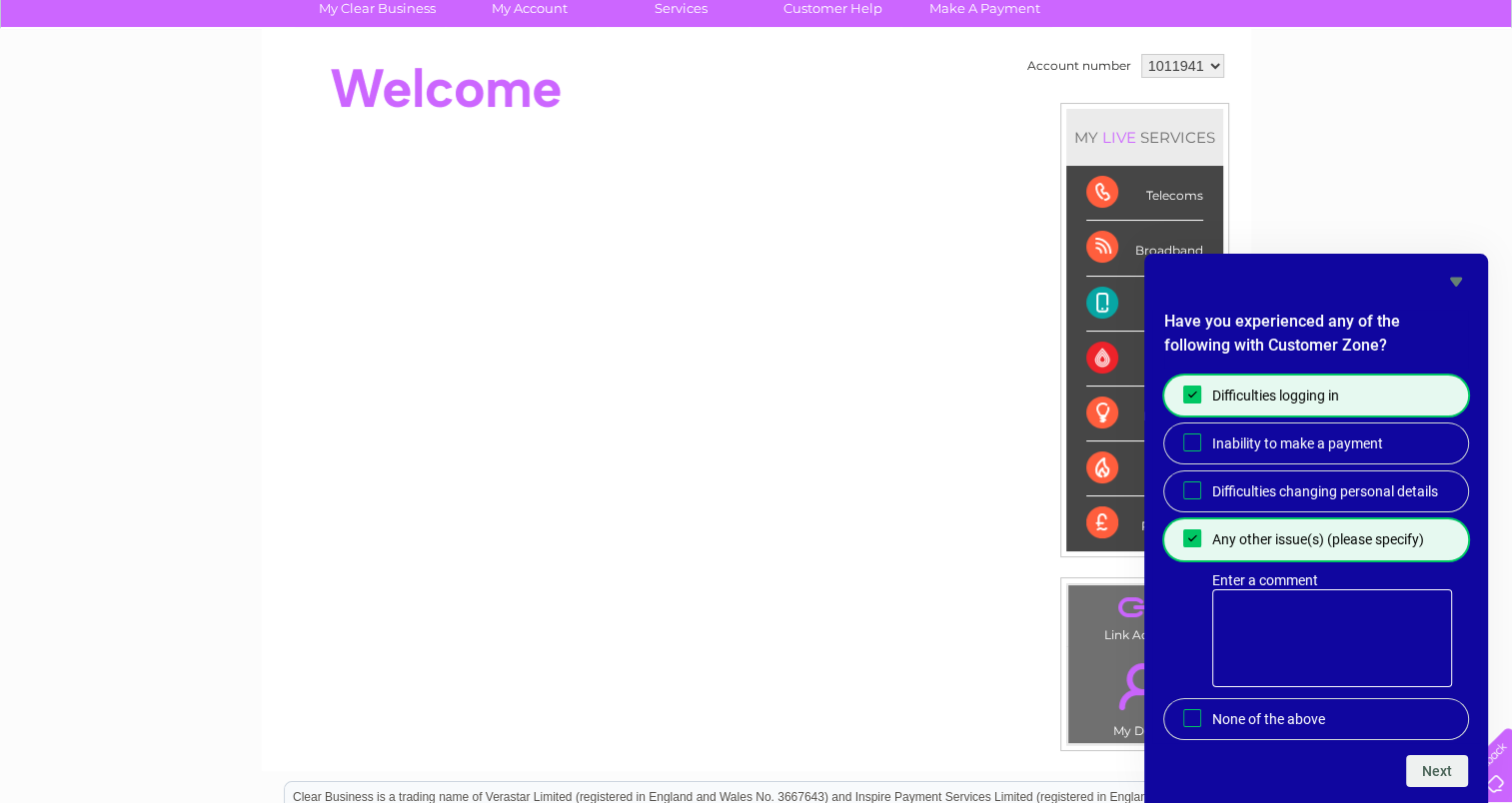 click on "My Clear Business
Login Details
My Details
My Preferences
Link Account
My Account
Bills and Payments   Direct Debit   Moving Premises" at bounding box center (756, 551) 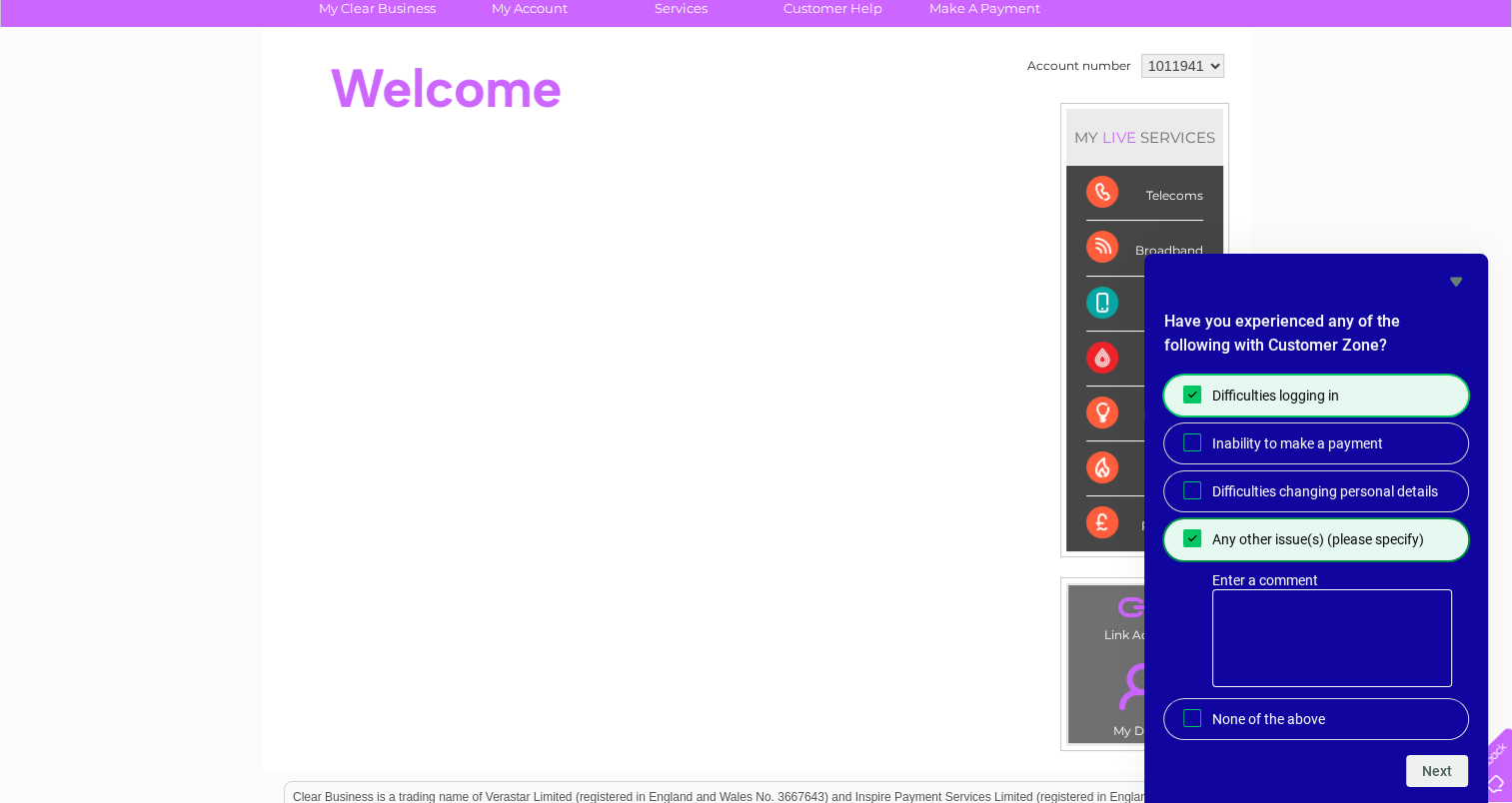 click on "Any other issue(s) (please specify)" at bounding box center [1192, 538] 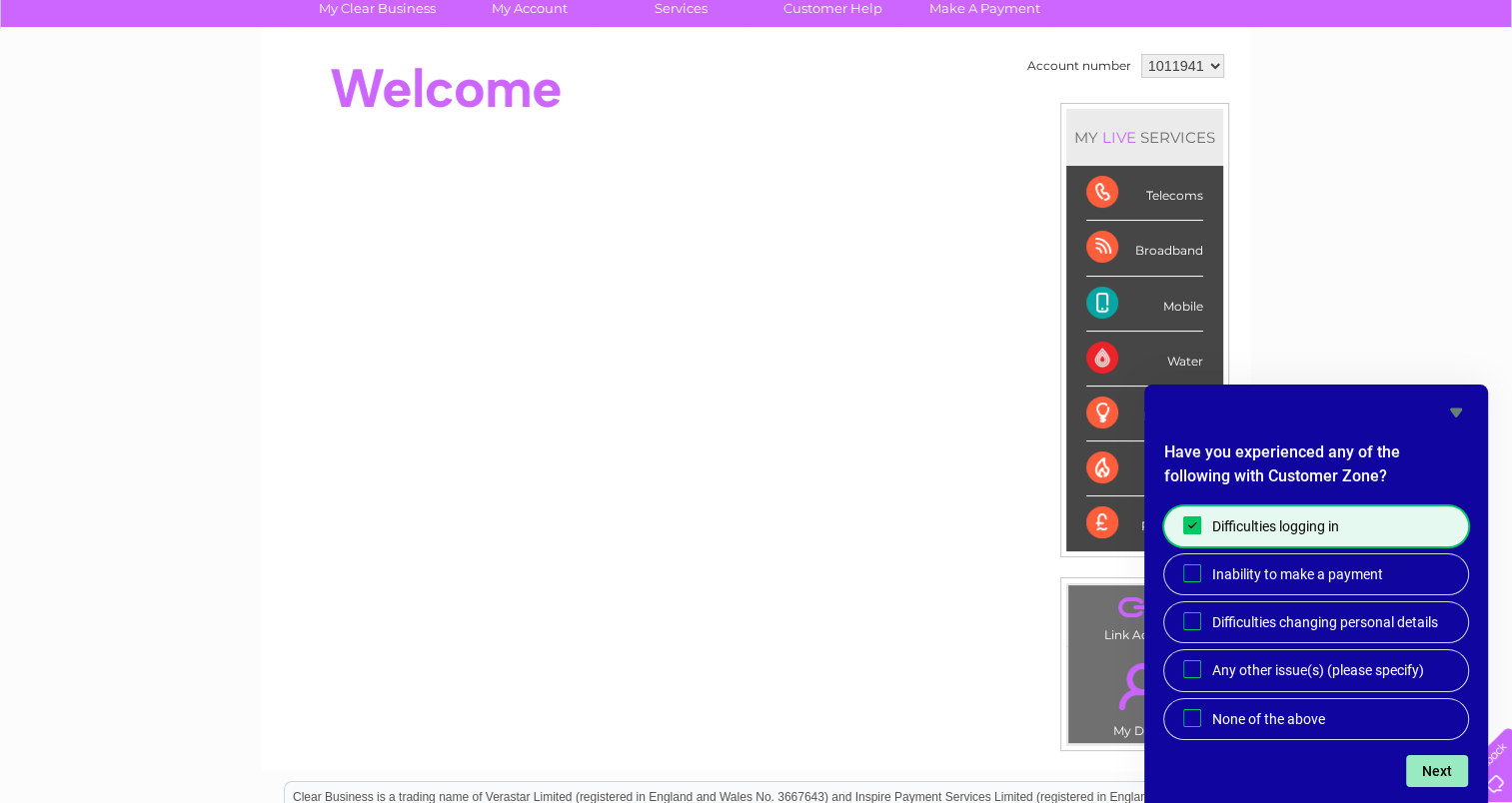 click on "Next" at bounding box center (1437, 771) 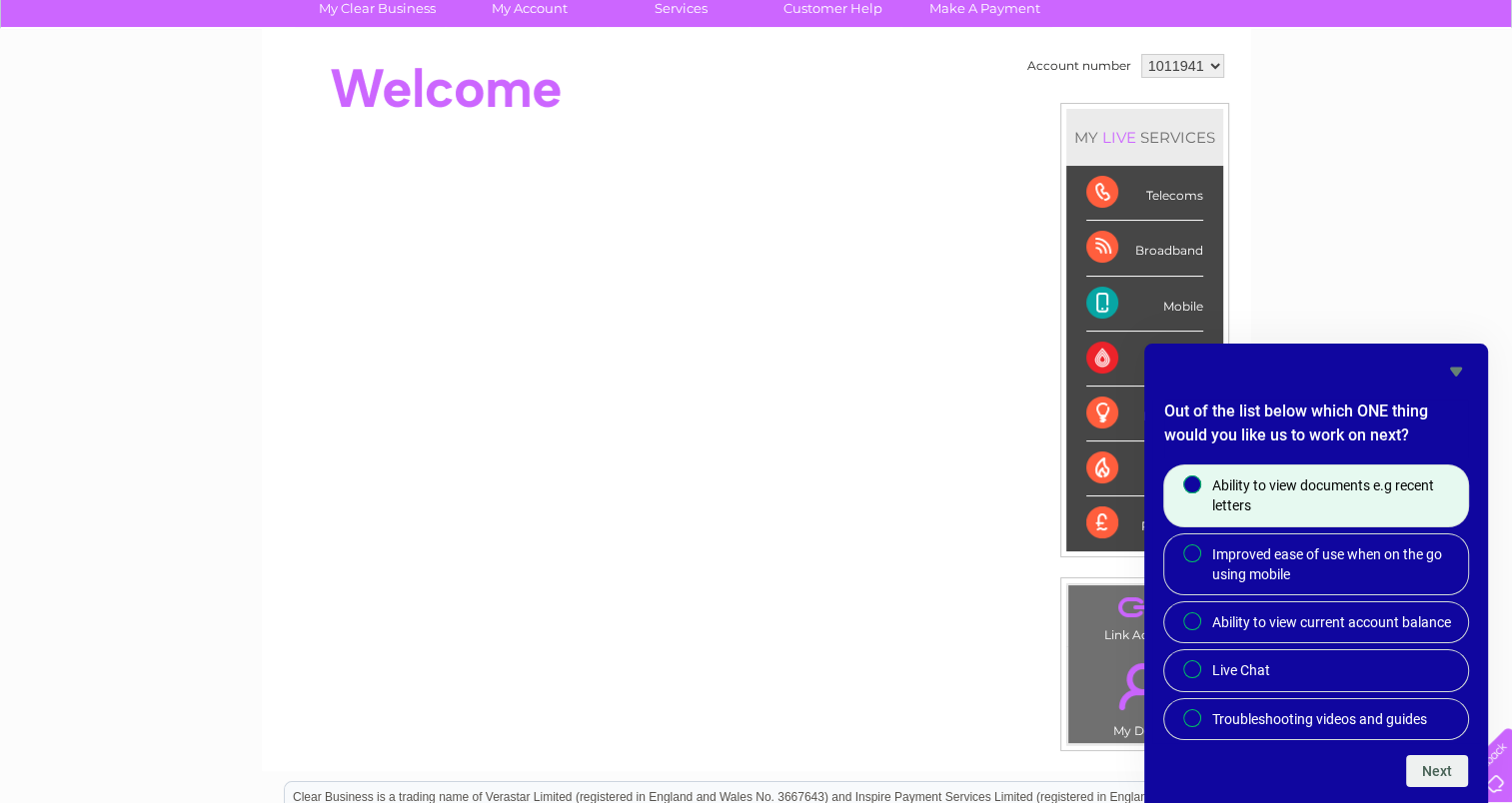 click on "Out of the list below which ONE thing would you like us to work on next? Ability to view documents e.g recent letters Improved ease of use when on the go using mobile Ability to view current account balance Live Chat Troubleshooting videos and guides Next" at bounding box center [1316, 593] 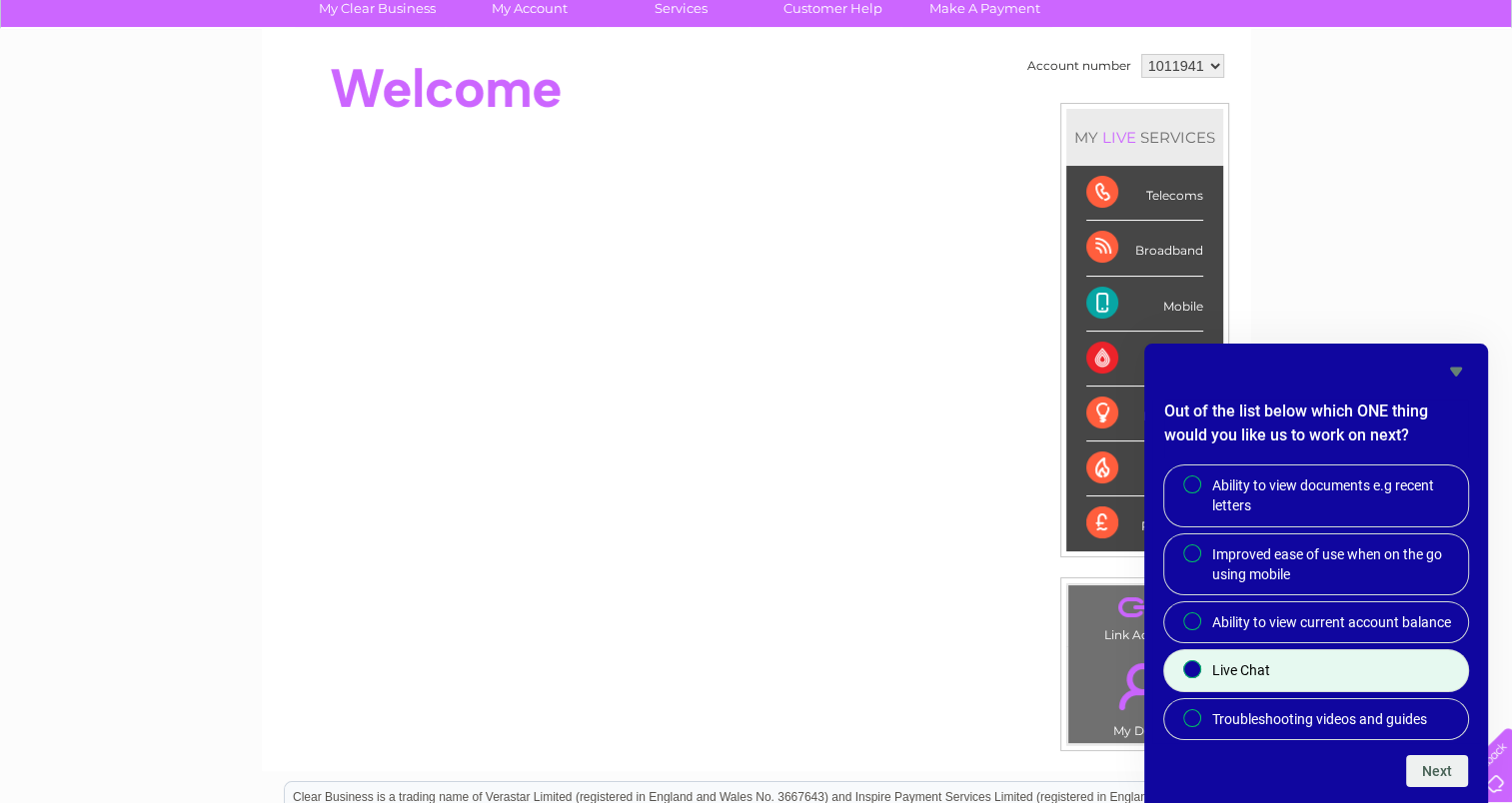 click at bounding box center [1192, 669] 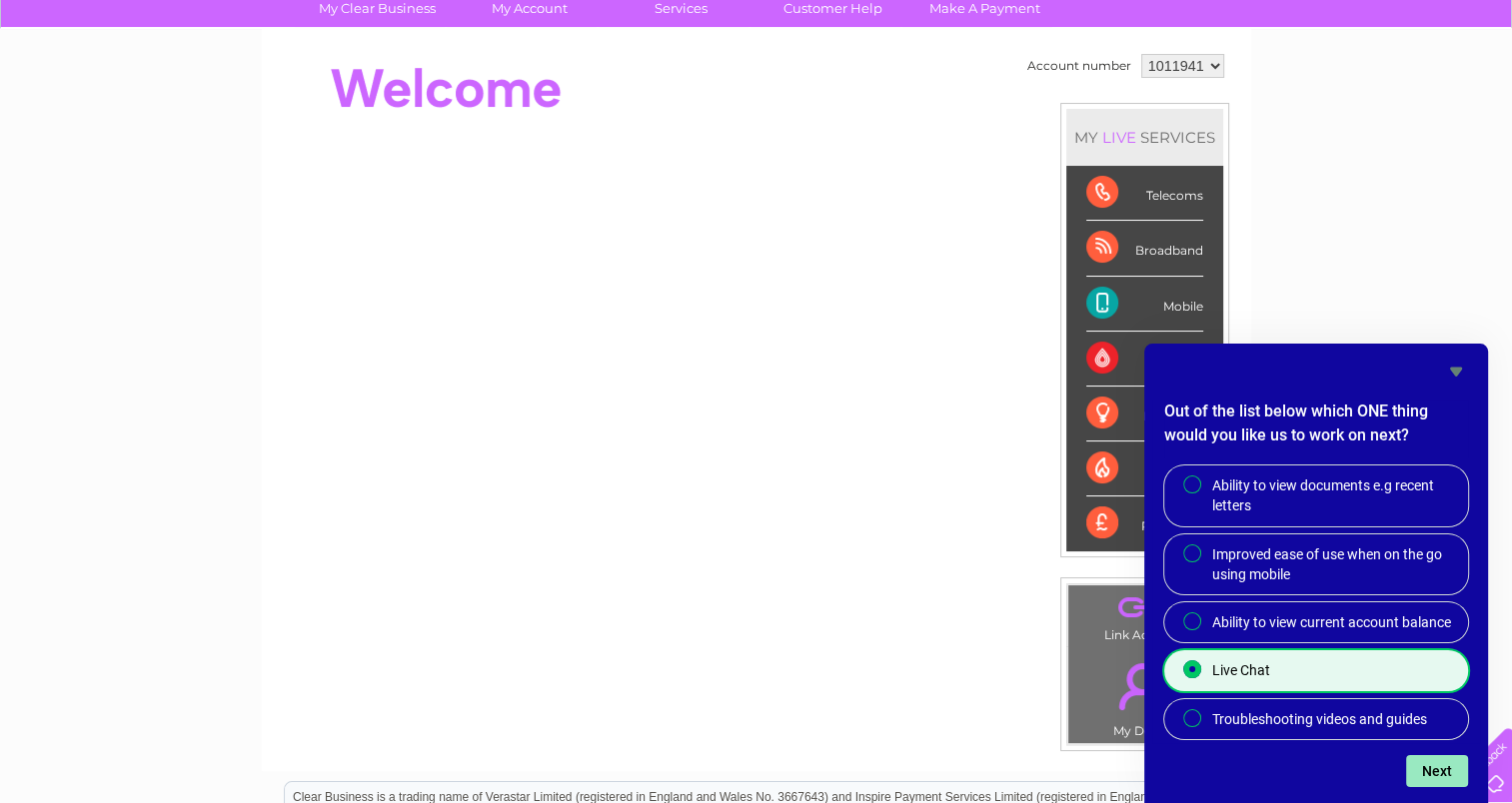 click on "Next" at bounding box center [1437, 771] 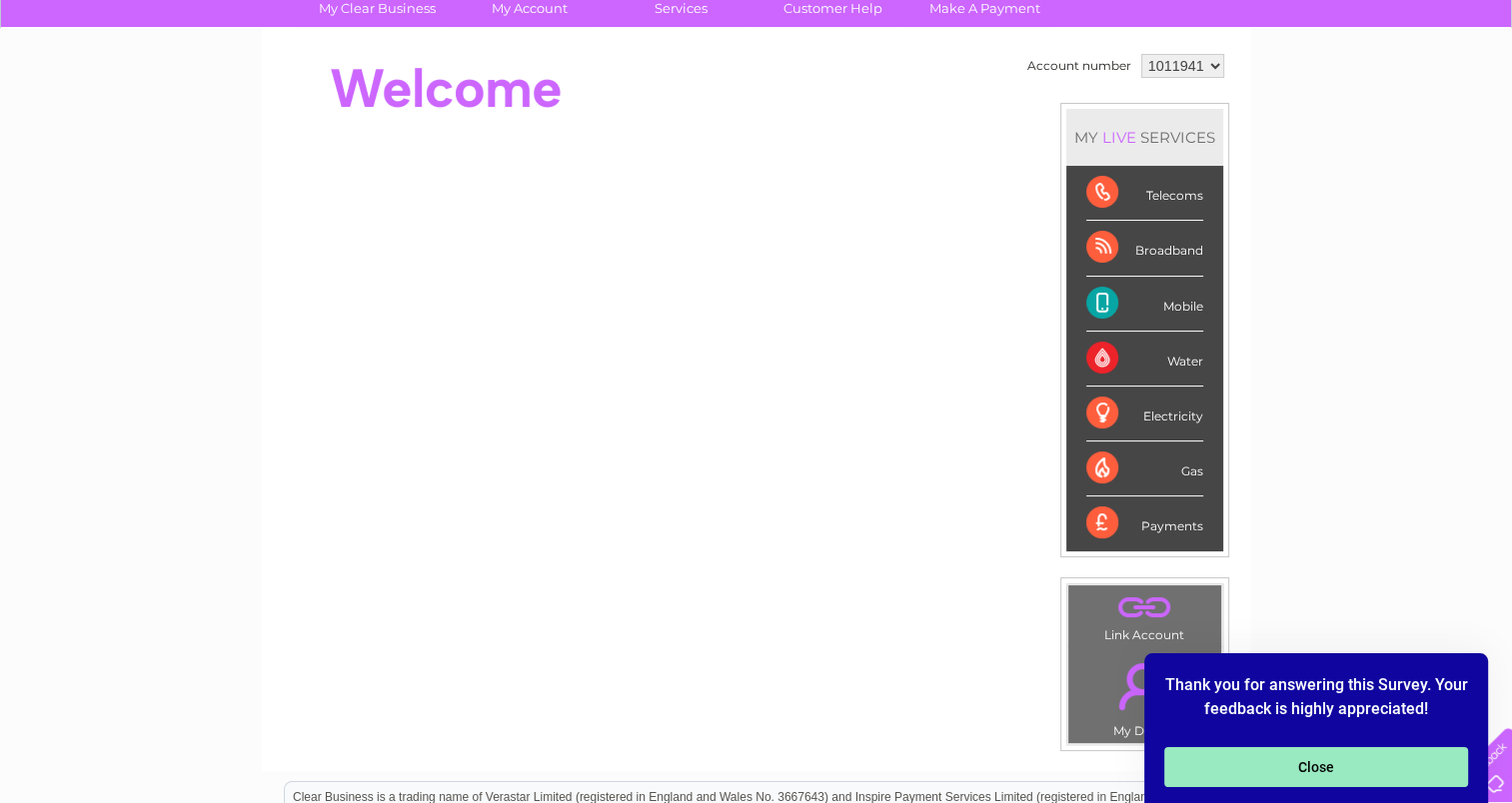 click on "Close" at bounding box center [1316, 767] 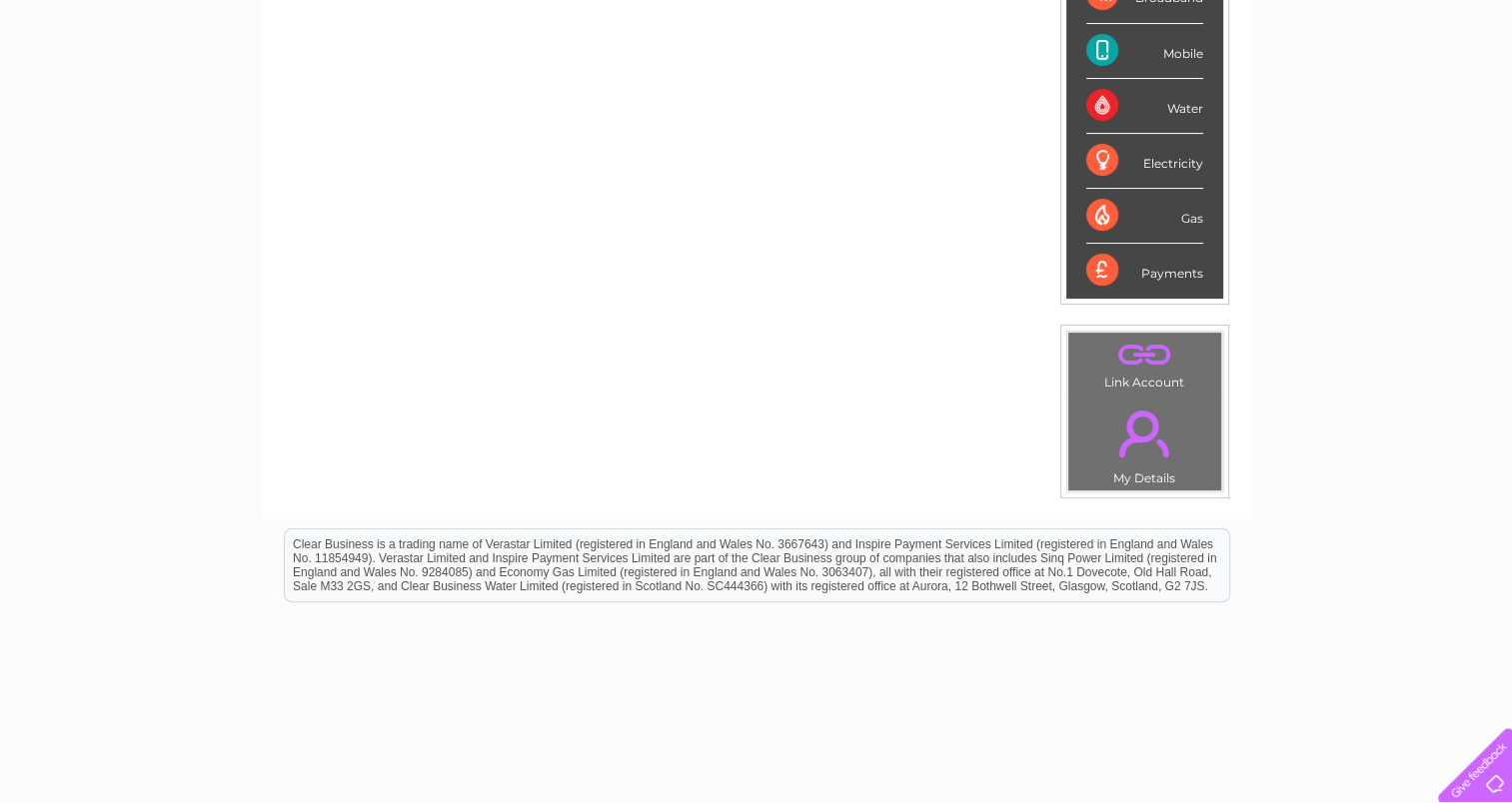 scroll, scrollTop: 479, scrollLeft: 0, axis: vertical 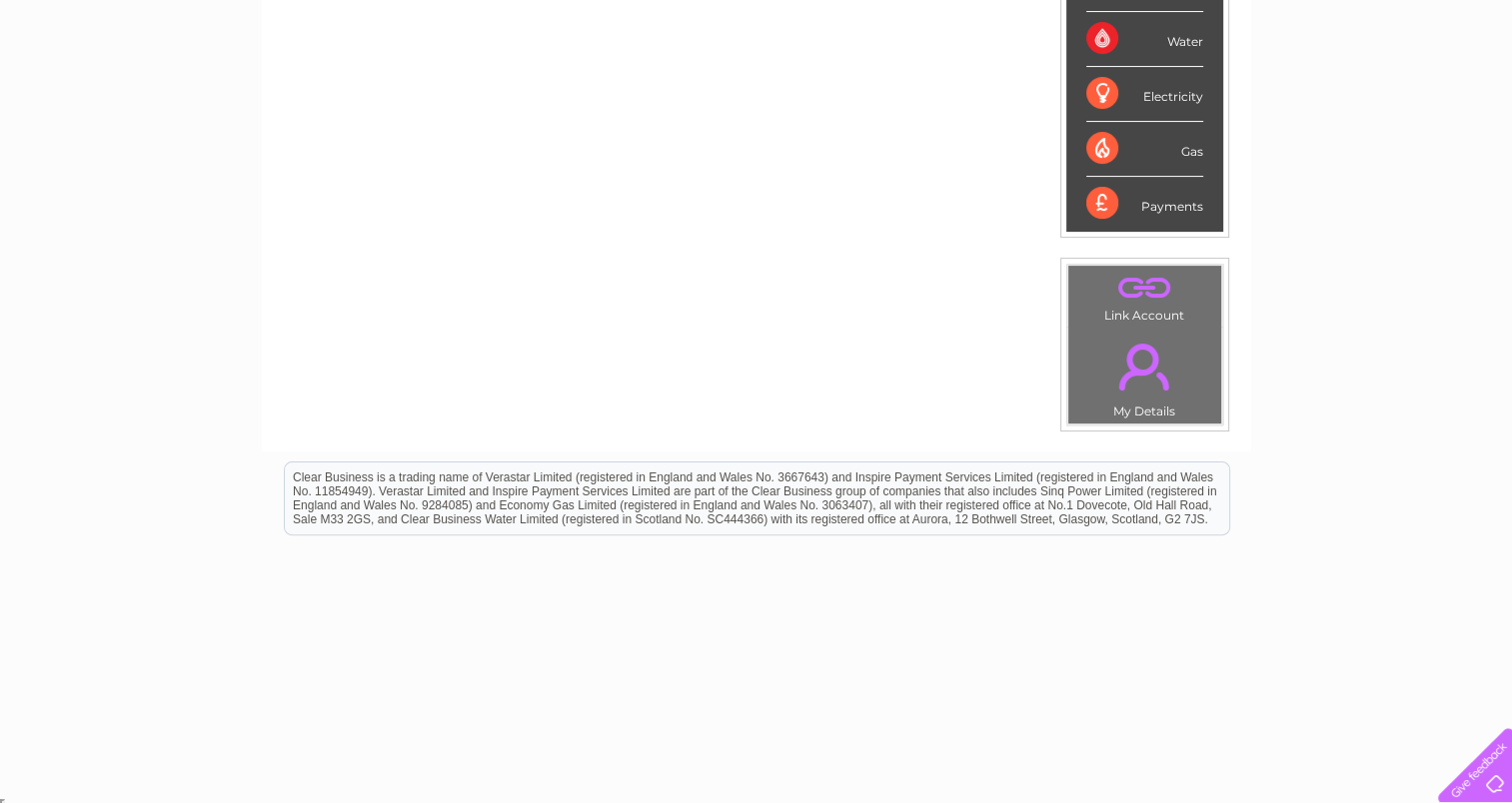 click on "." at bounding box center (1144, 288) 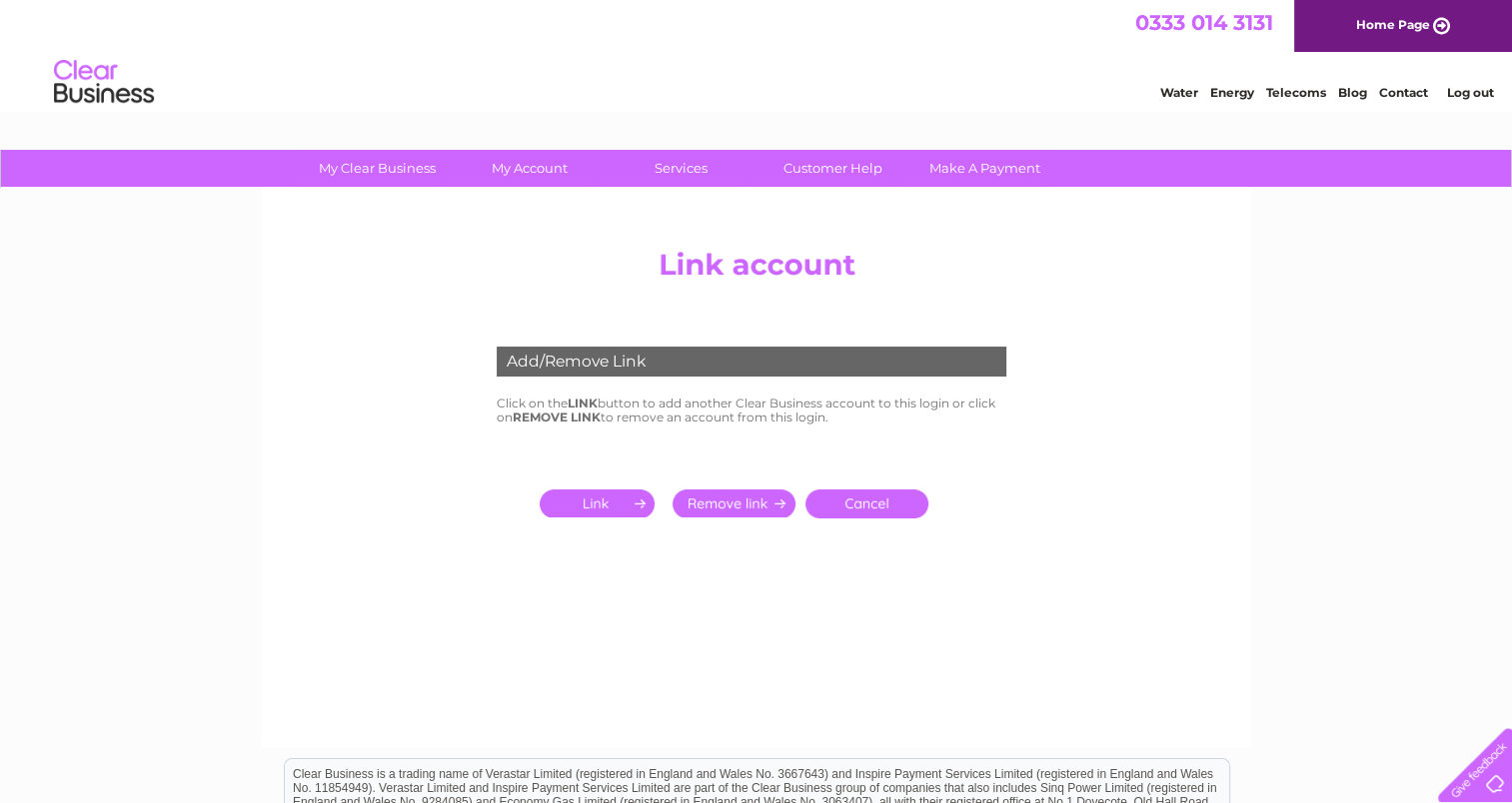 scroll, scrollTop: 0, scrollLeft: 0, axis: both 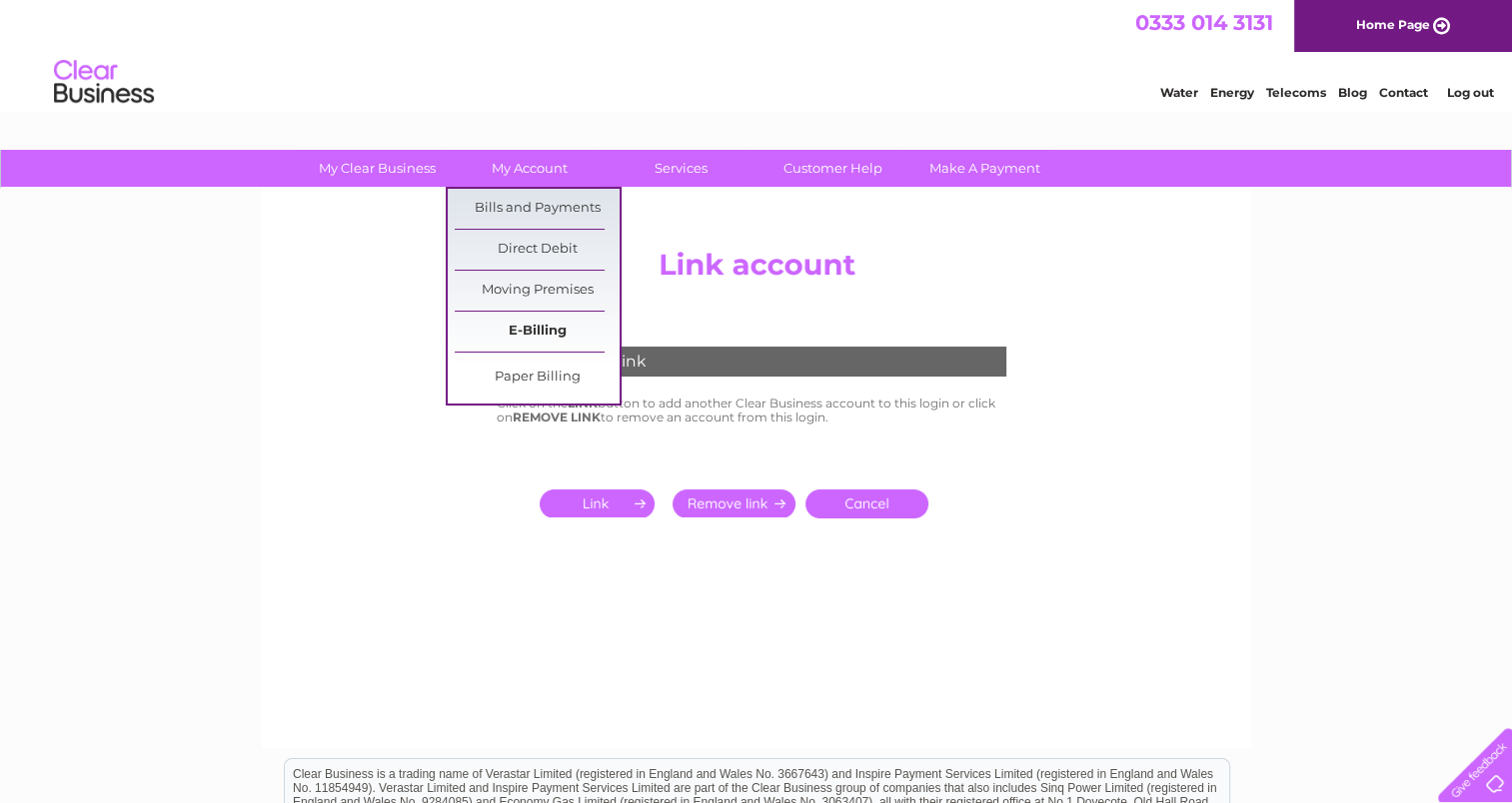 click on "E-Billing" at bounding box center [537, 332] 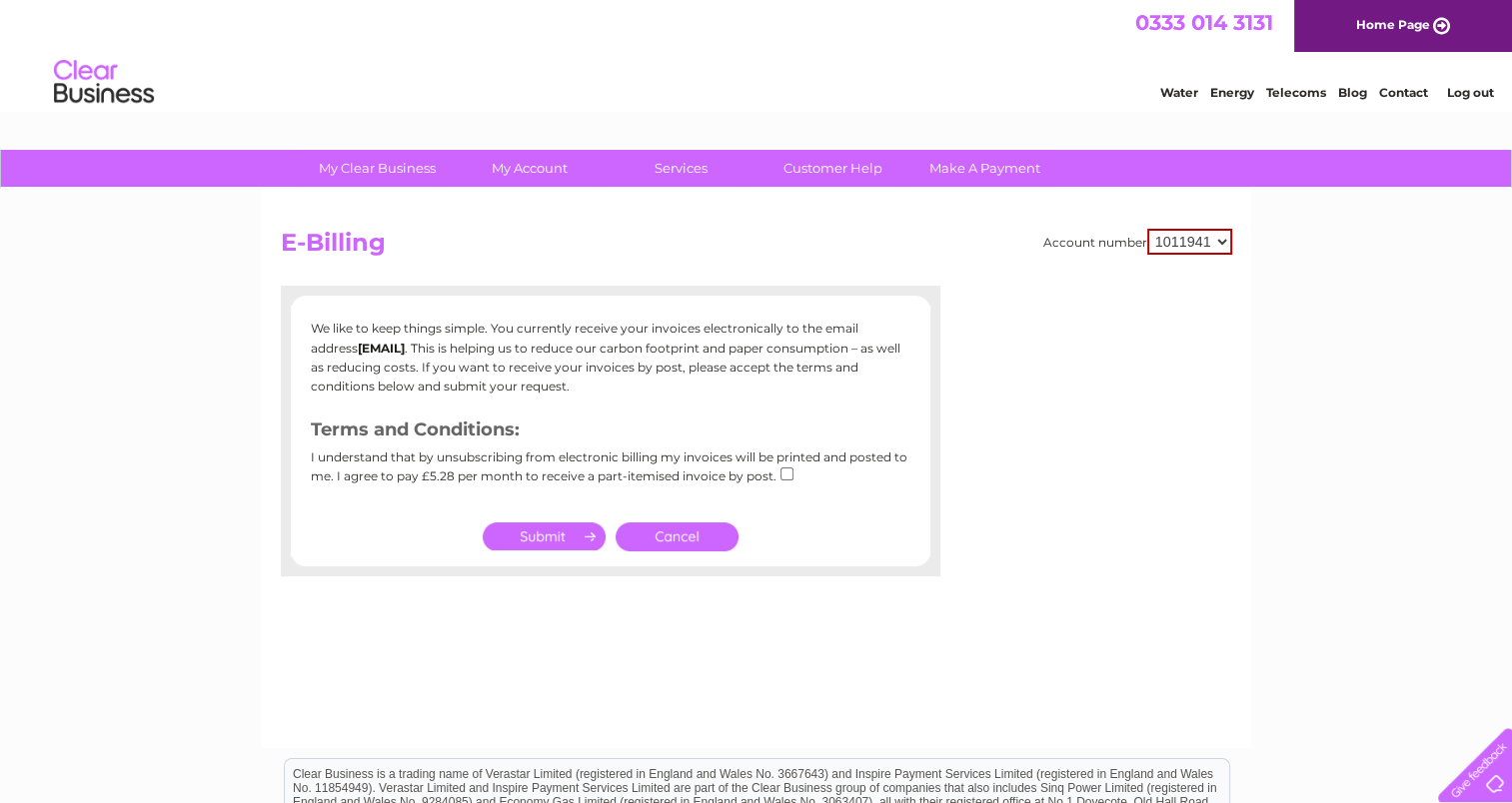 scroll, scrollTop: 0, scrollLeft: 0, axis: both 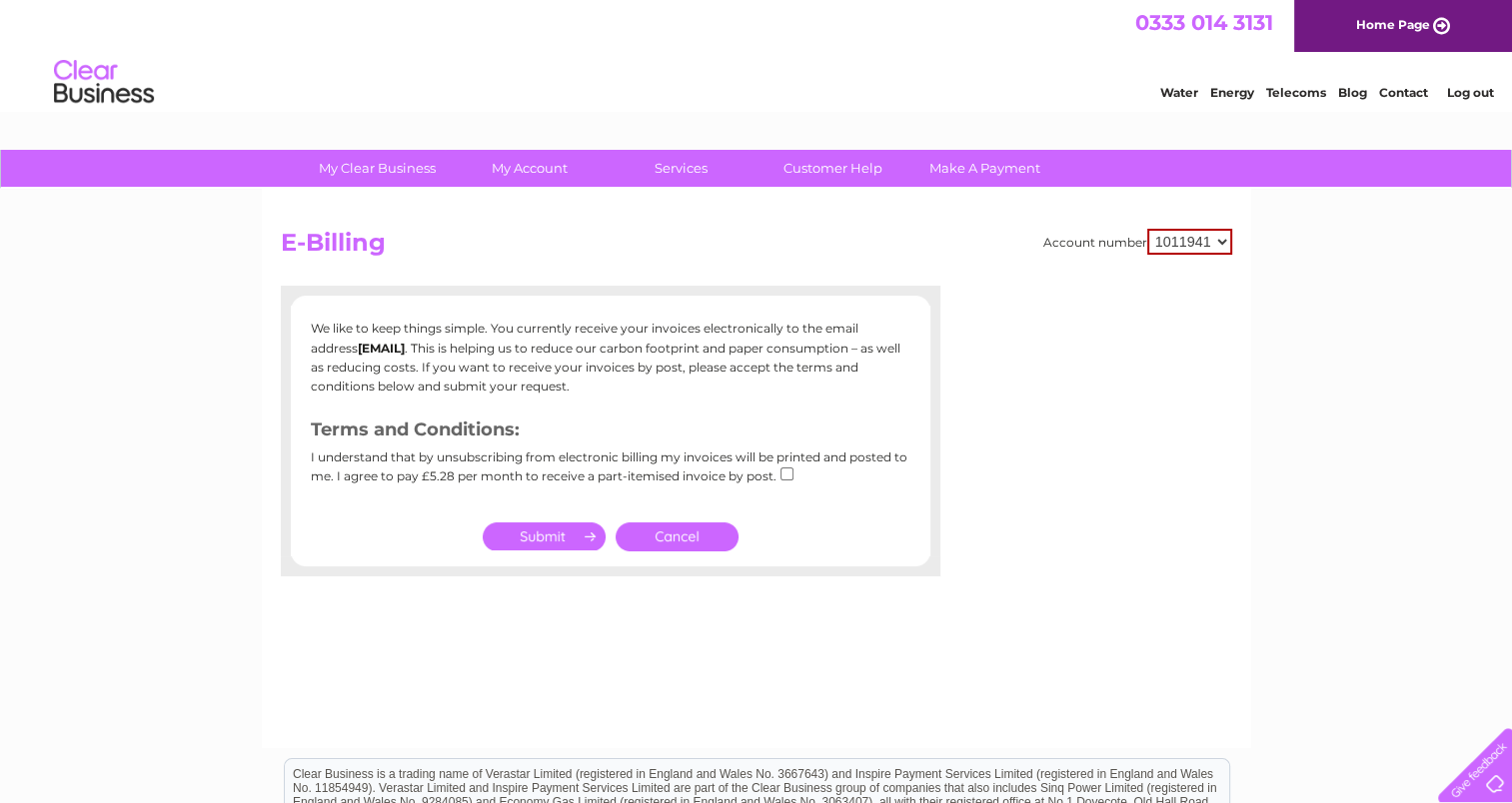 click on "Cancel" at bounding box center (677, 536) 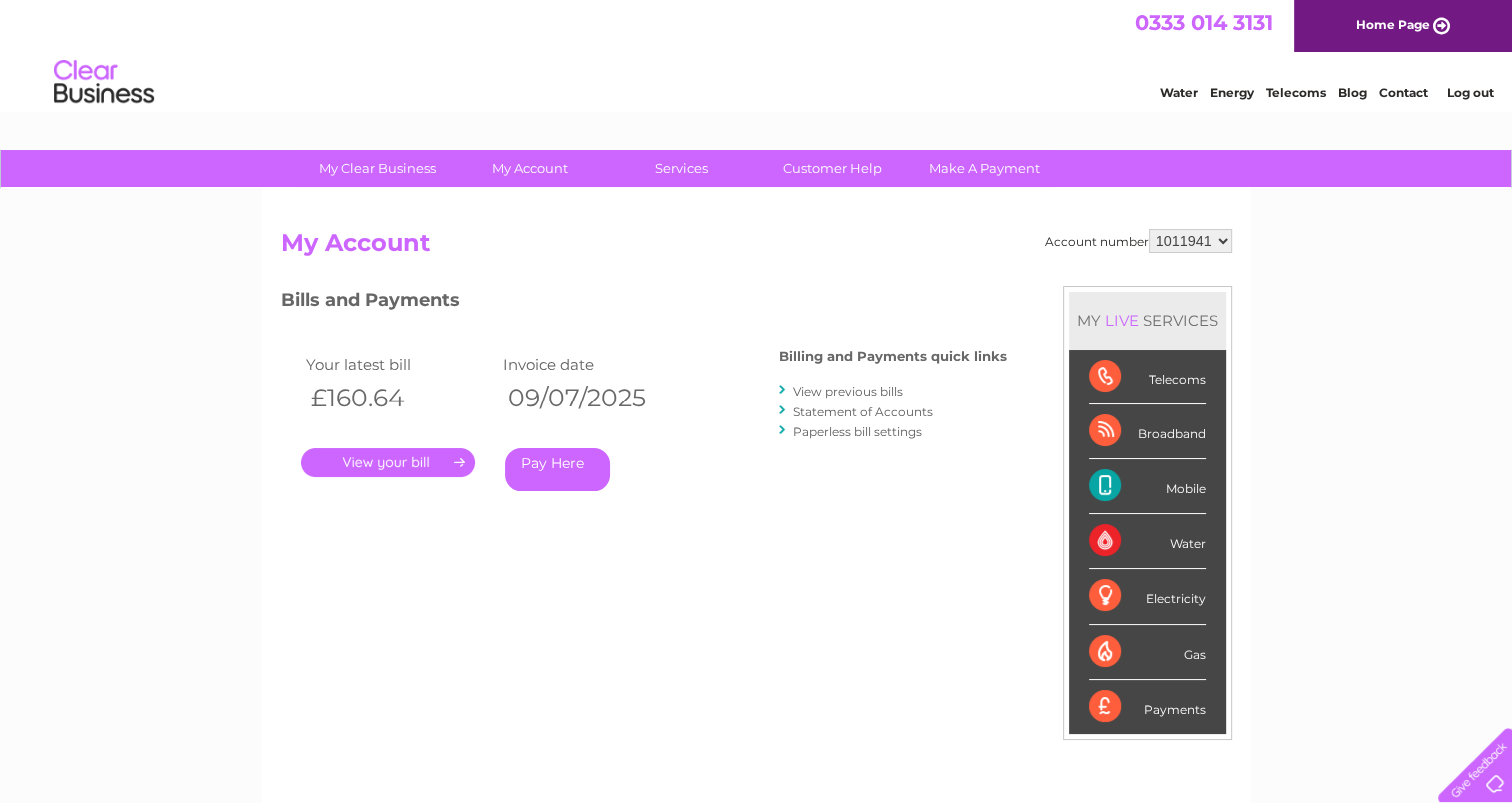 scroll, scrollTop: 0, scrollLeft: 0, axis: both 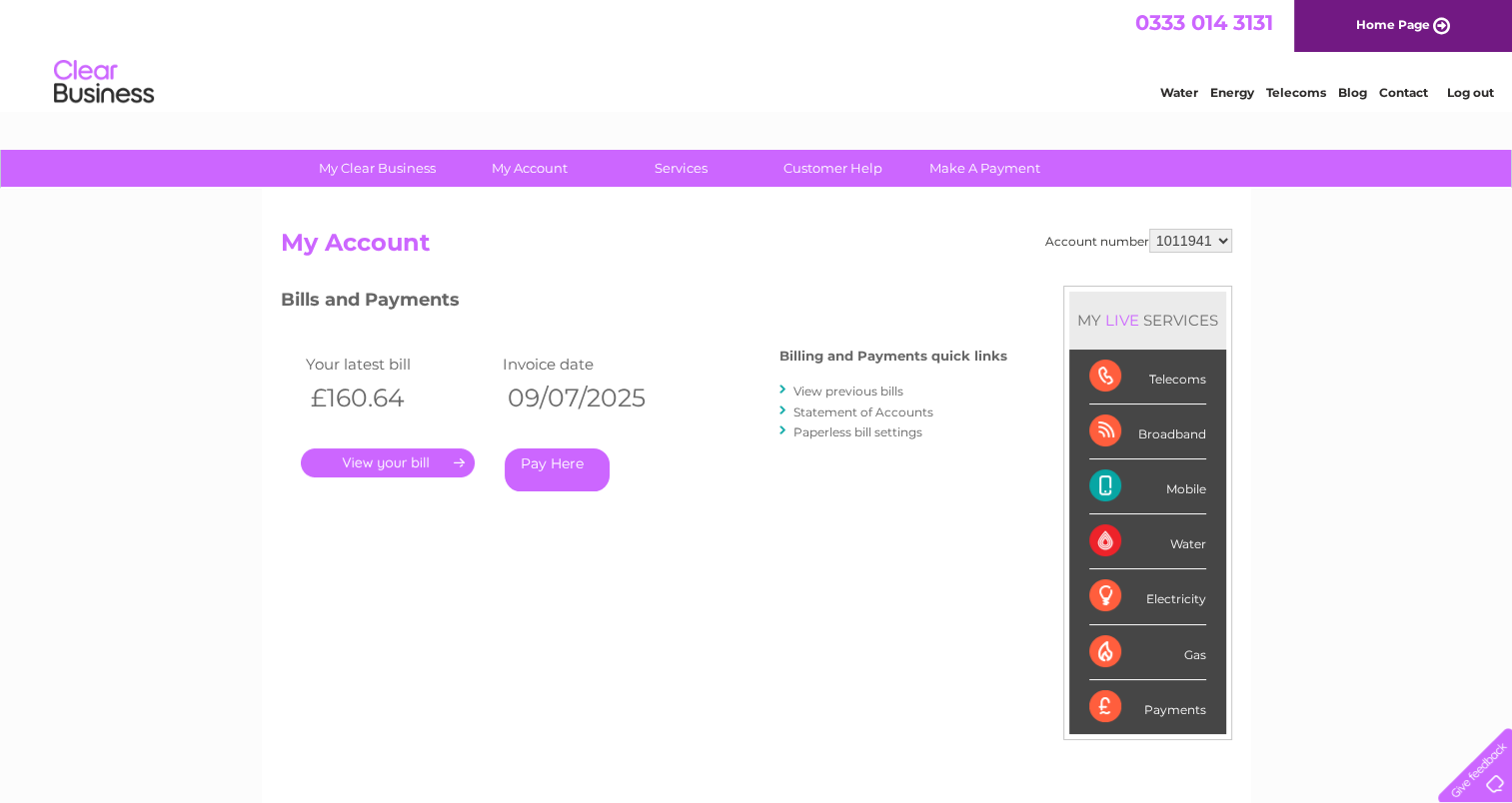 click on "View previous bills" at bounding box center (848, 391) 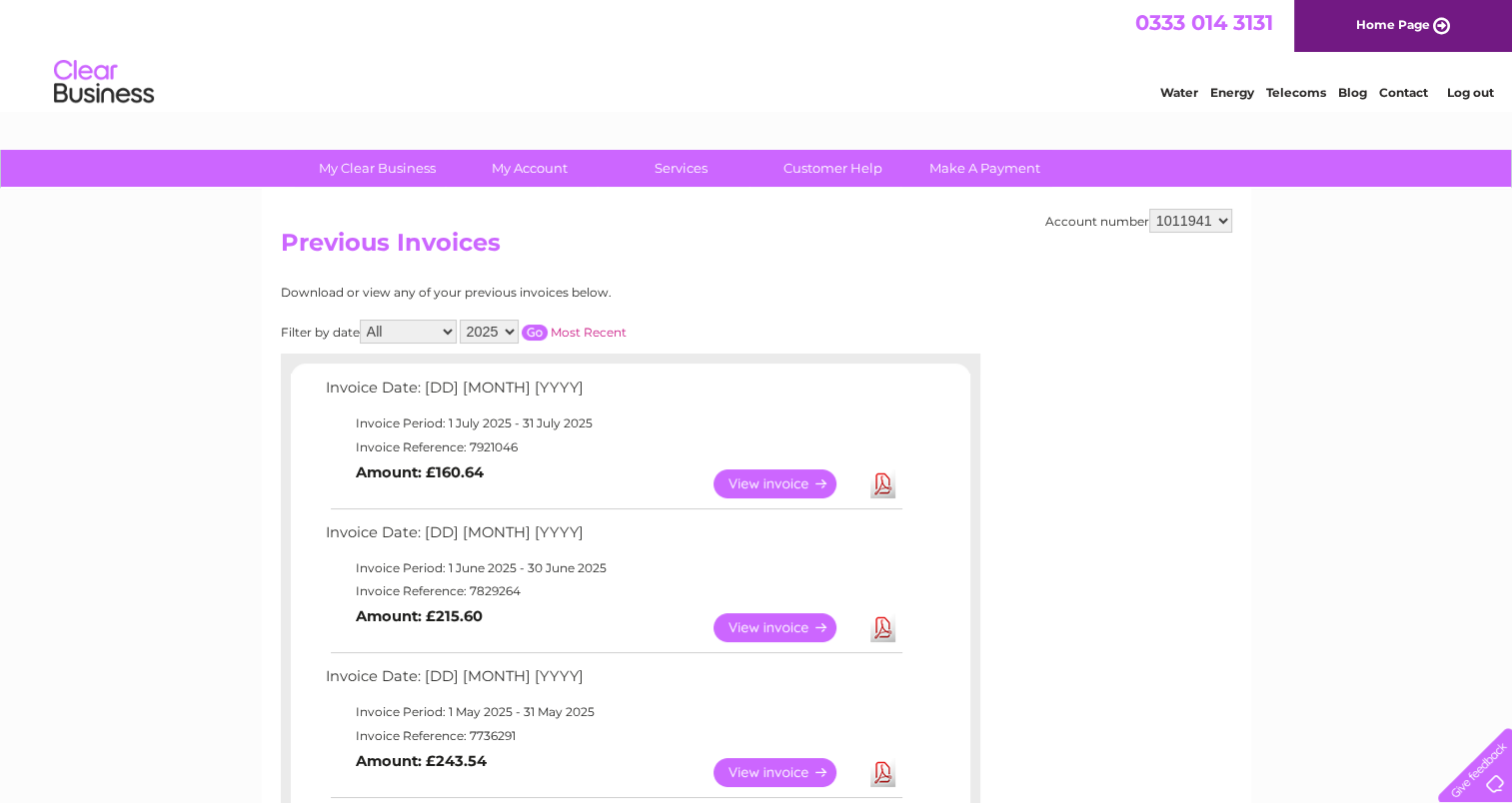 scroll, scrollTop: 0, scrollLeft: 0, axis: both 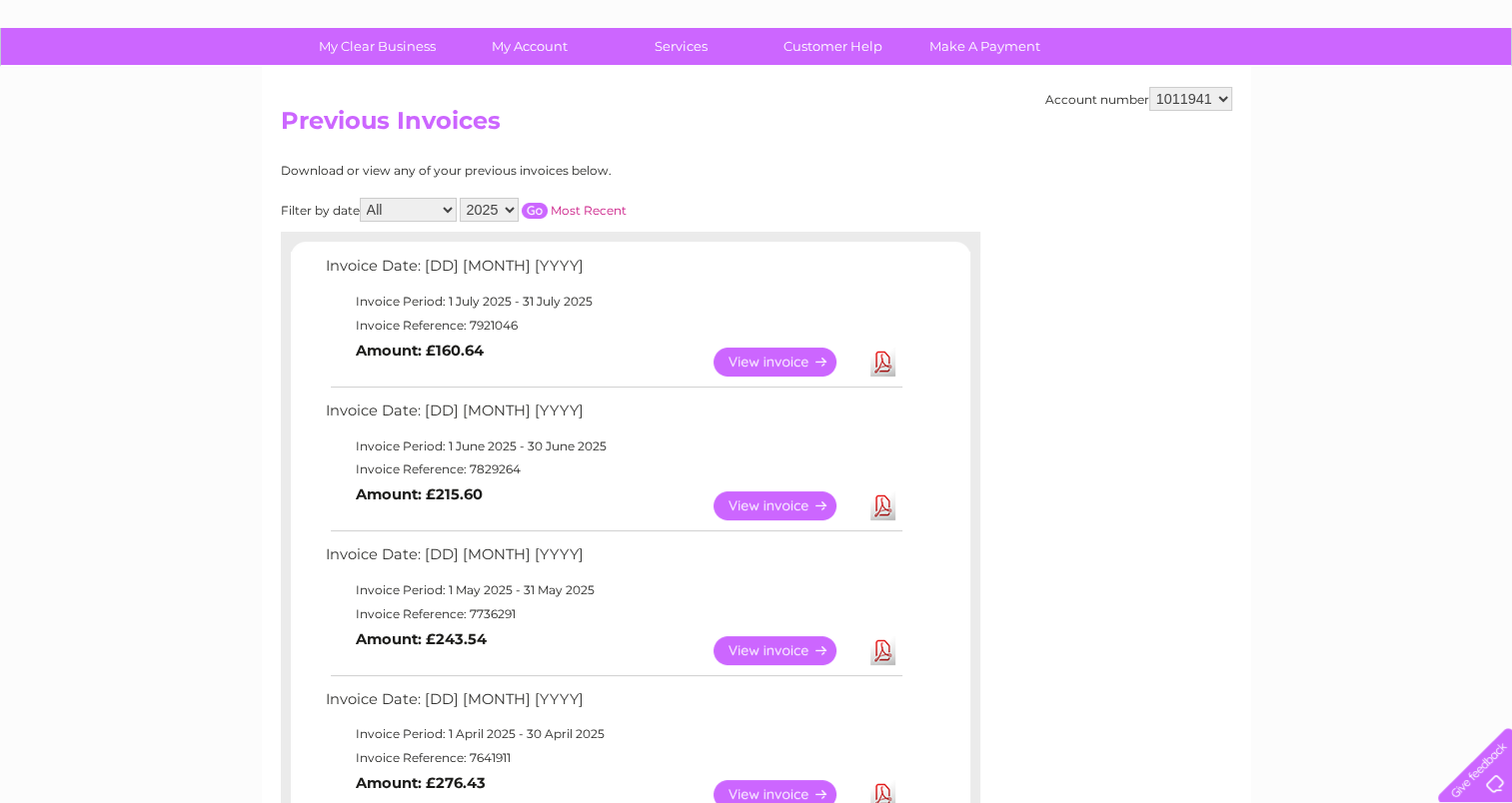 click on "View" at bounding box center [786, 794] 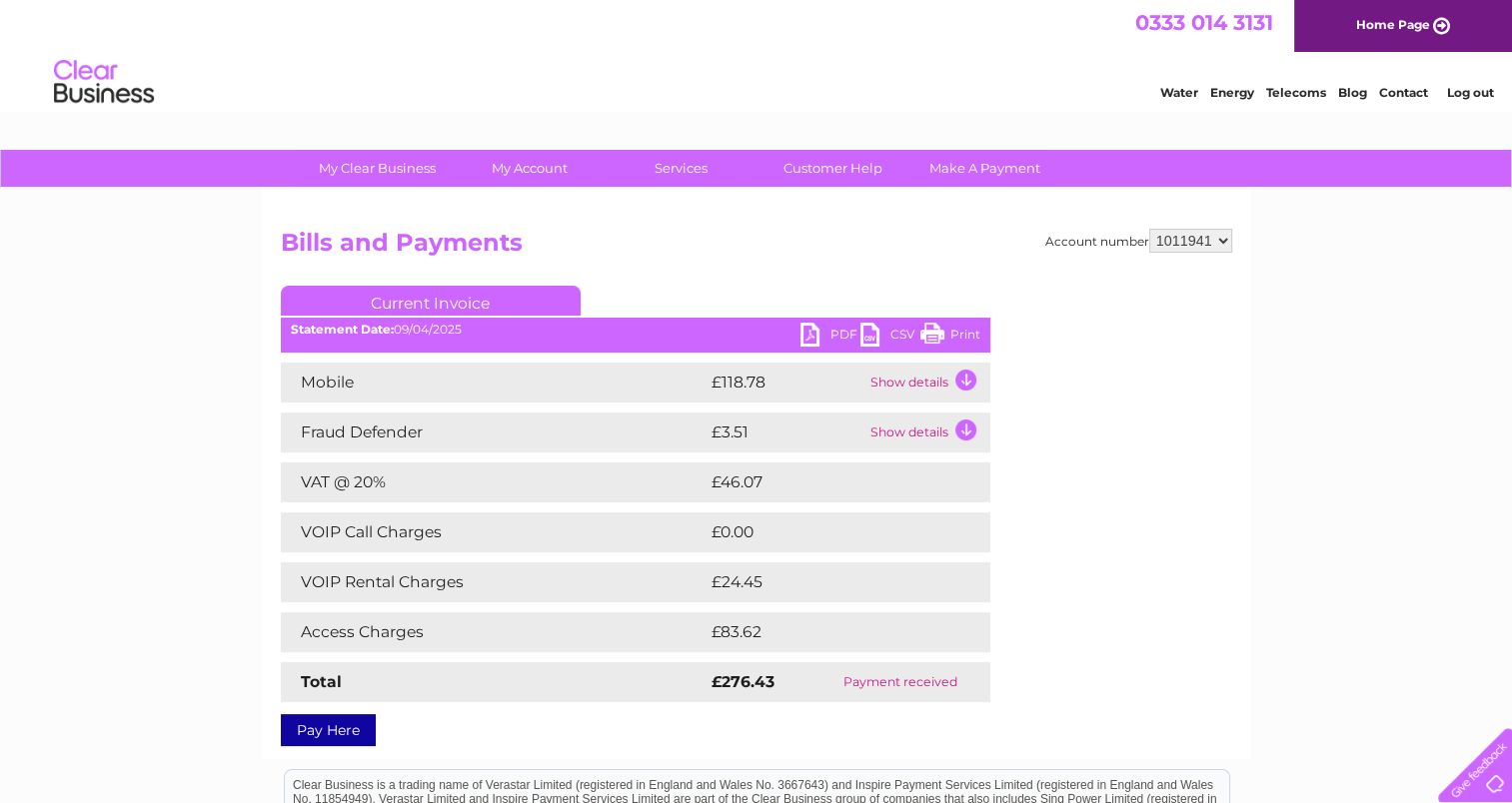 scroll, scrollTop: 0, scrollLeft: 0, axis: both 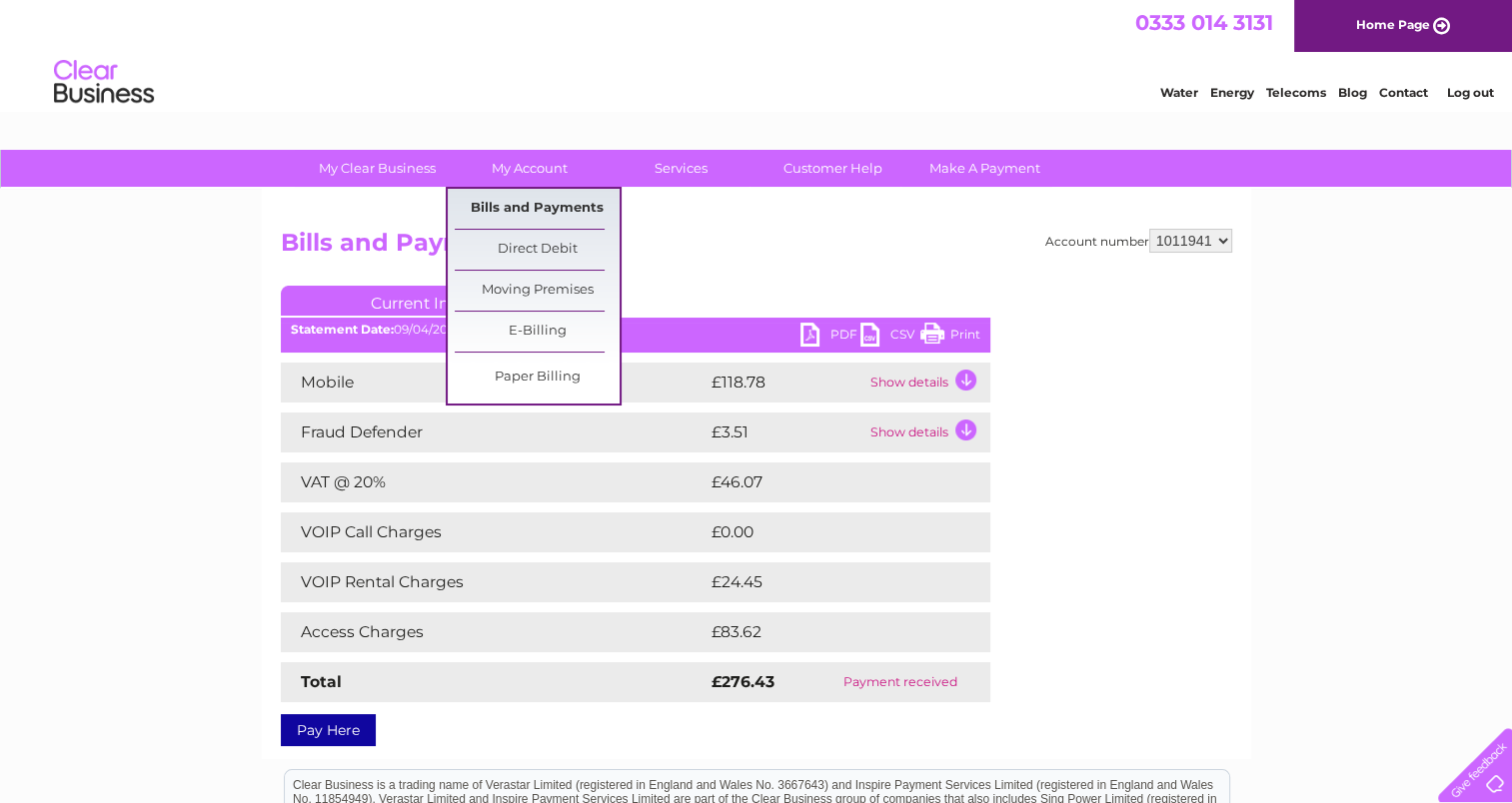 click on "Bills and Payments" at bounding box center [537, 209] 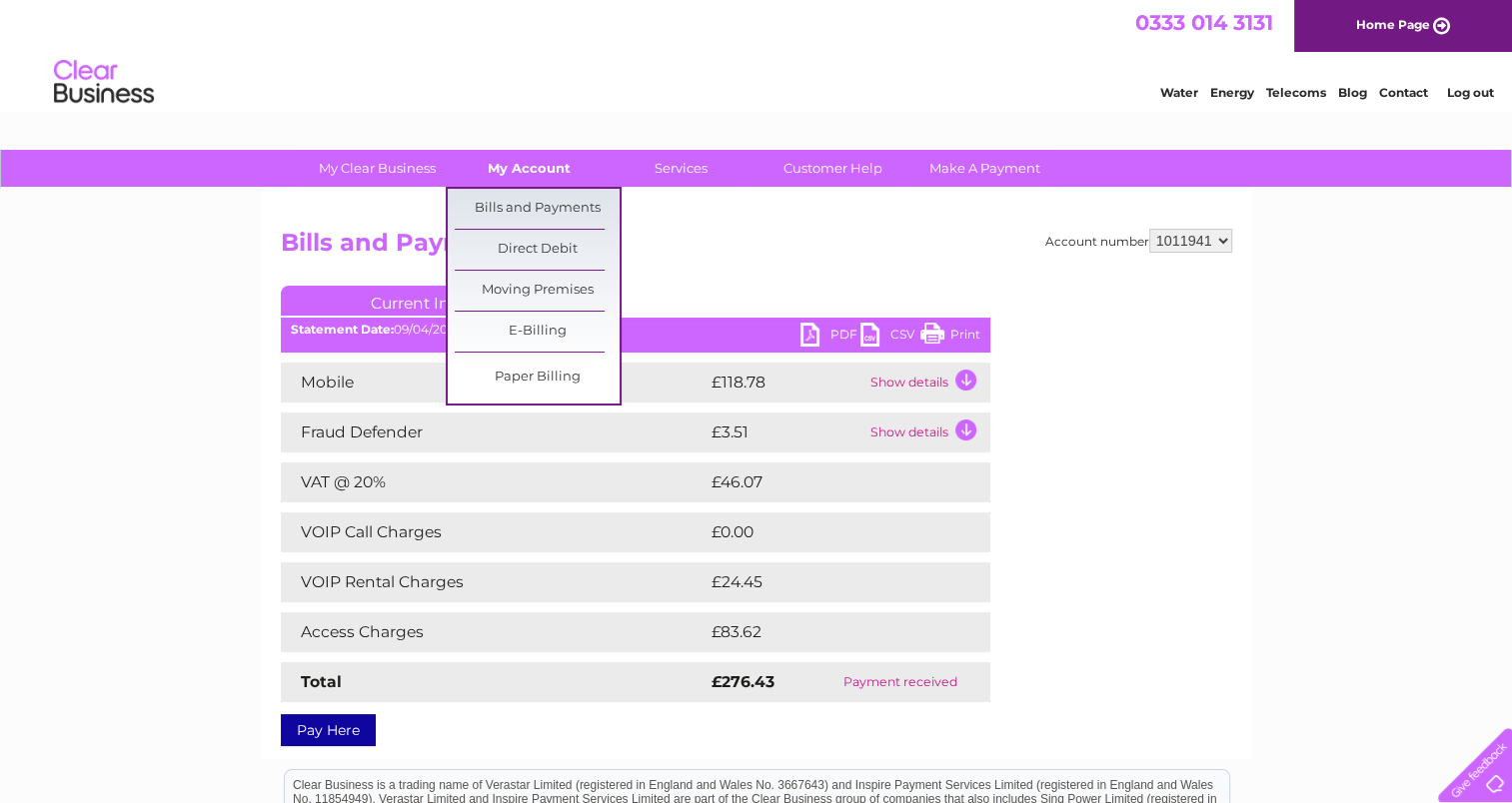 click on "My Account" at bounding box center [529, 168] 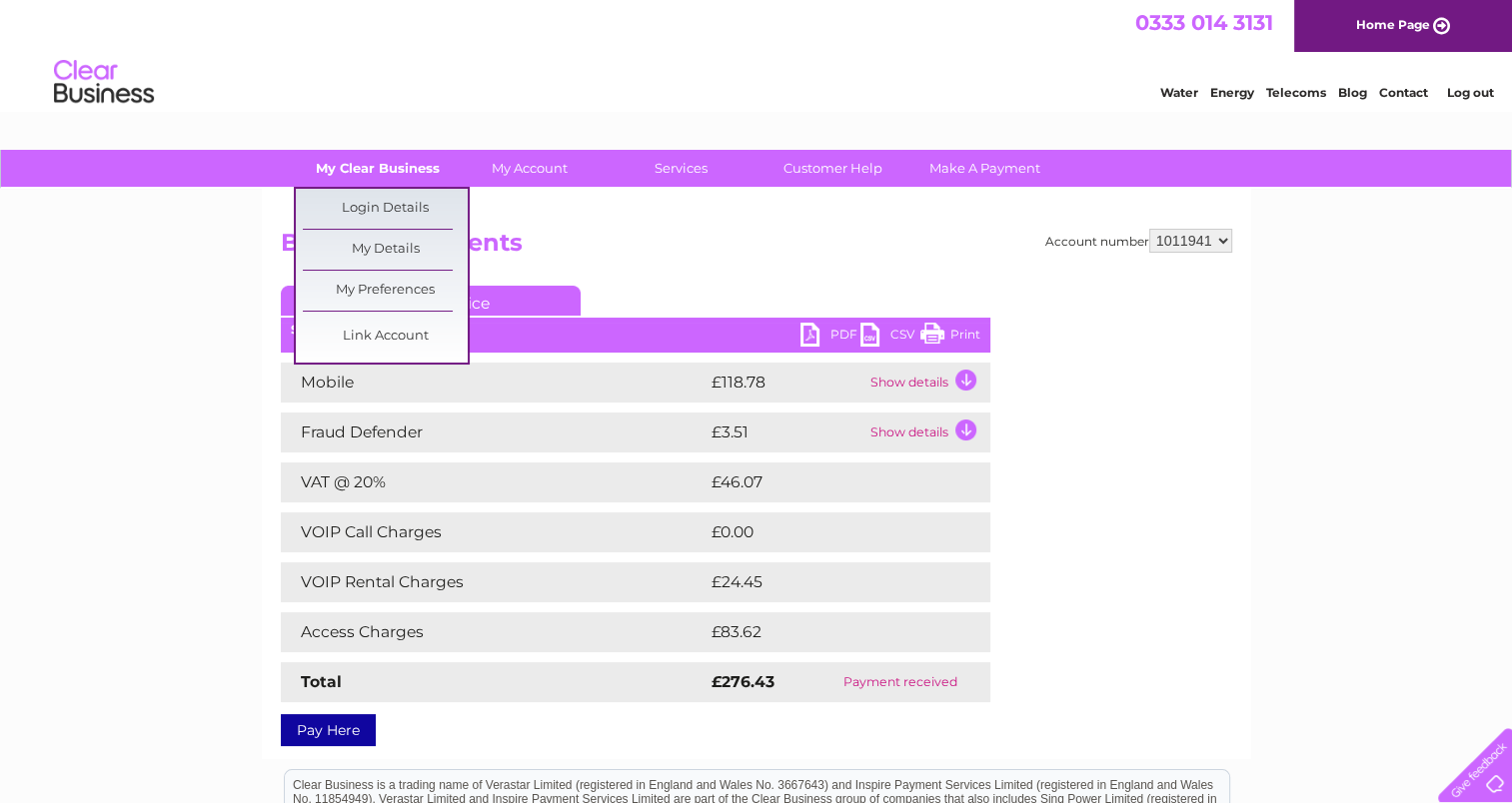 click on "My Clear Business" at bounding box center (377, 168) 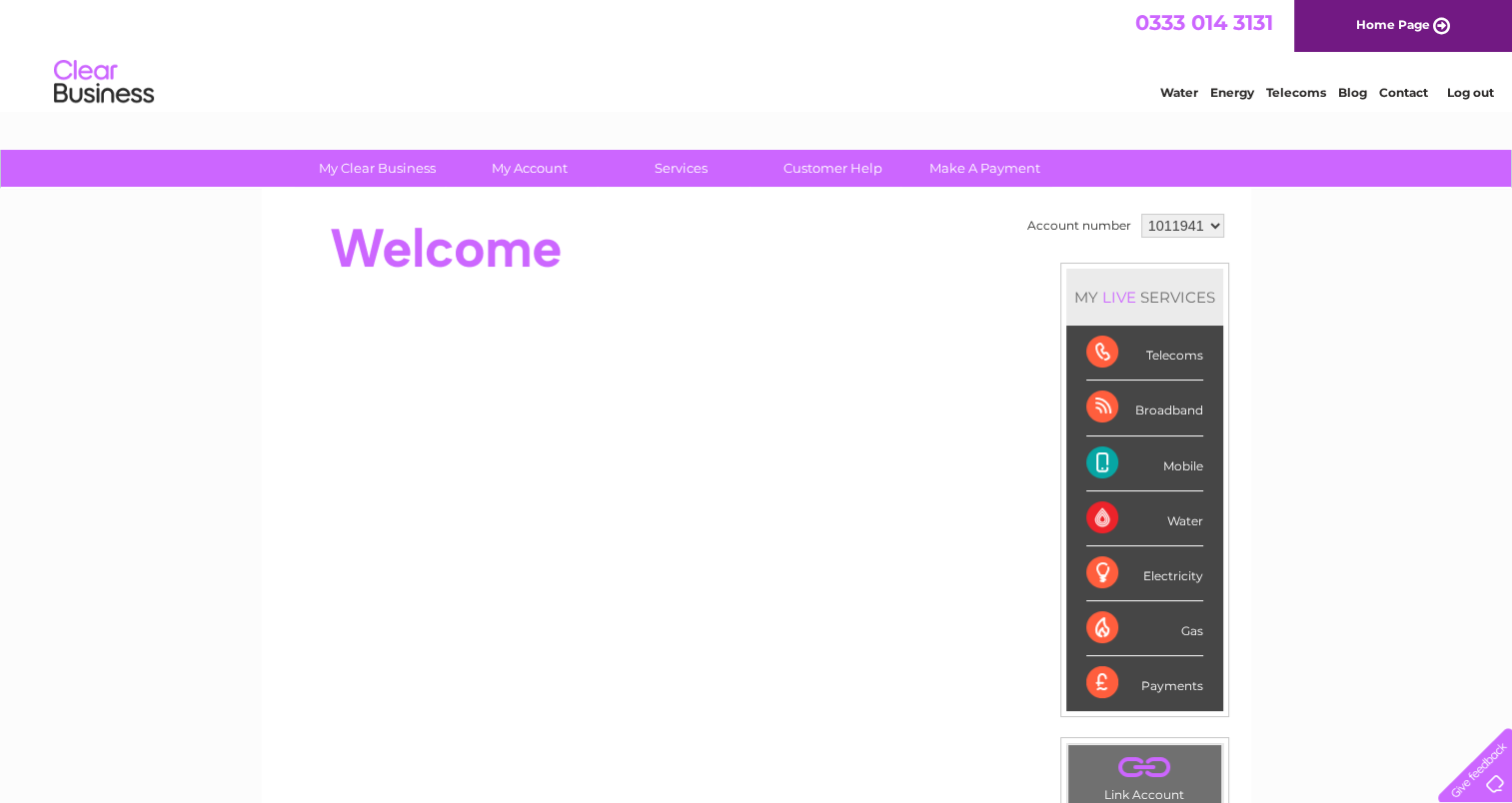 scroll, scrollTop: 0, scrollLeft: 0, axis: both 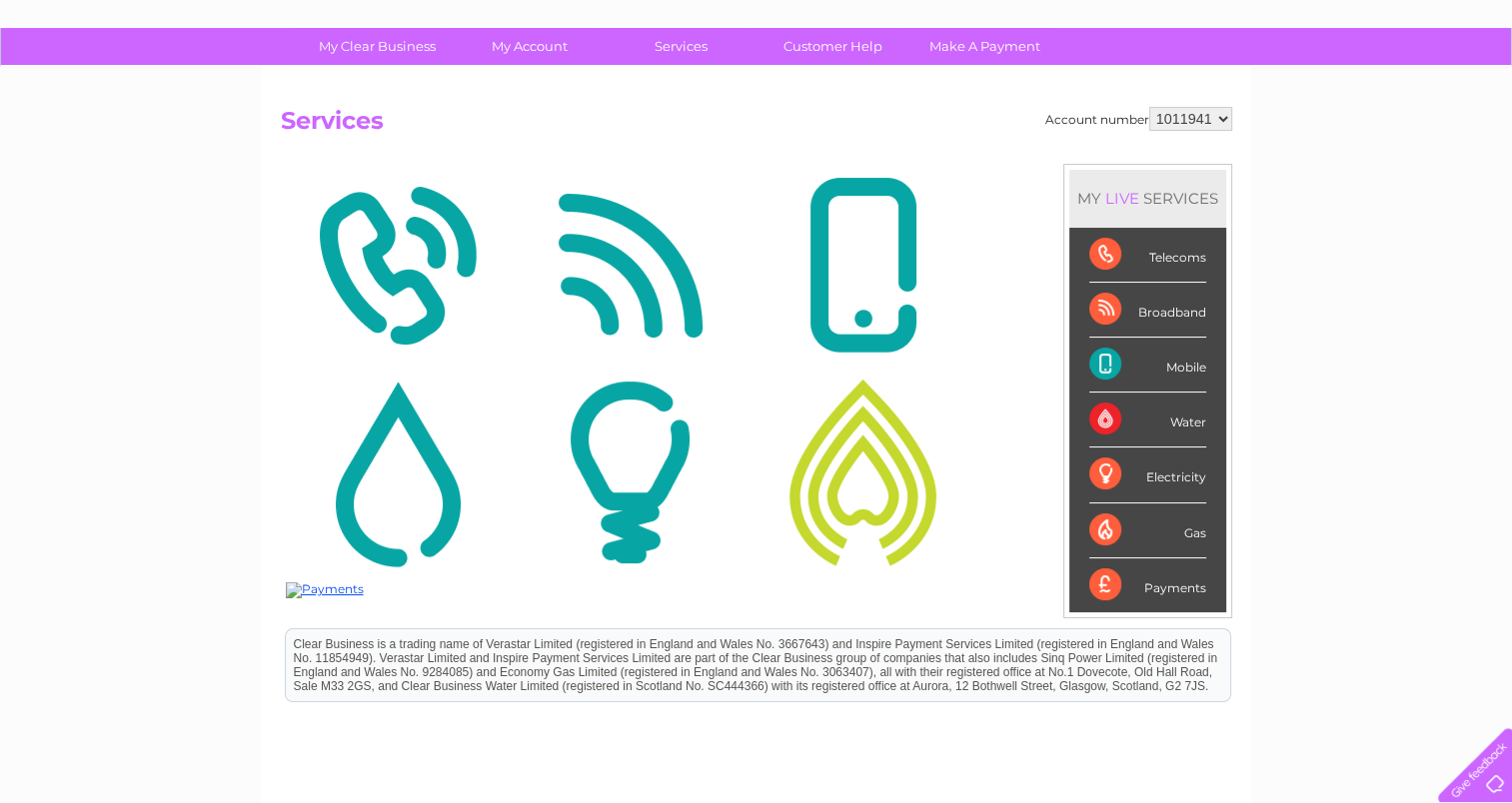 click at bounding box center (630, 266) 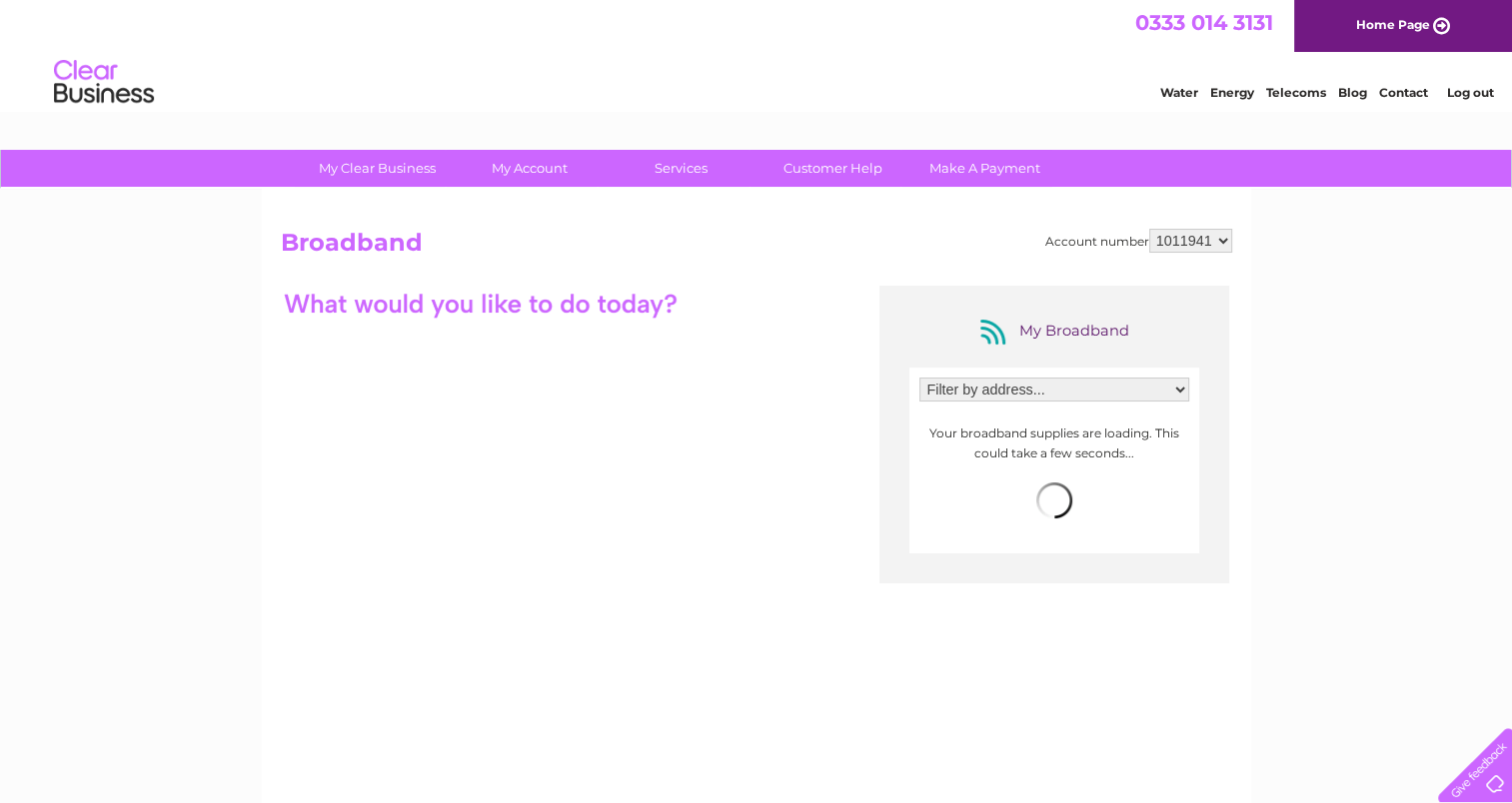 scroll, scrollTop: 0, scrollLeft: 0, axis: both 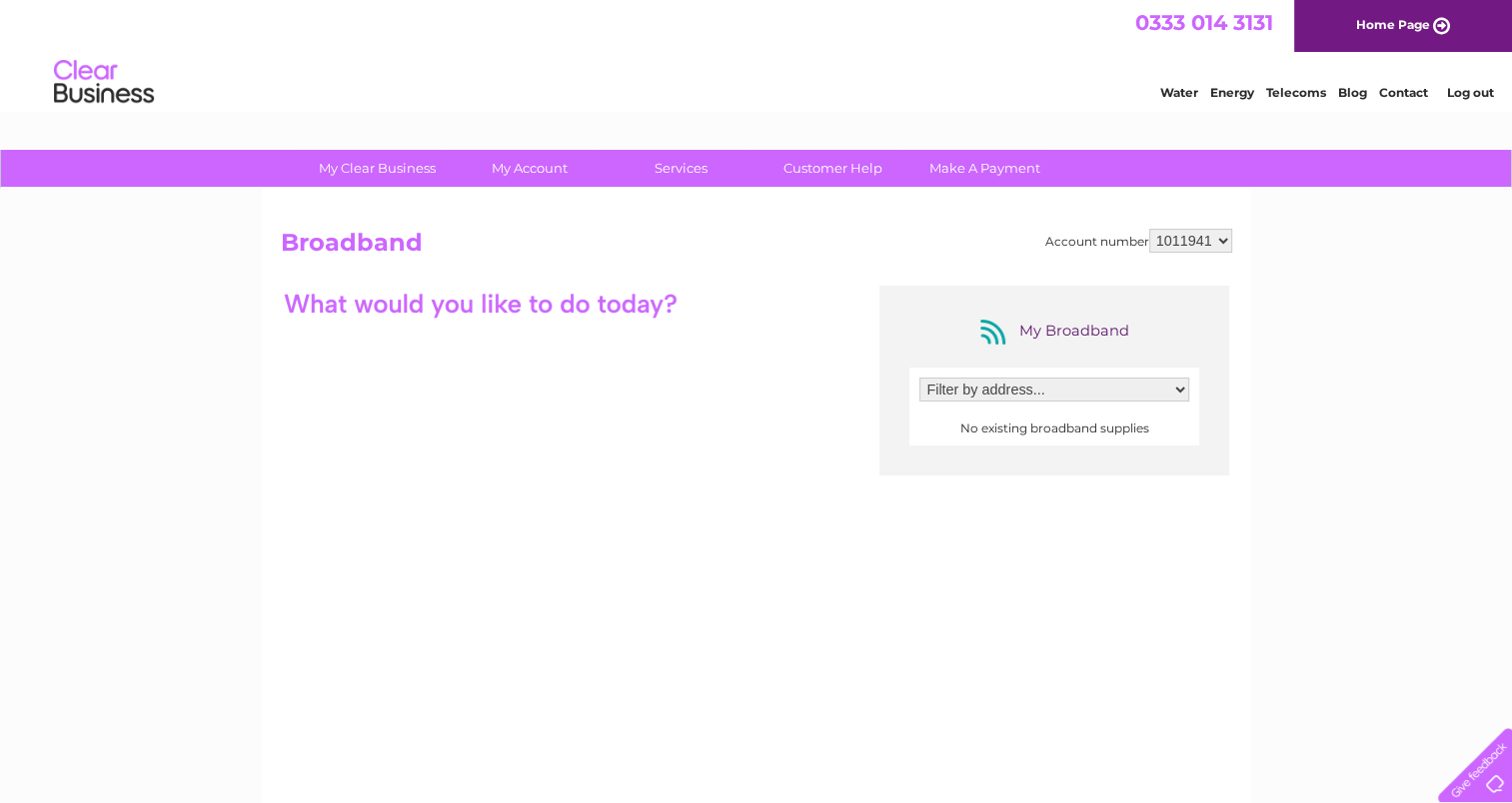 click on "Water
Energy
Telecoms
Blog
Contact
Log out" at bounding box center [756, 84] 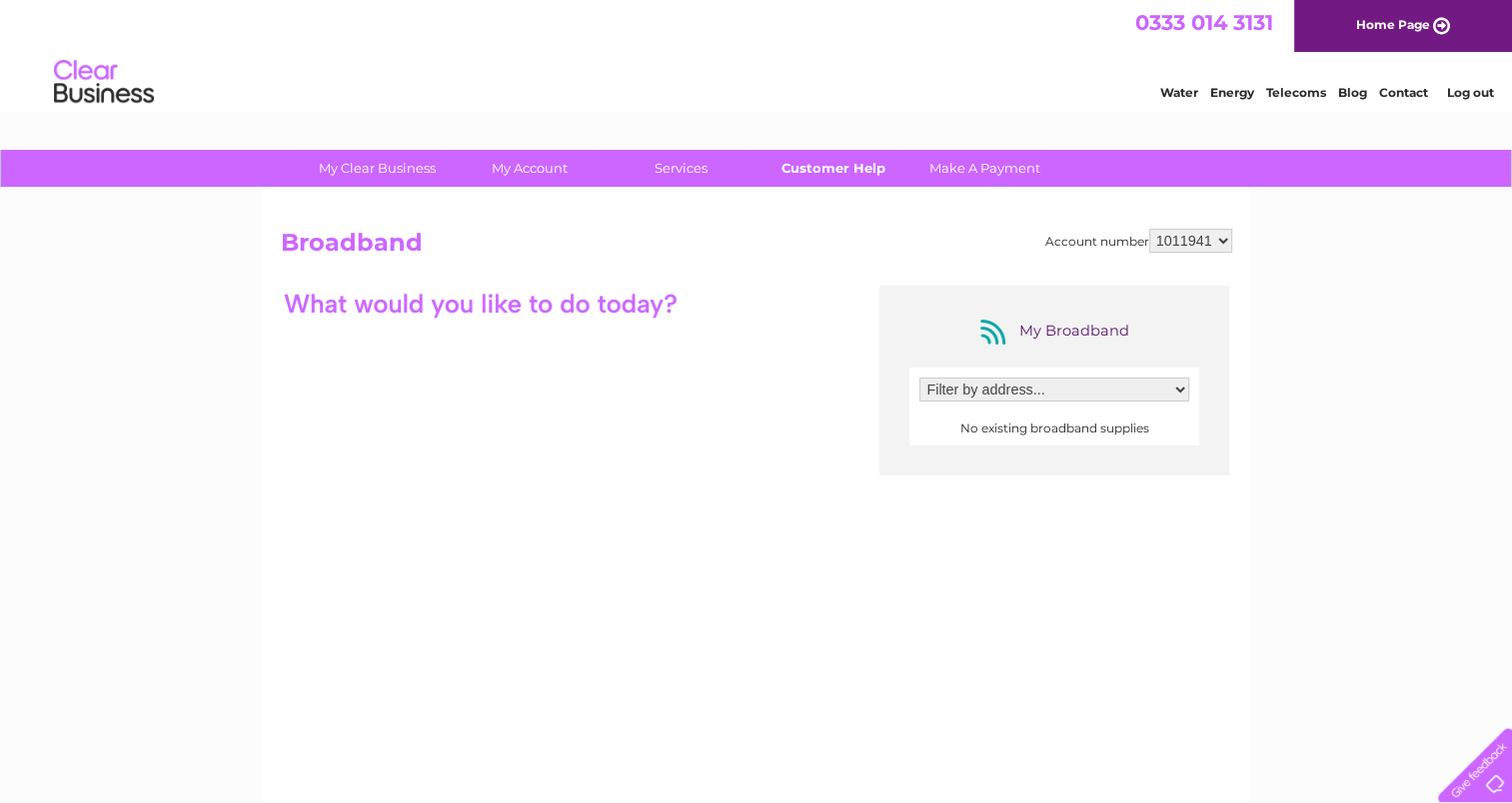 click on "Customer Help" at bounding box center [832, 168] 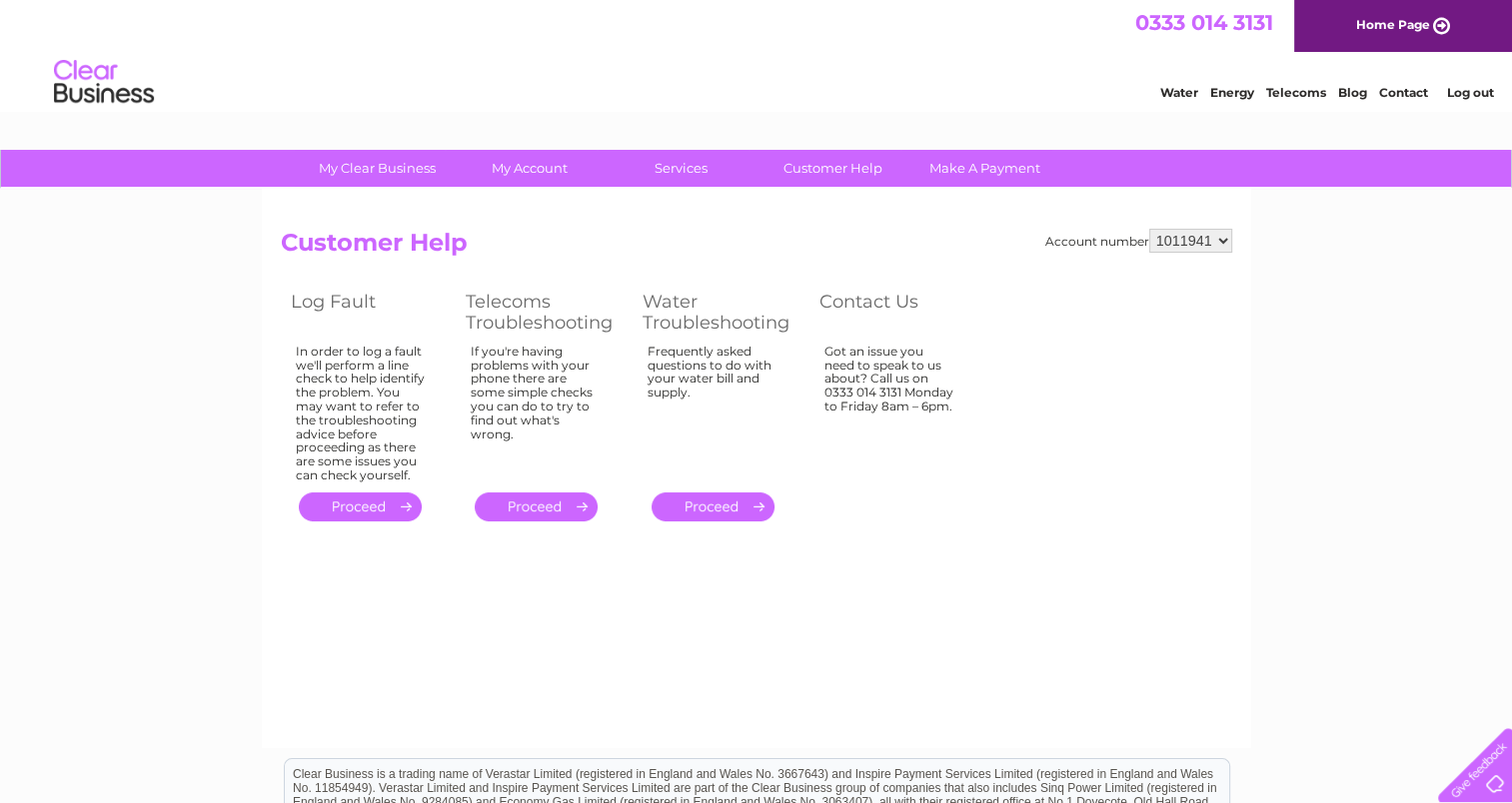 scroll, scrollTop: 0, scrollLeft: 0, axis: both 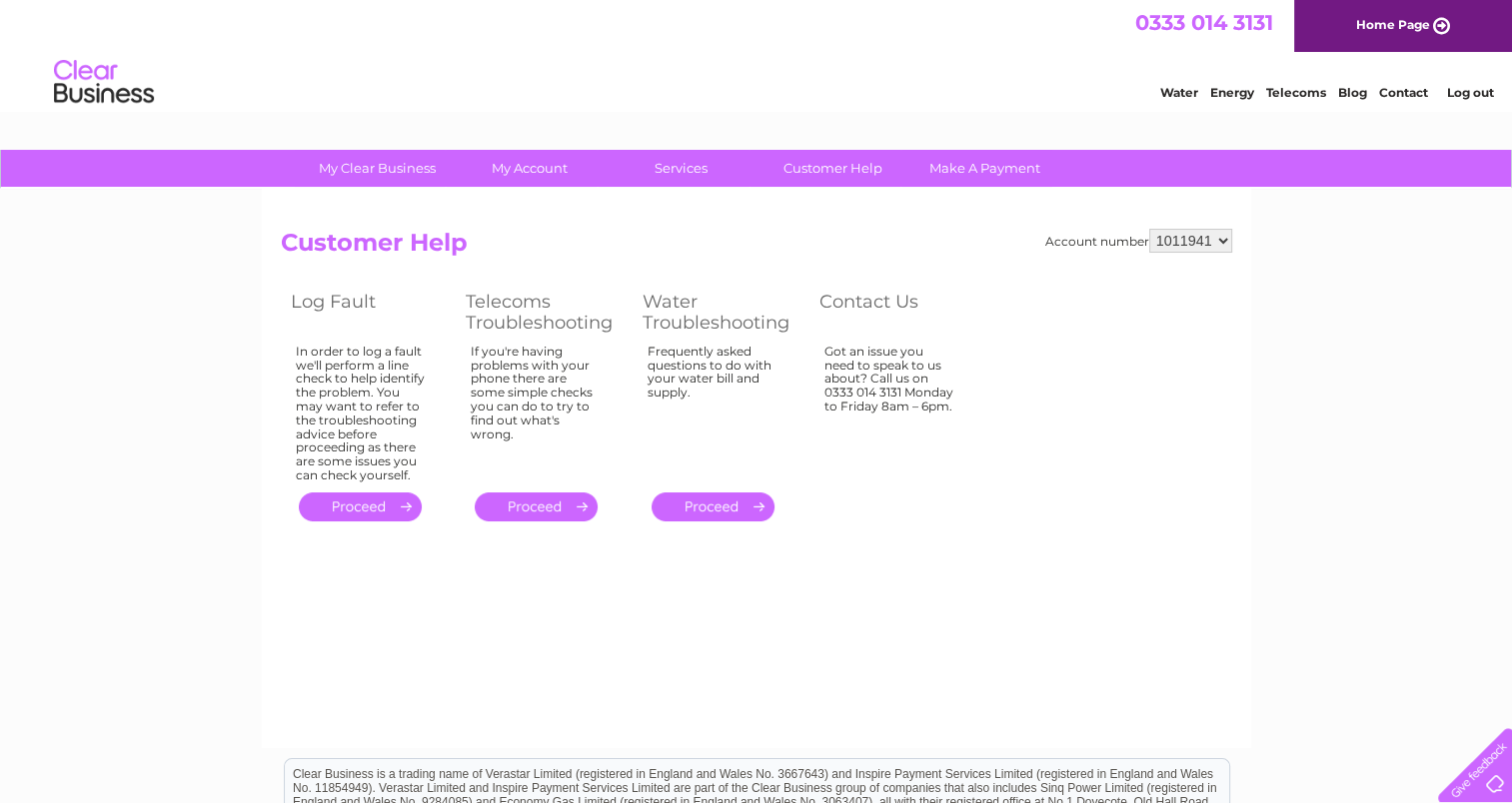 drag, startPoint x: 1203, startPoint y: 238, endPoint x: 995, endPoint y: 76, distance: 263.6437 